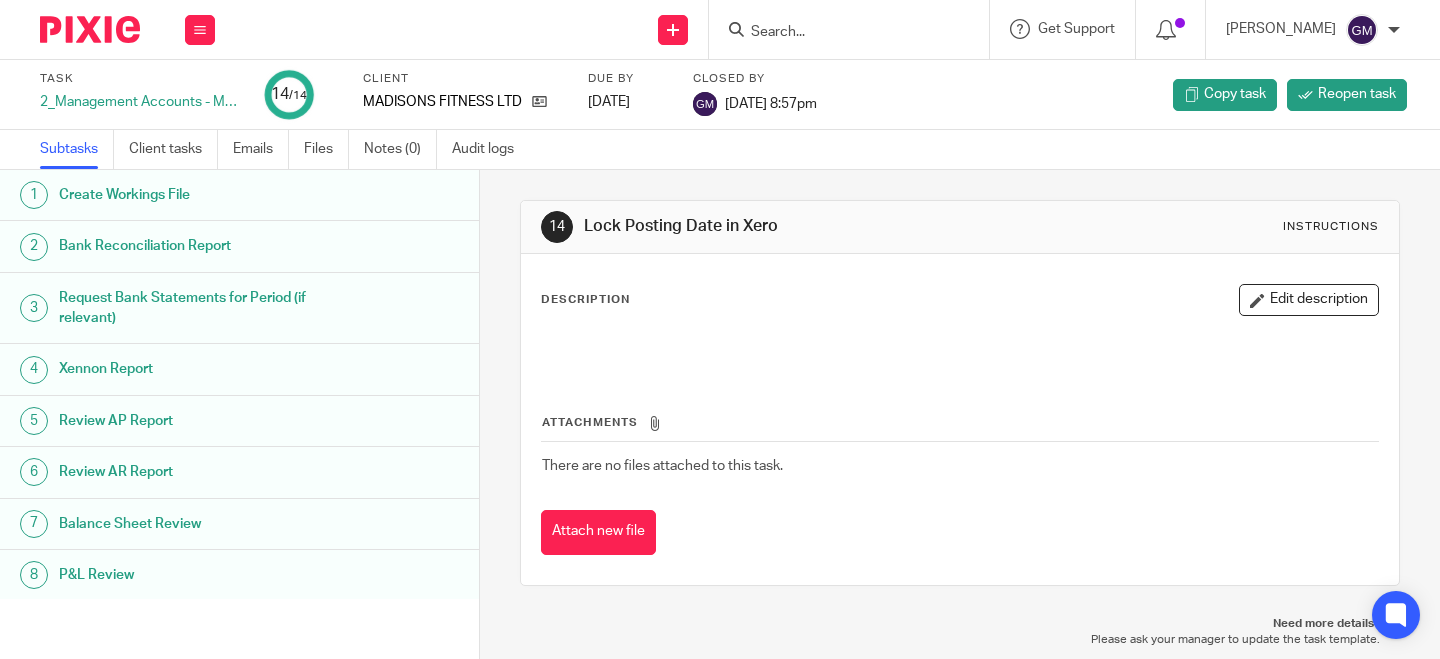 scroll, scrollTop: 0, scrollLeft: 0, axis: both 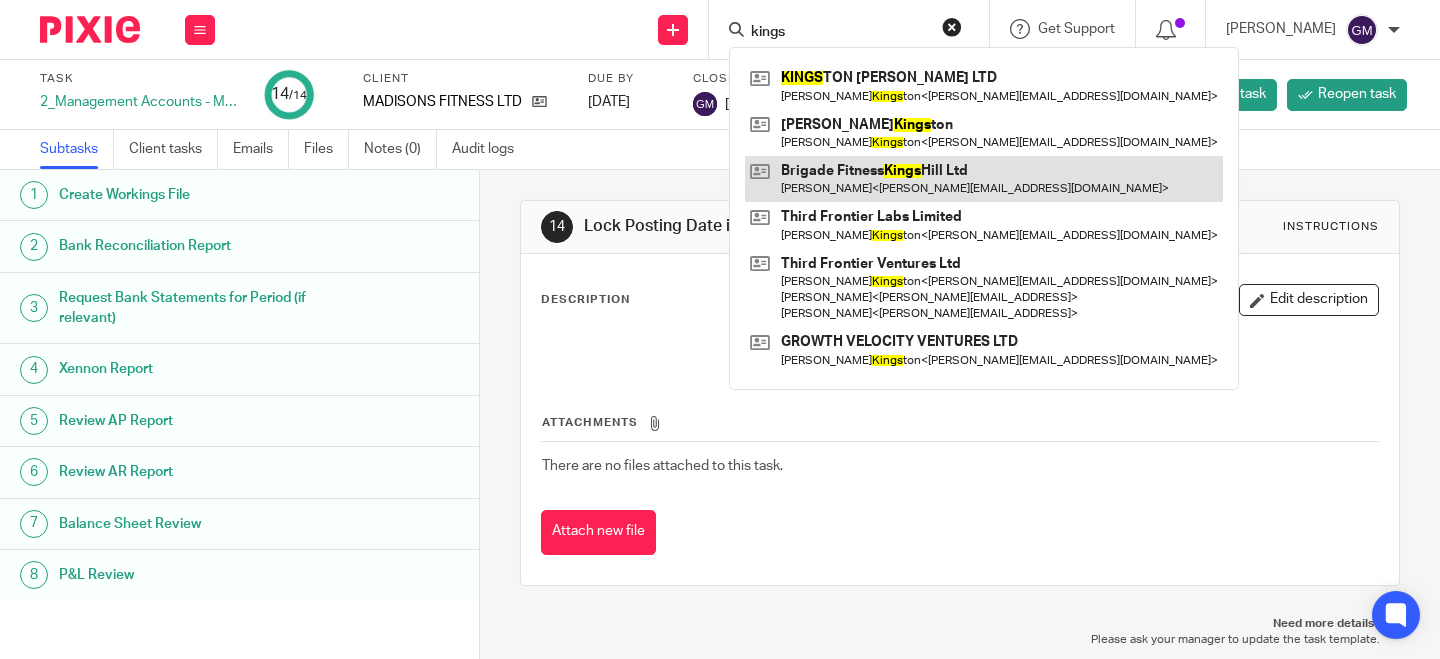 type on "kings" 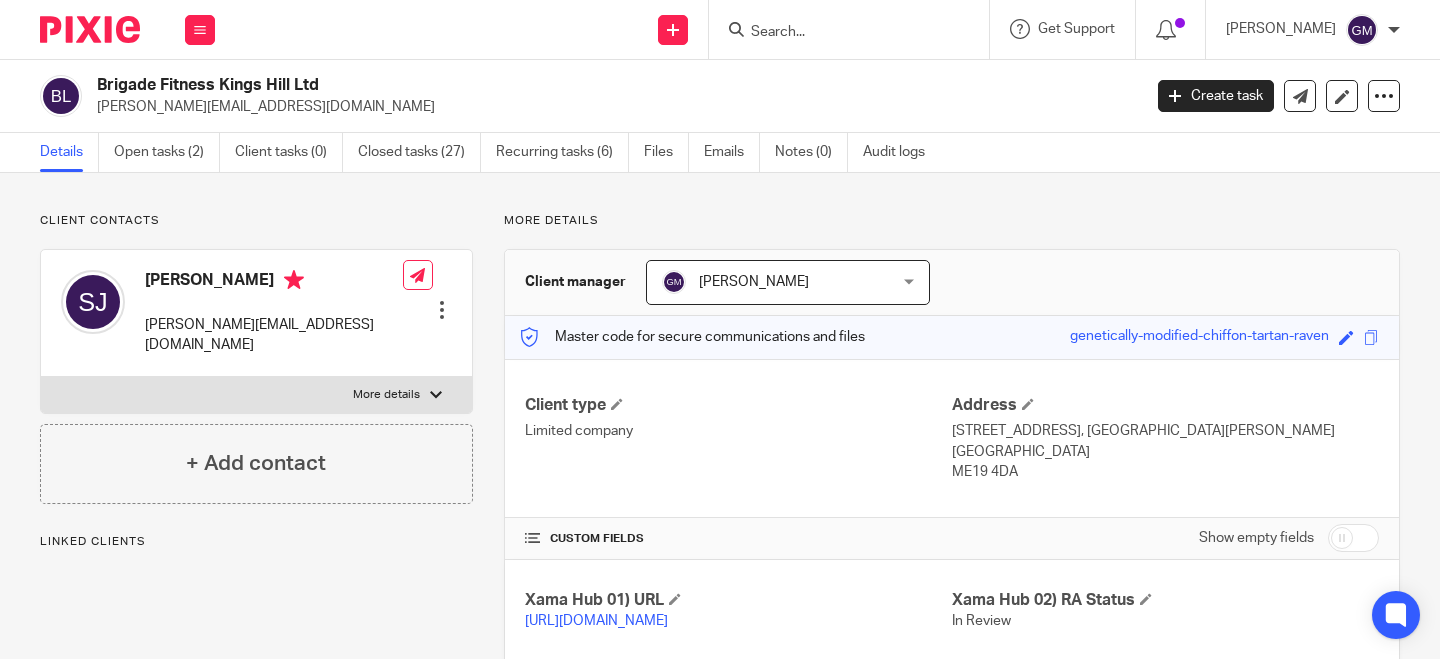 scroll, scrollTop: 0, scrollLeft: 0, axis: both 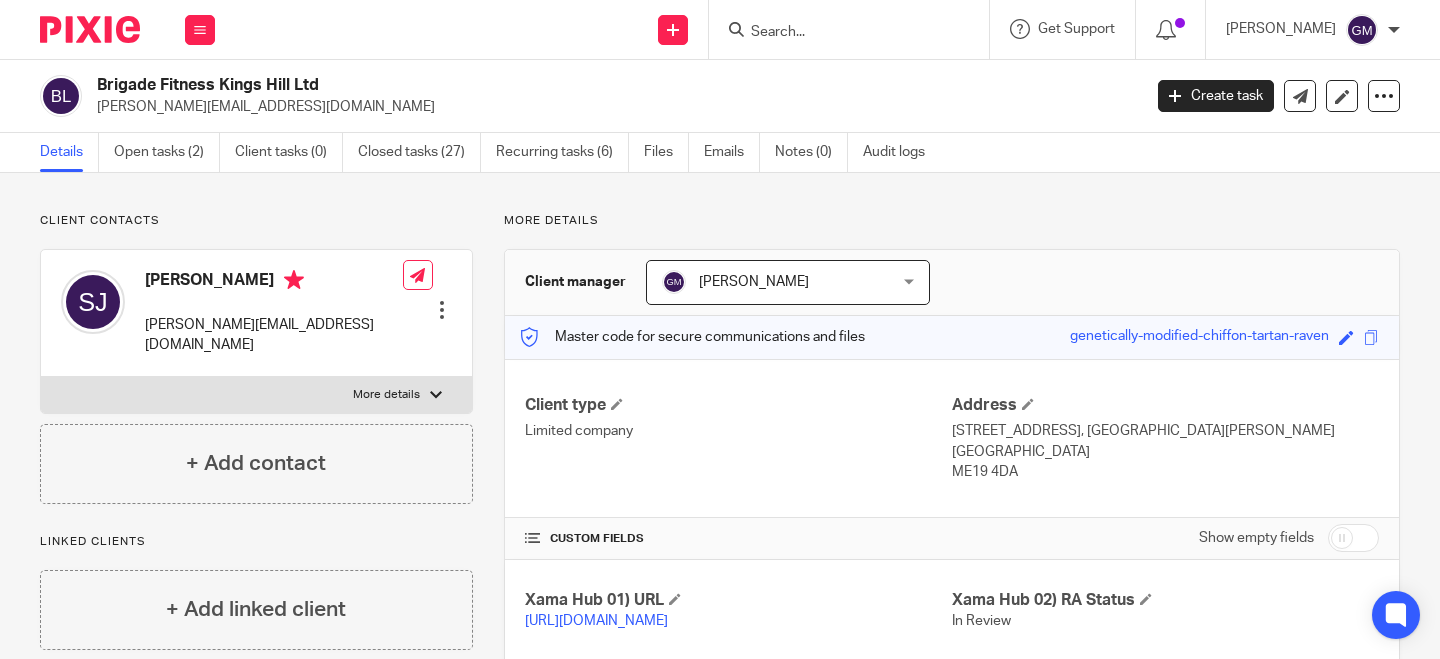 drag, startPoint x: 371, startPoint y: 145, endPoint x: 345, endPoint y: 50, distance: 98.49365 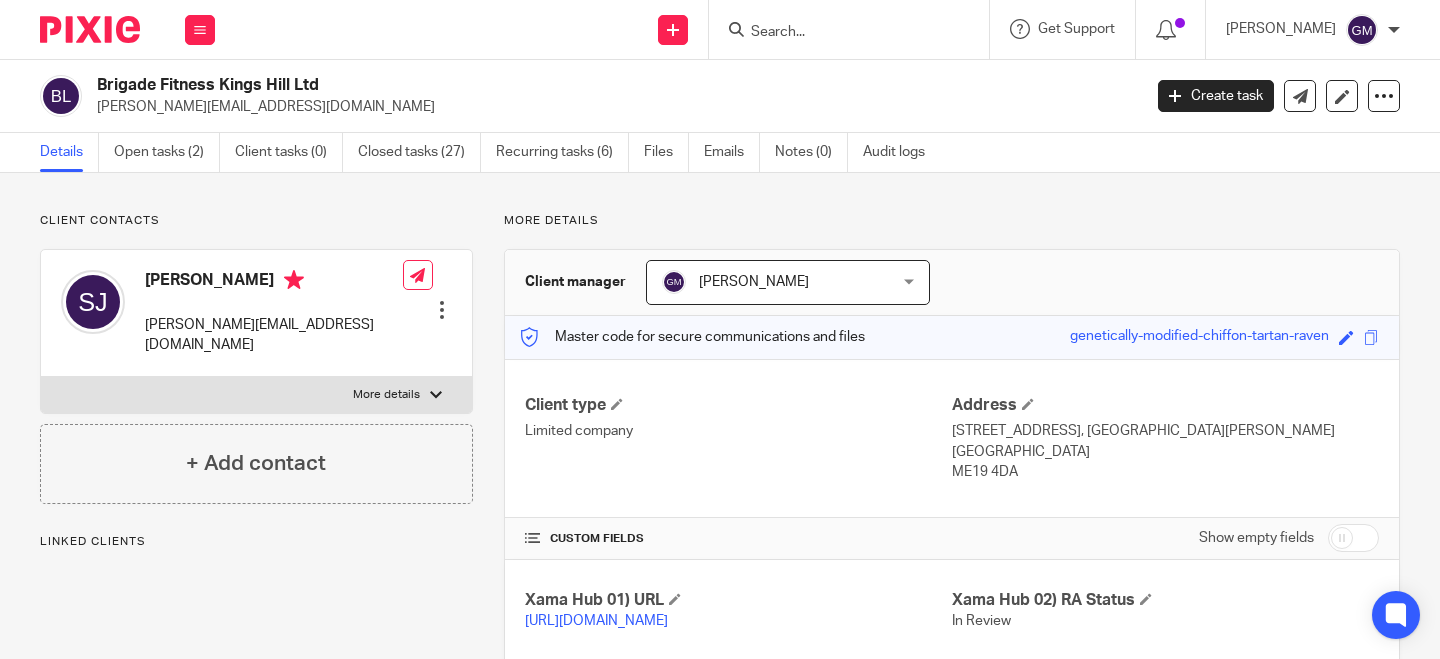 scroll, scrollTop: 0, scrollLeft: 0, axis: both 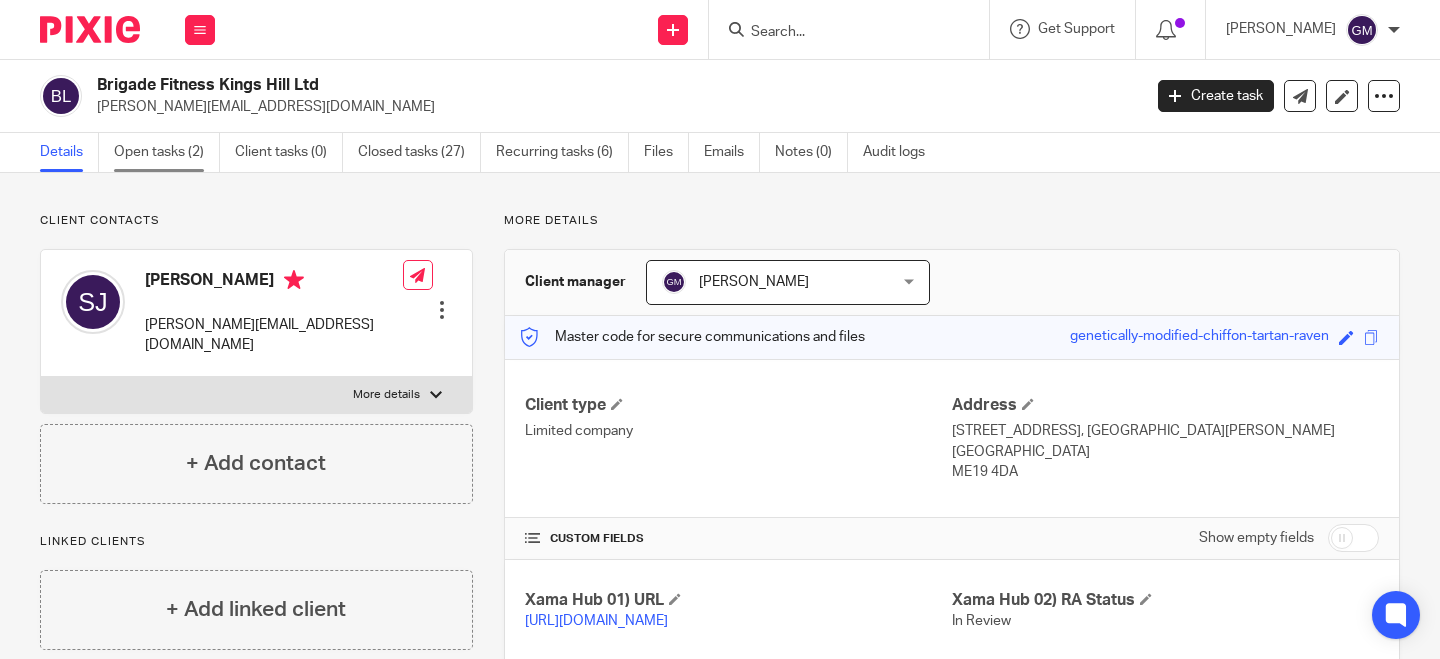 click on "Open tasks (2)" at bounding box center [167, 152] 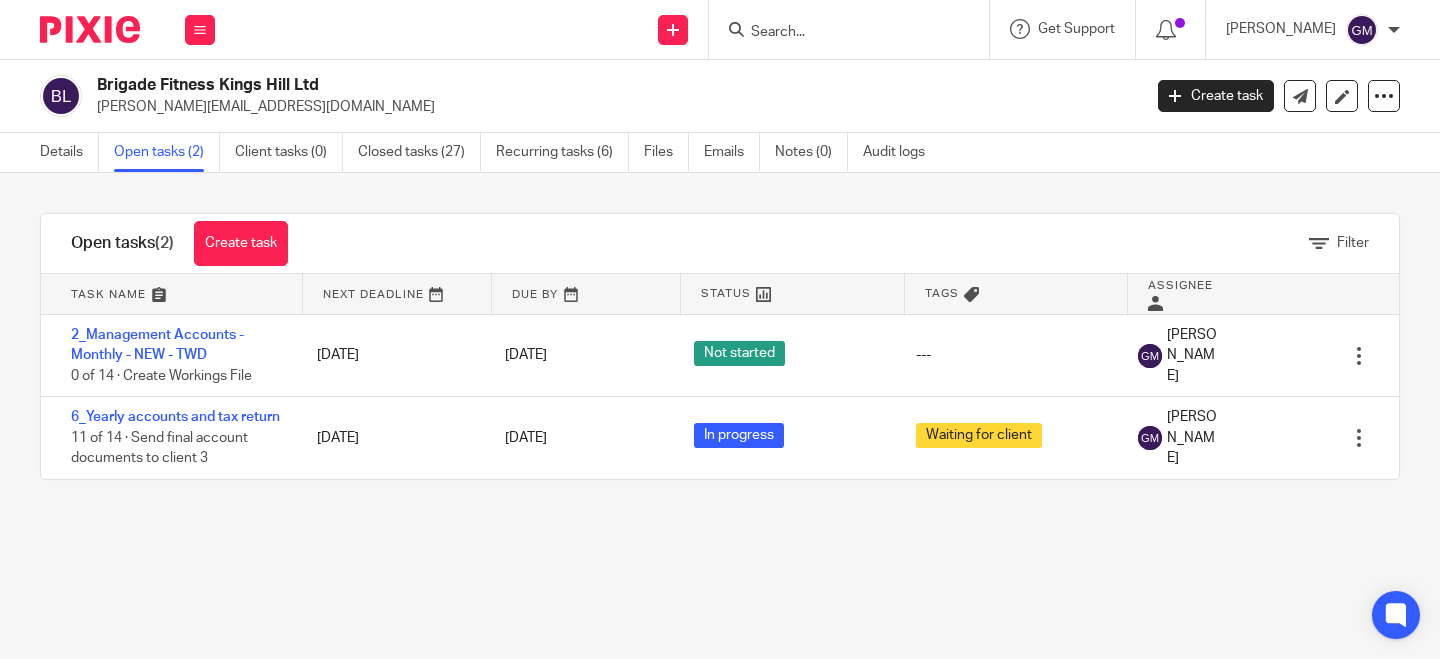 scroll, scrollTop: 0, scrollLeft: 0, axis: both 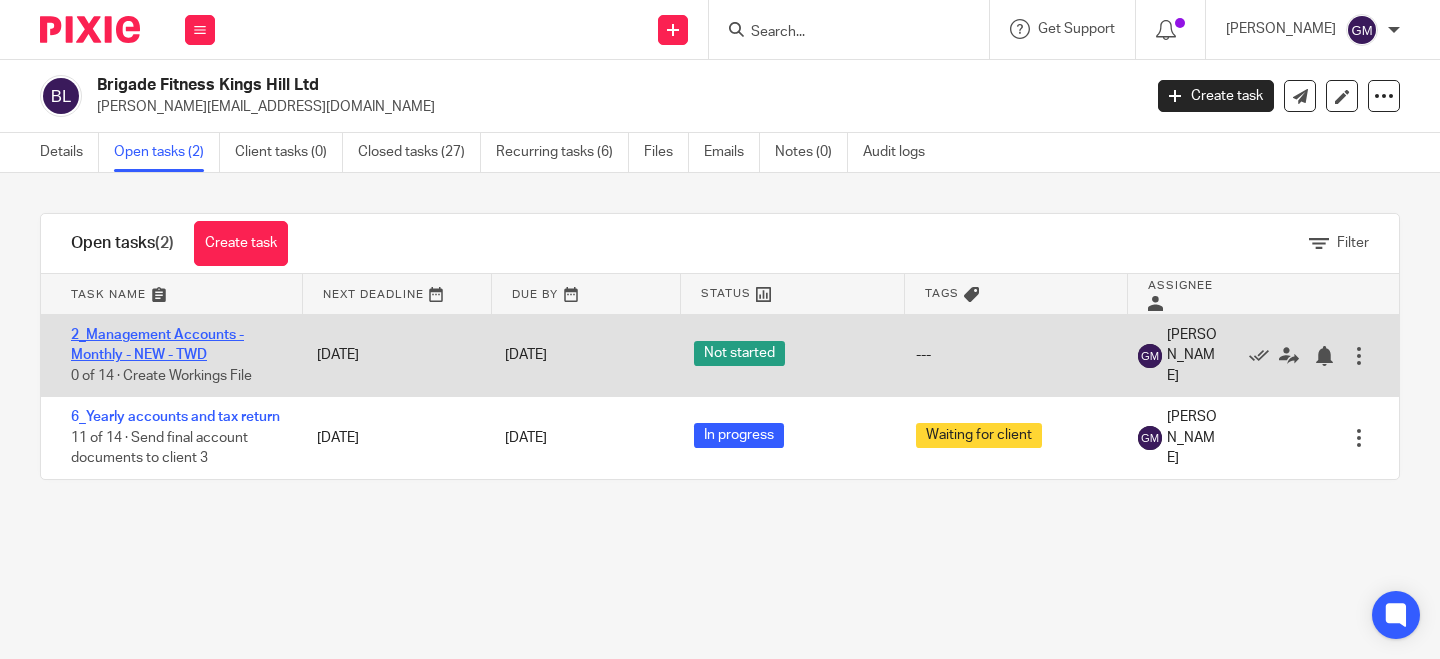 click on "2_Management Accounts - Monthly - NEW - TWD" at bounding box center [157, 345] 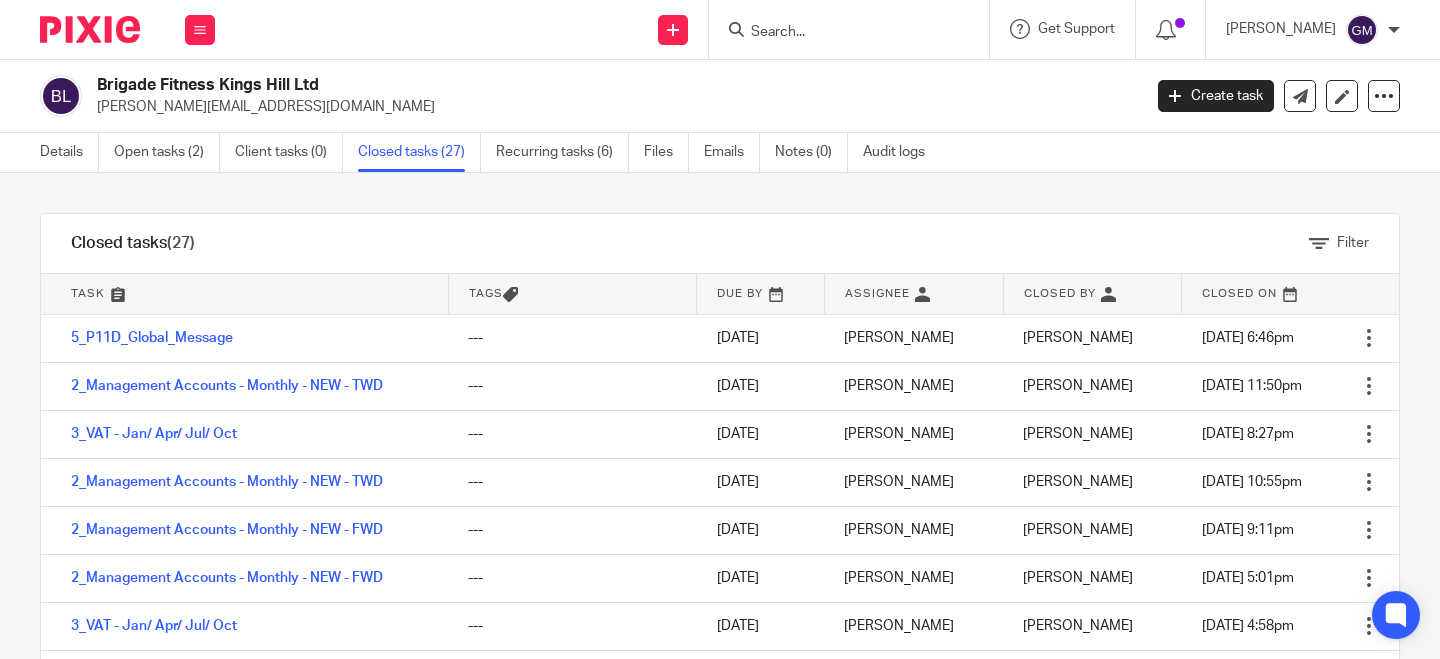 scroll, scrollTop: 0, scrollLeft: 0, axis: both 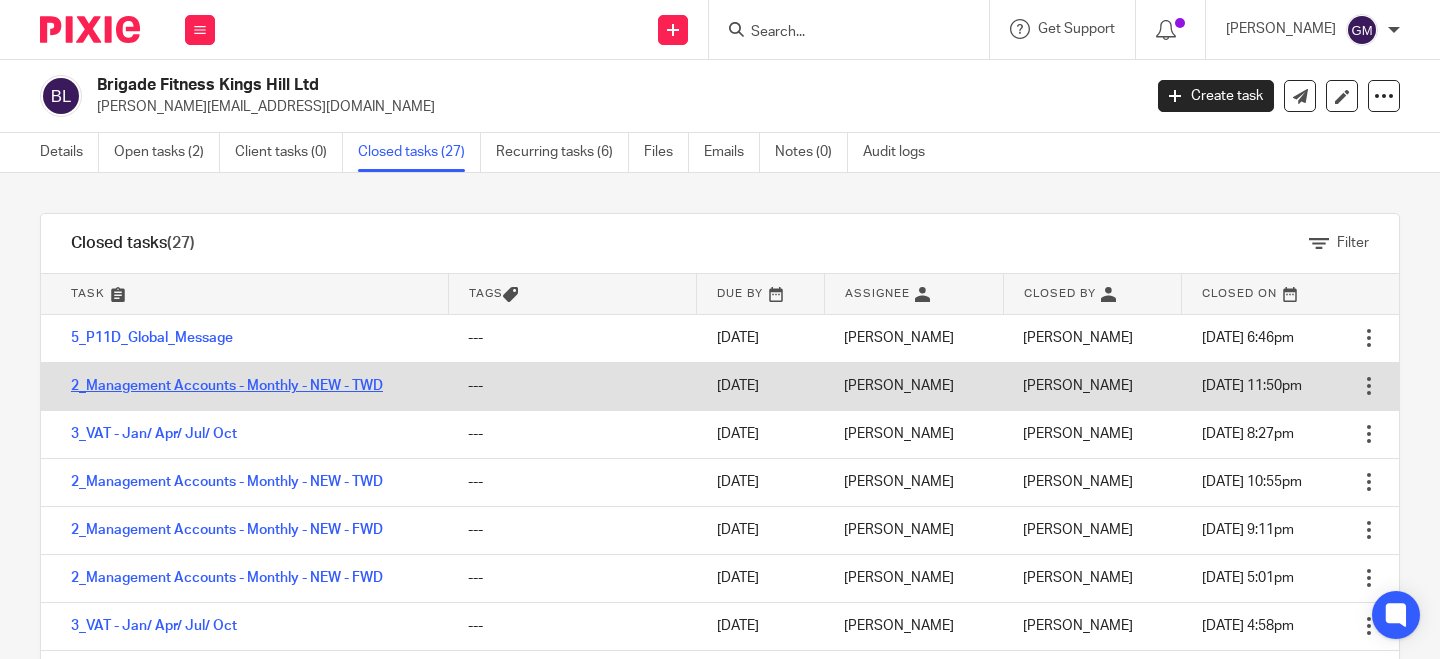 click on "2_Management Accounts - Monthly - NEW - TWD" at bounding box center [227, 386] 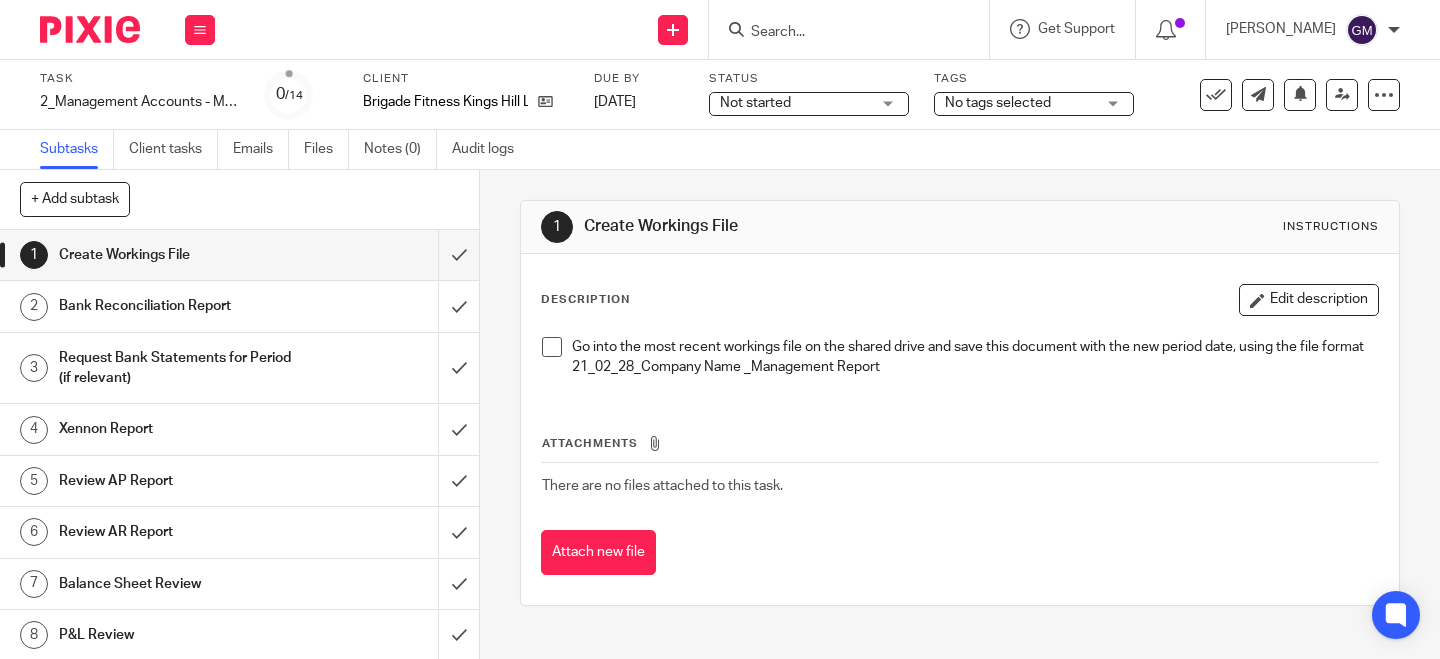 scroll, scrollTop: 0, scrollLeft: 0, axis: both 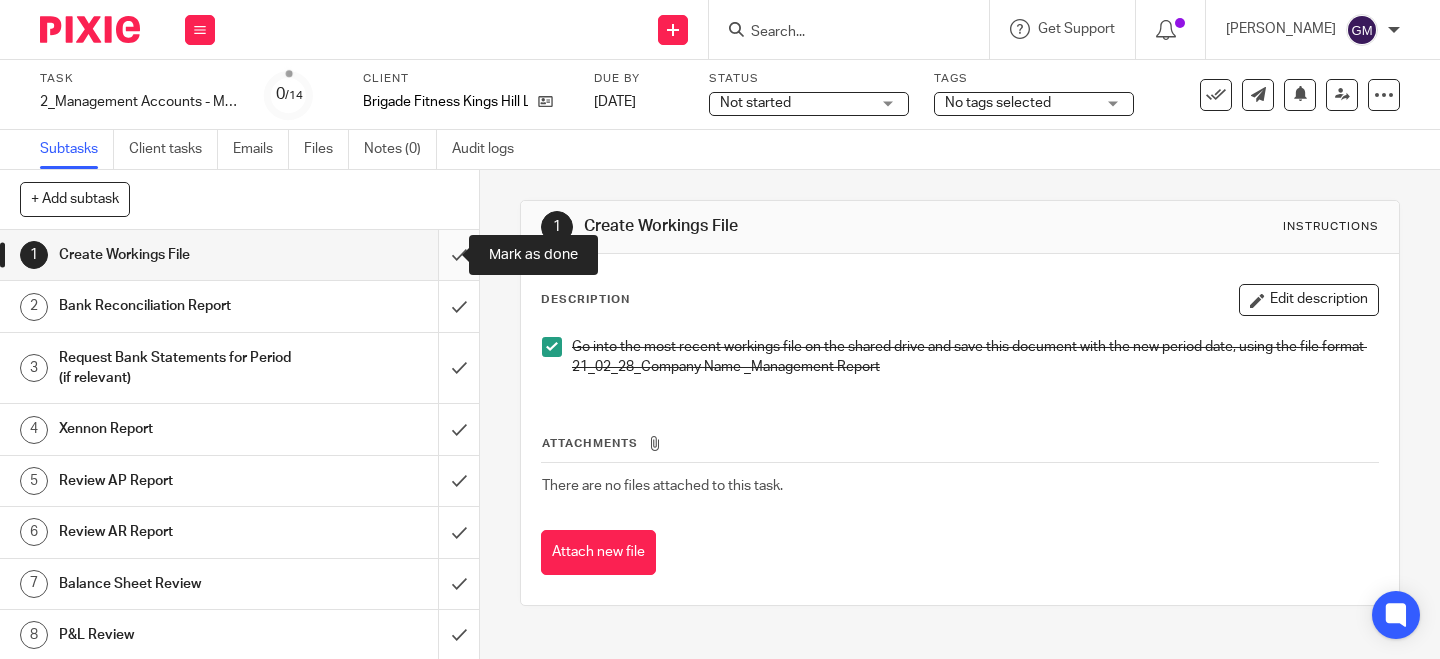 click at bounding box center [239, 255] 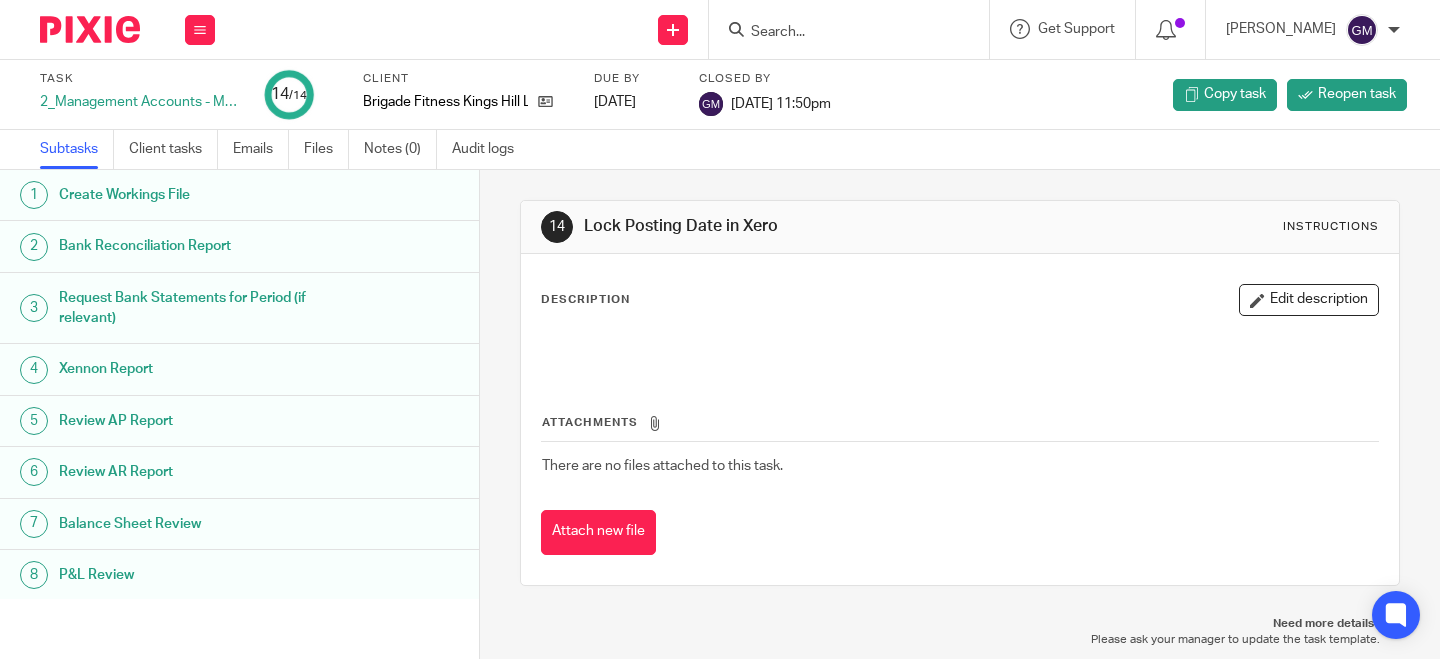 scroll, scrollTop: 0, scrollLeft: 0, axis: both 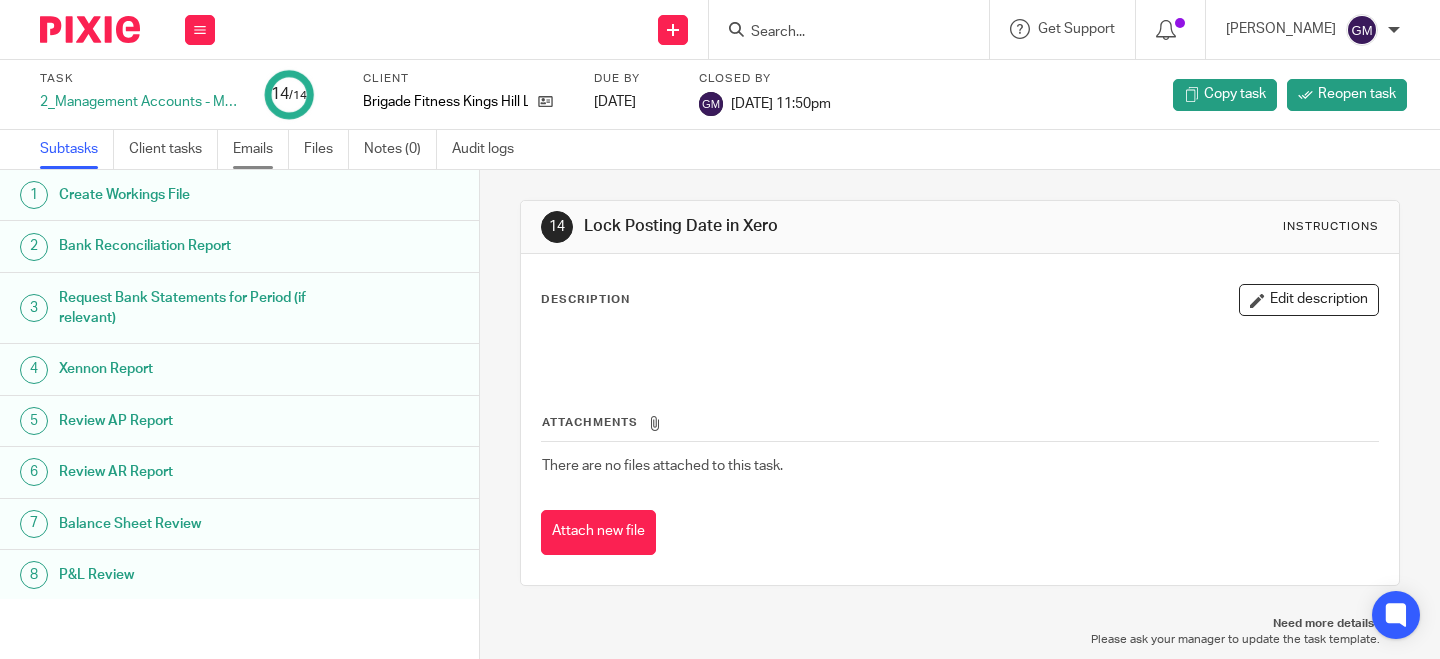 click on "Emails" at bounding box center (261, 149) 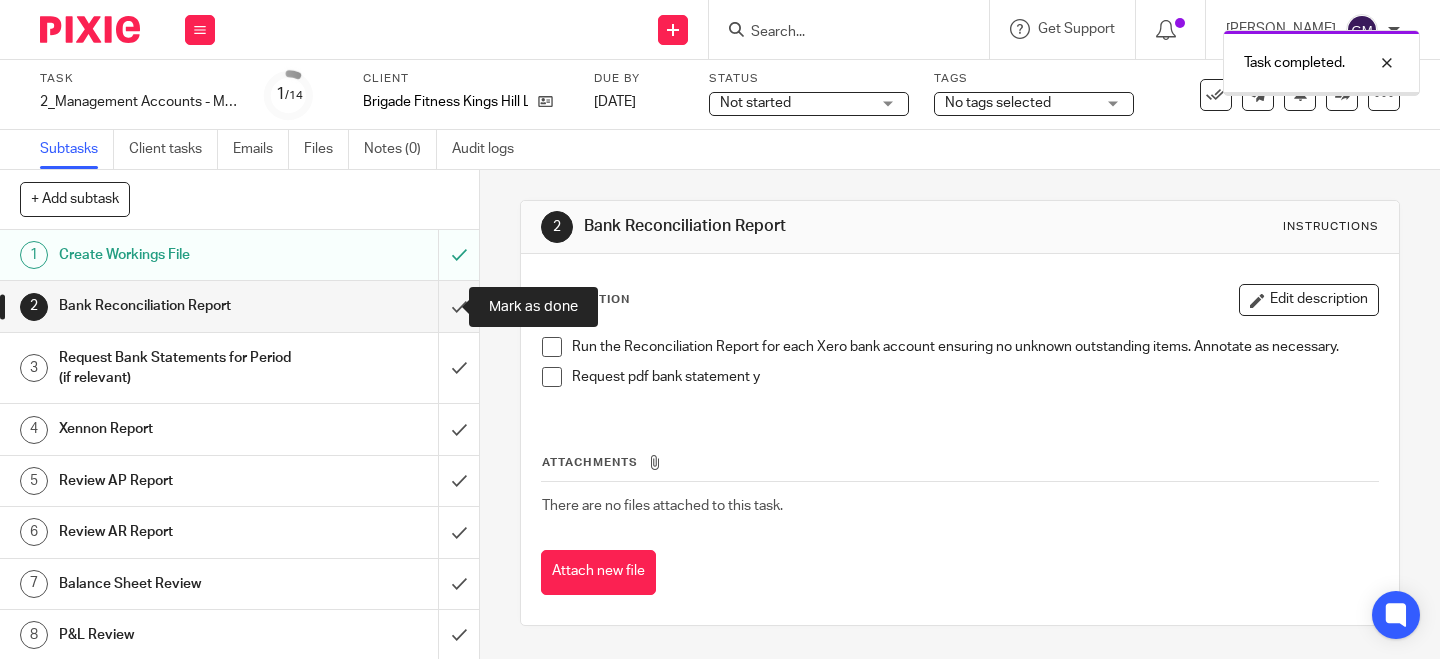 scroll, scrollTop: 0, scrollLeft: 0, axis: both 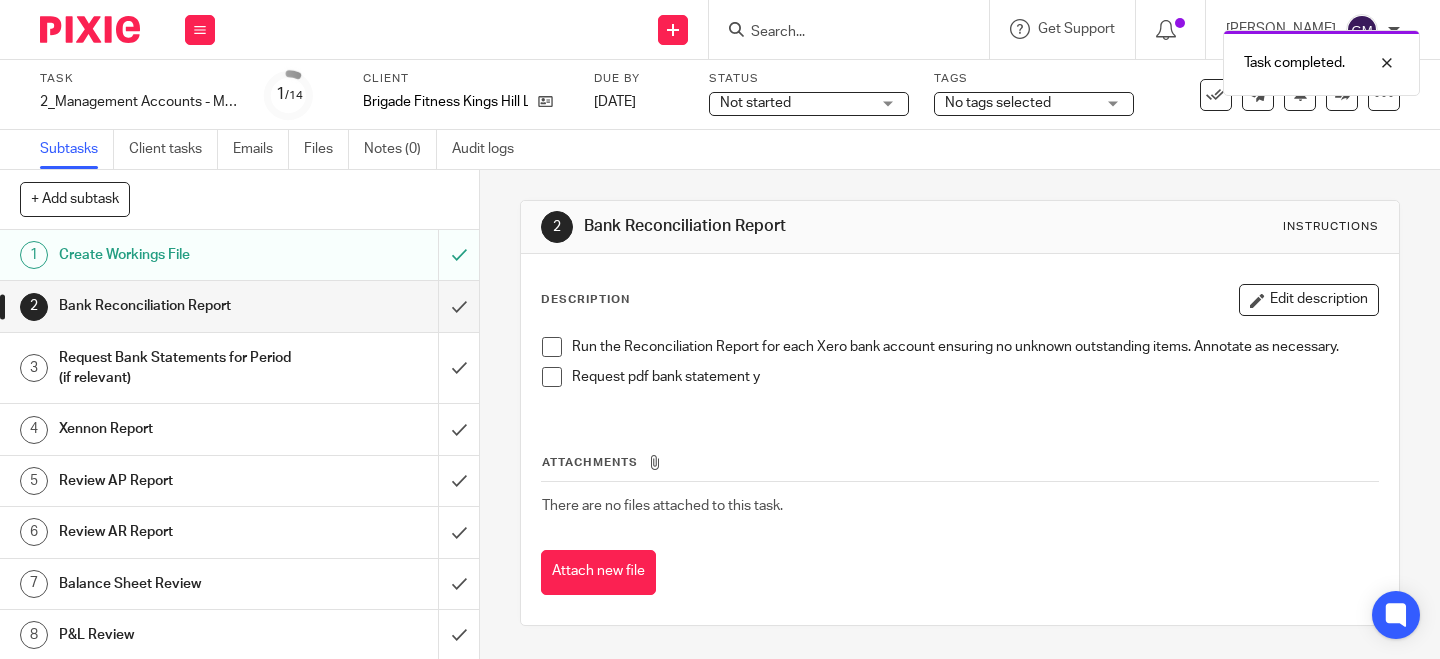 click at bounding box center [552, 347] 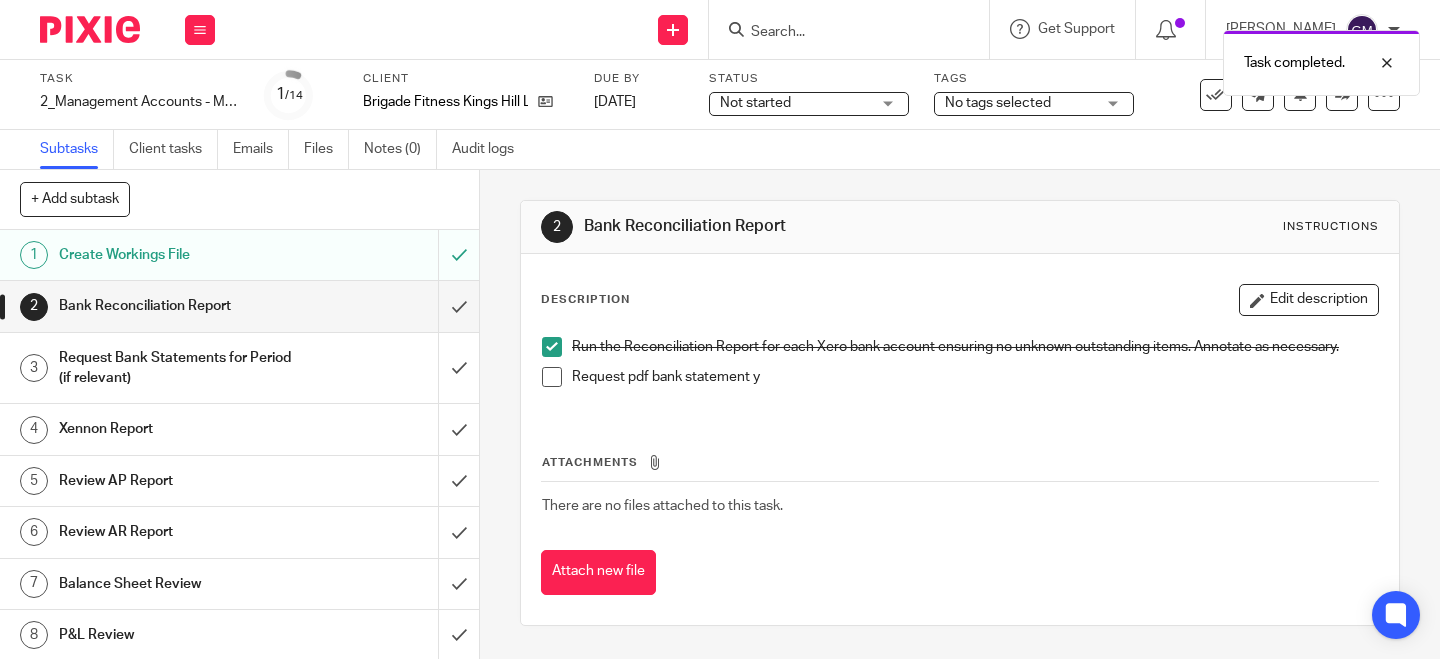 click at bounding box center (552, 377) 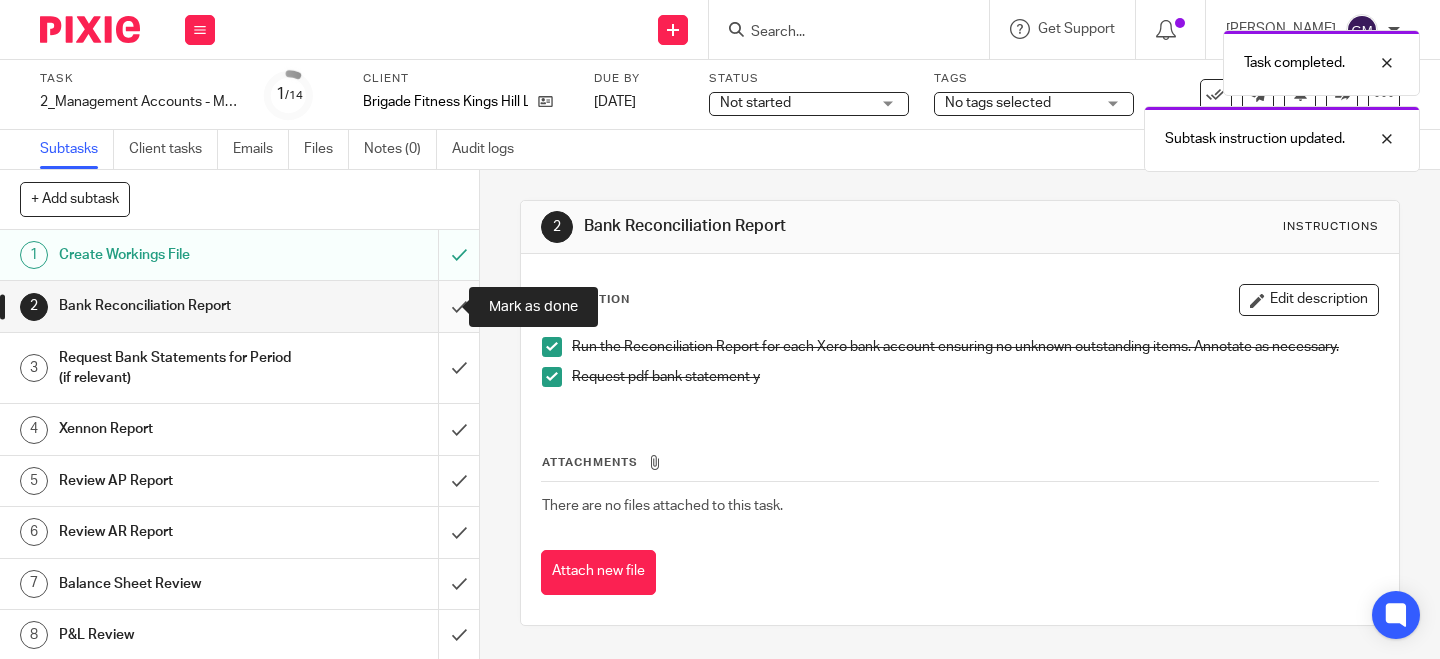 click at bounding box center [239, 306] 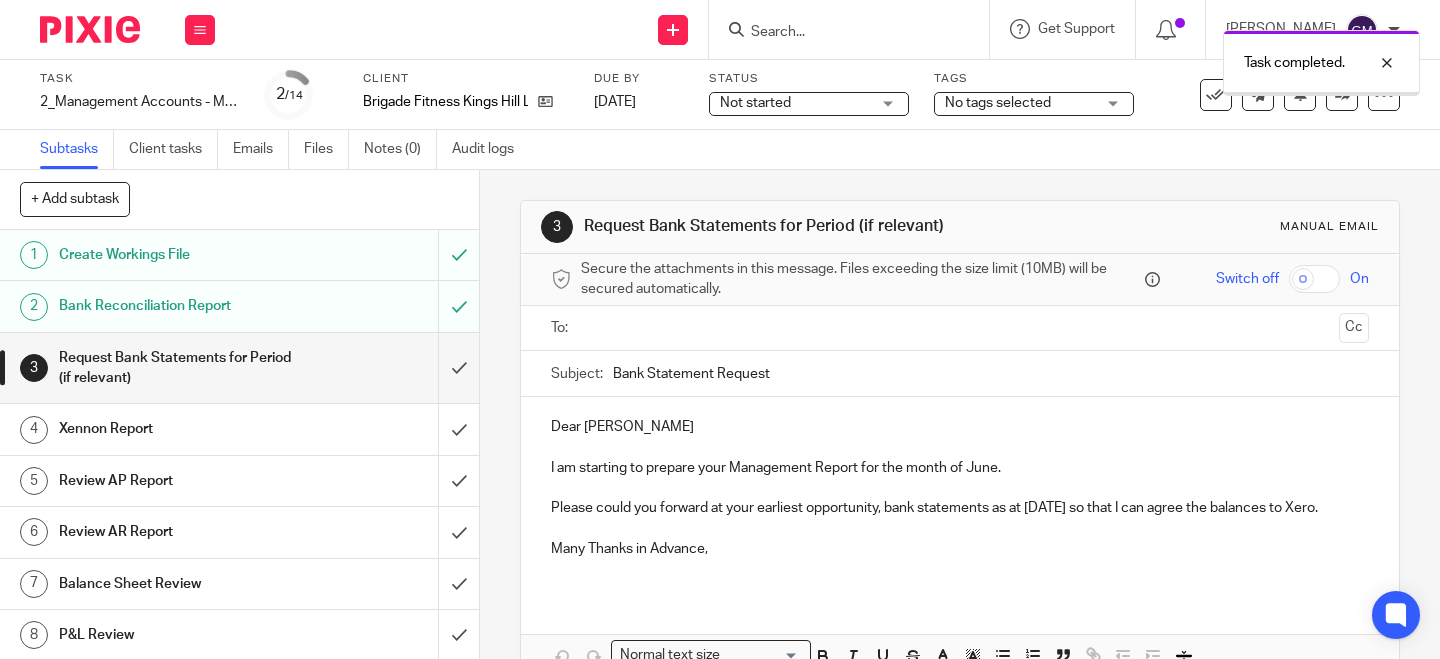 scroll, scrollTop: 0, scrollLeft: 0, axis: both 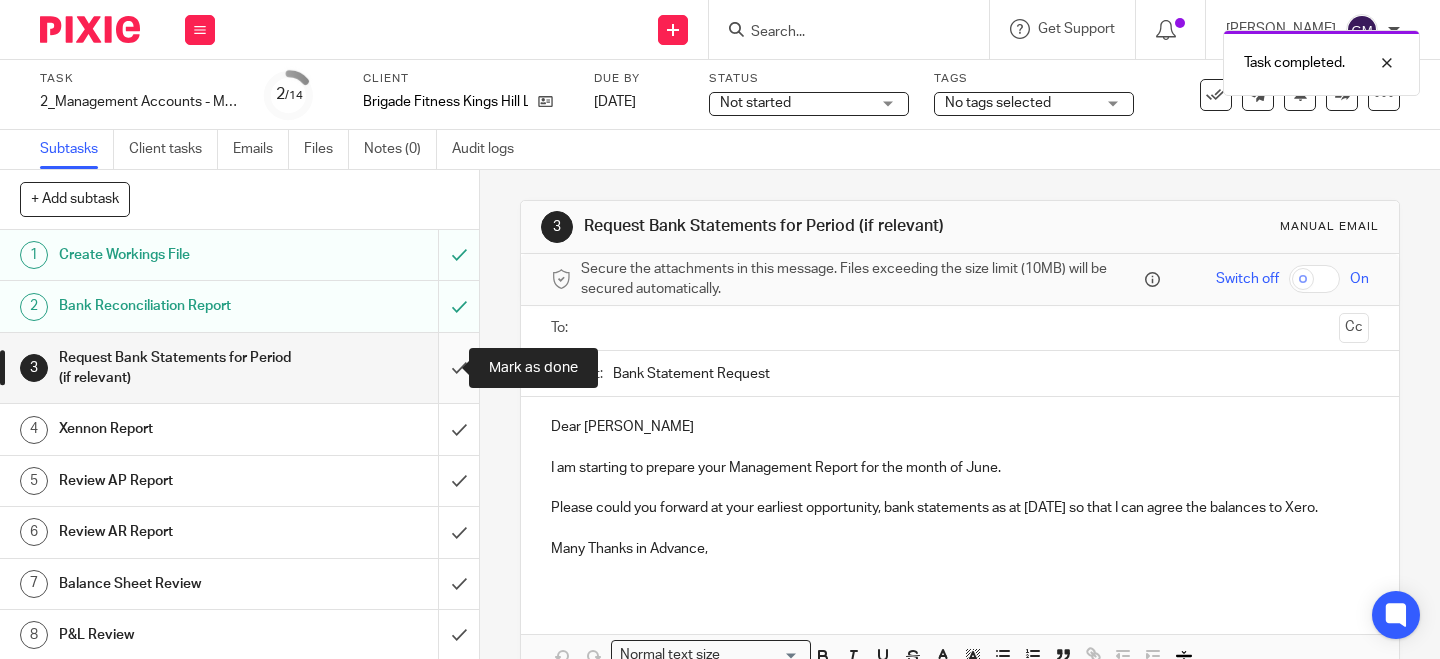 click at bounding box center (239, 368) 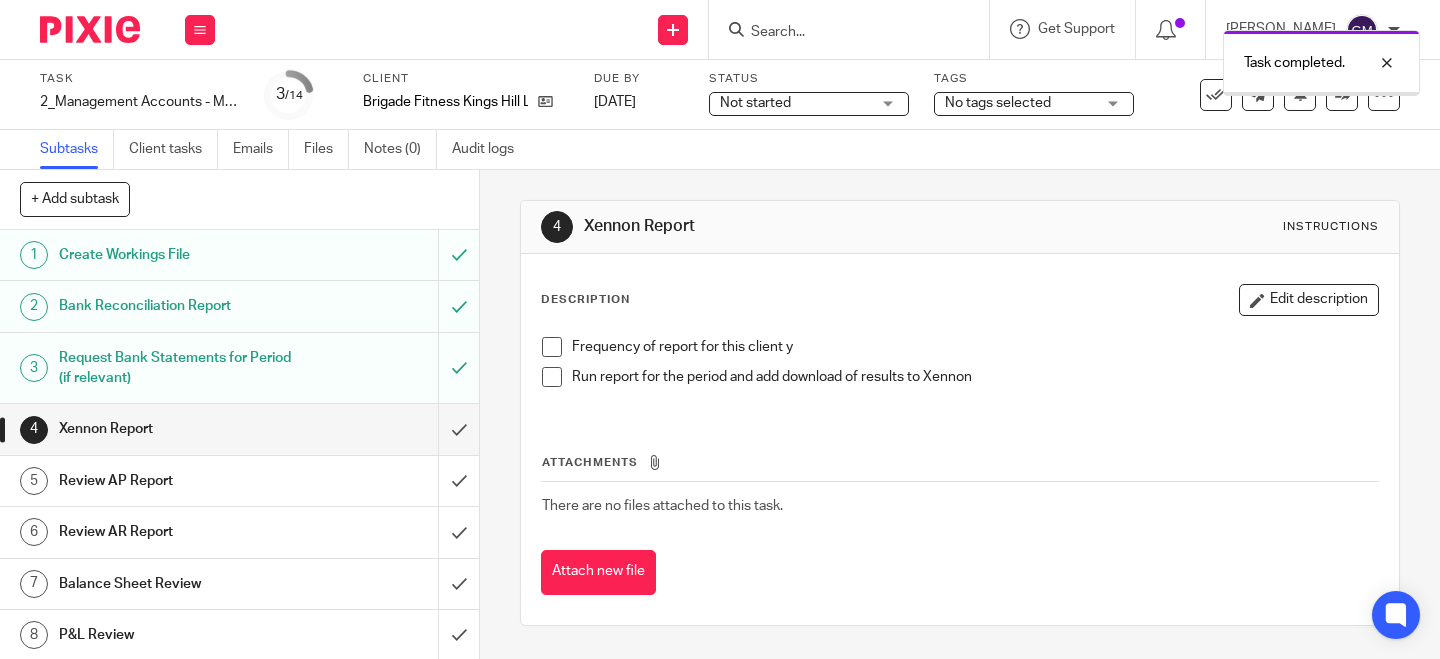 scroll, scrollTop: 0, scrollLeft: 0, axis: both 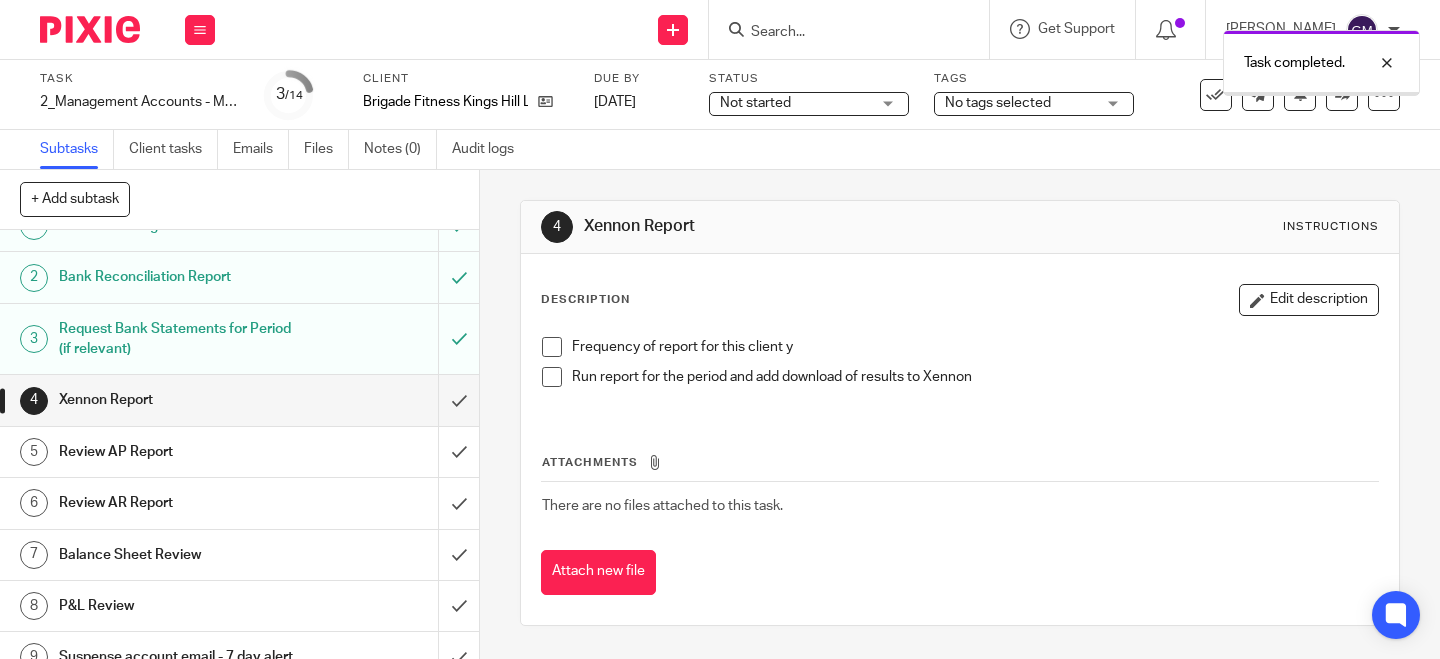 click at bounding box center (552, 347) 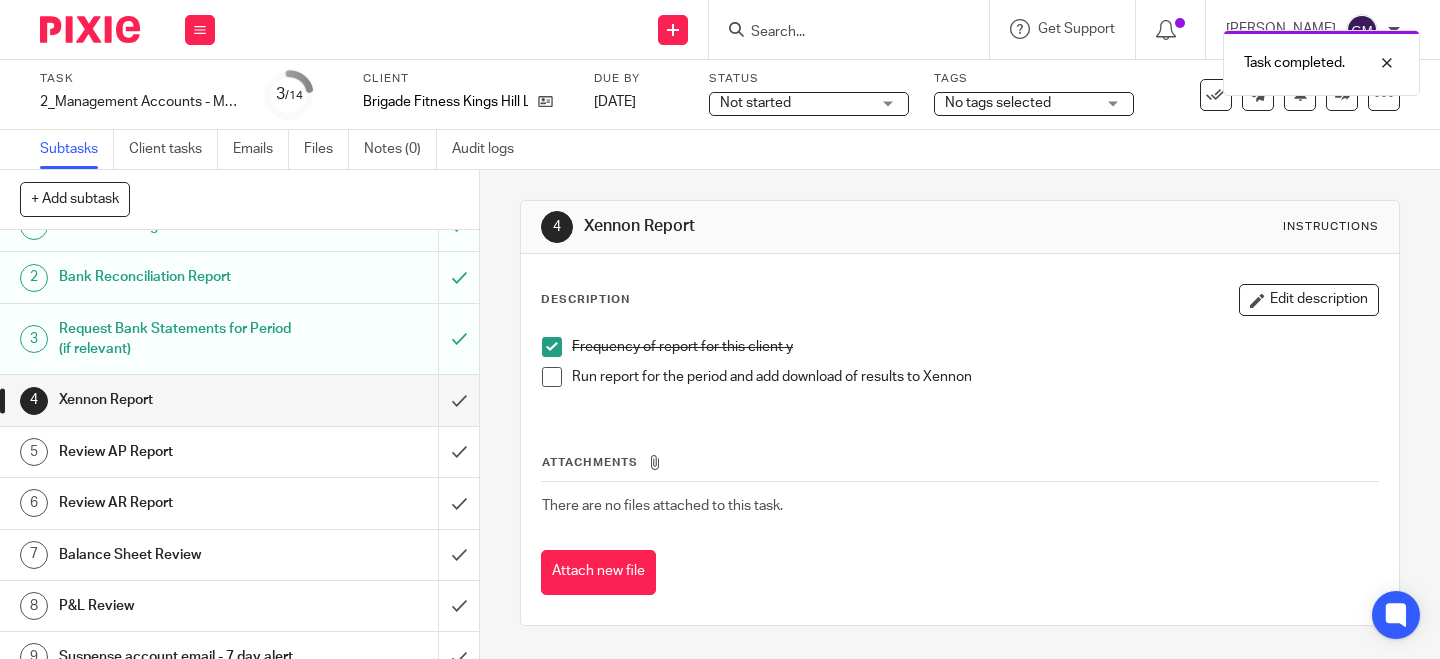 drag, startPoint x: 549, startPoint y: 375, endPoint x: 461, endPoint y: 395, distance: 90.24411 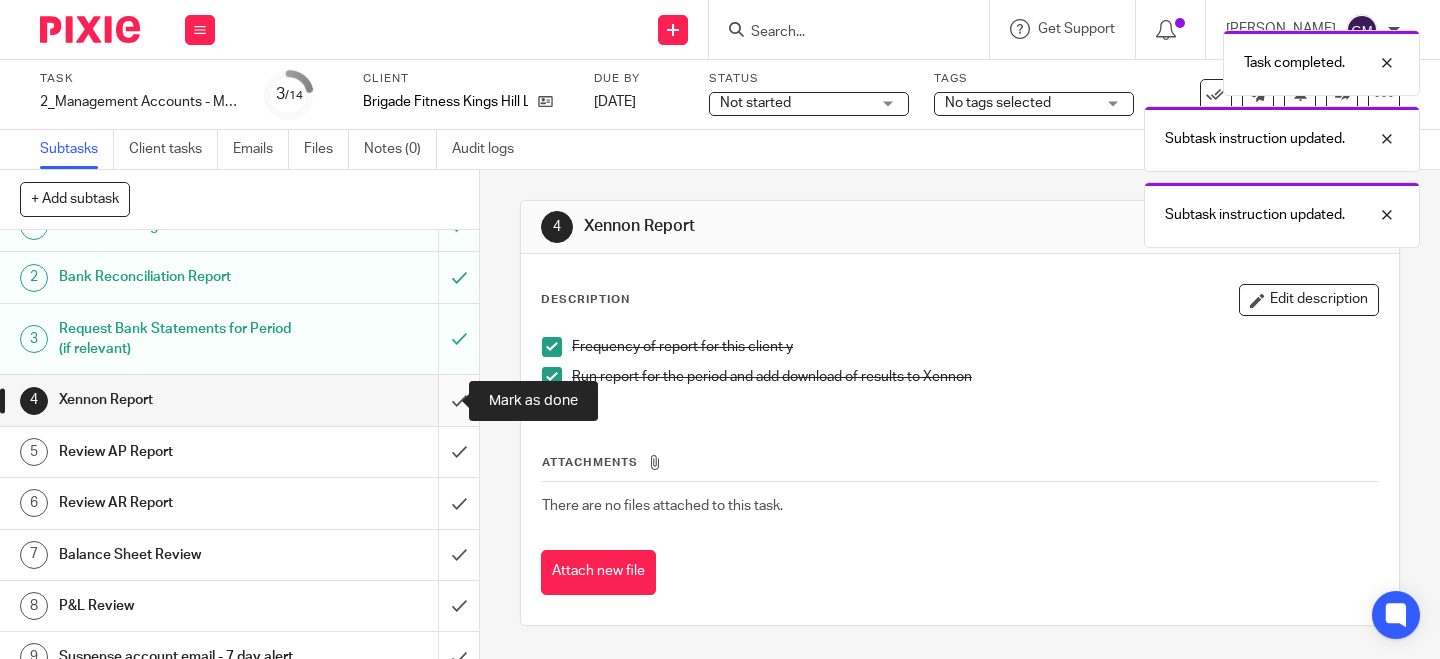 drag, startPoint x: 449, startPoint y: 400, endPoint x: 439, endPoint y: 397, distance: 10.440307 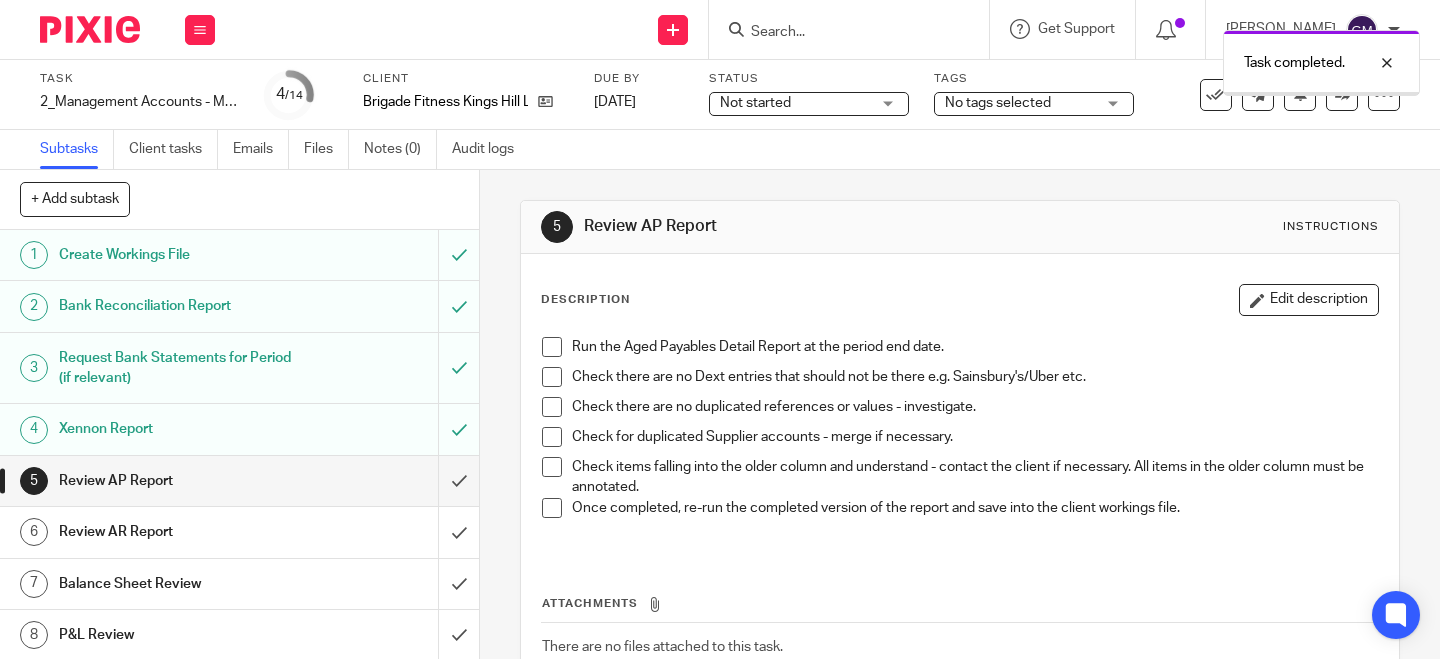scroll, scrollTop: 0, scrollLeft: 0, axis: both 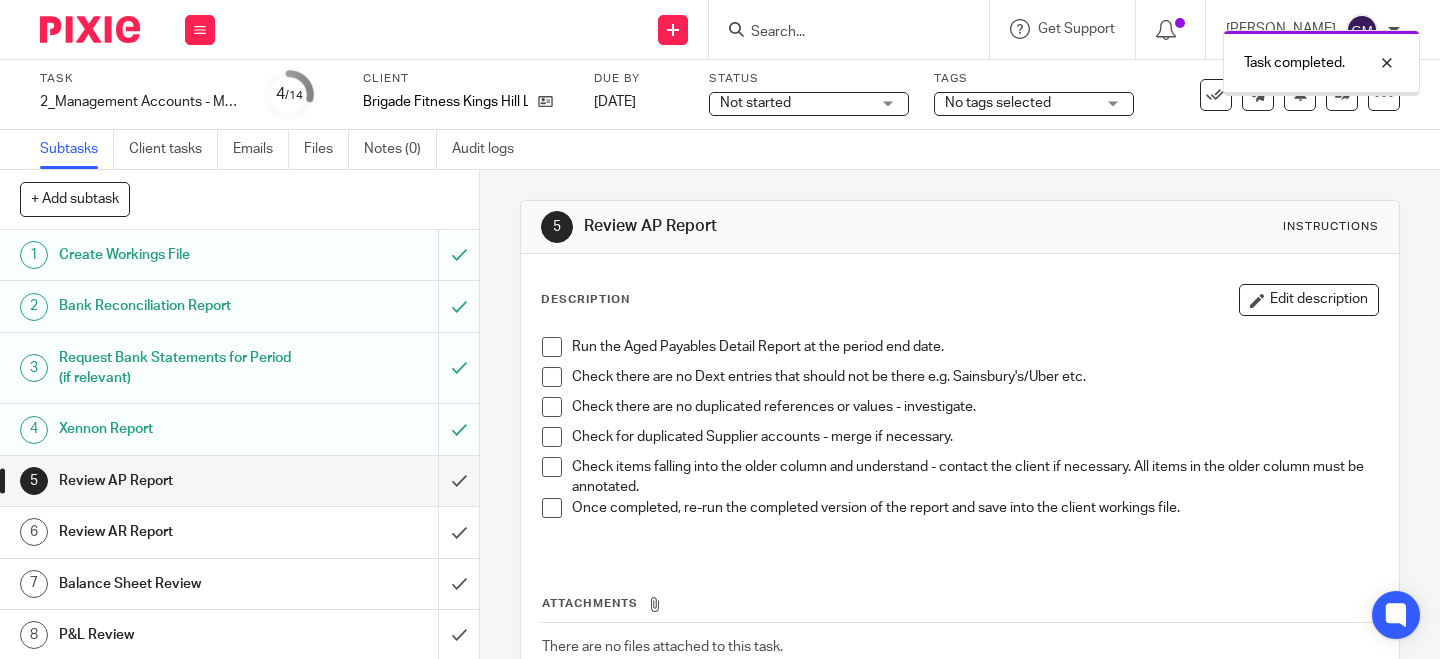 drag, startPoint x: 542, startPoint y: 349, endPoint x: 550, endPoint y: 369, distance: 21.540659 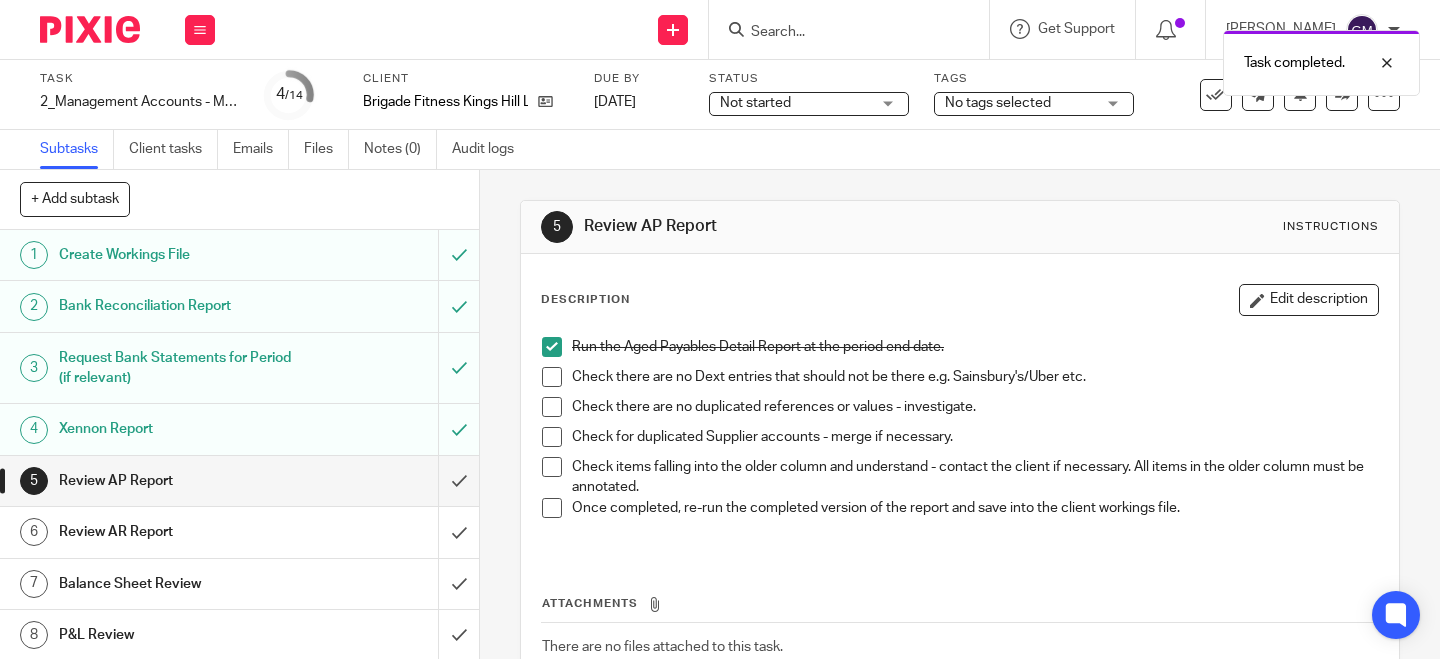click at bounding box center [552, 377] 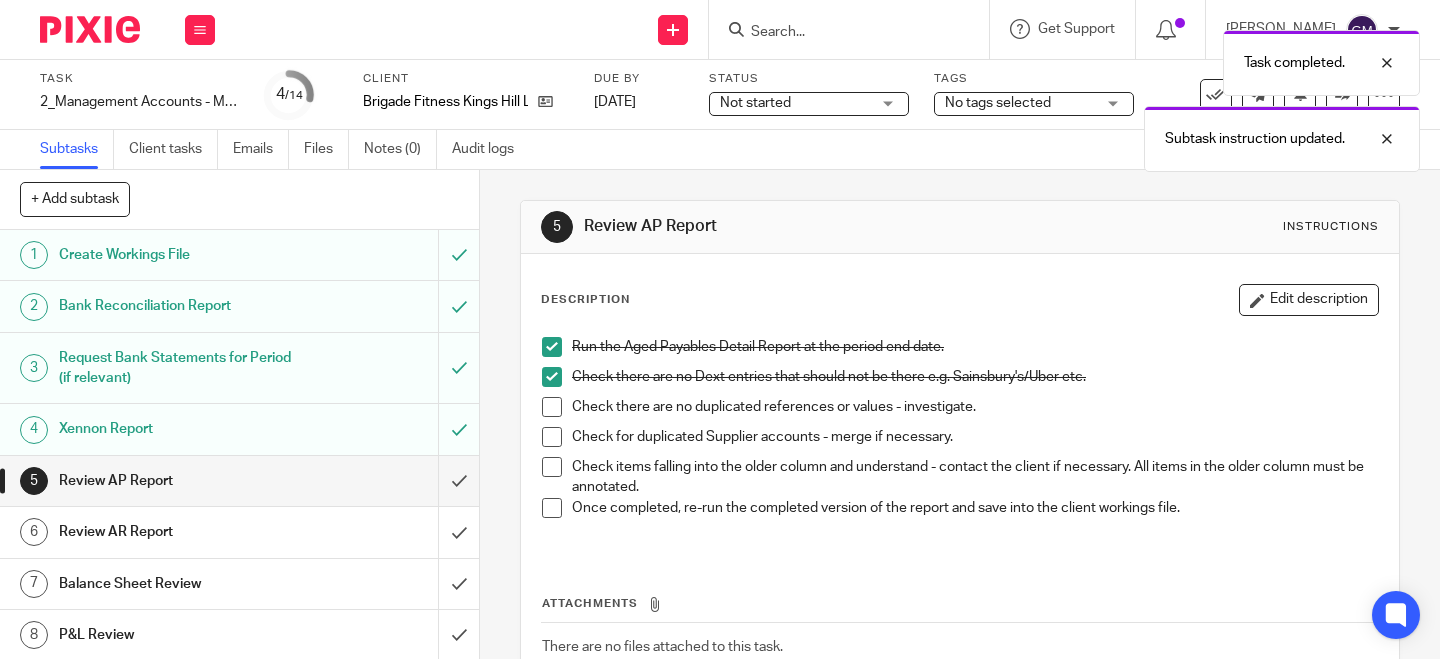 drag, startPoint x: 551, startPoint y: 408, endPoint x: 553, endPoint y: 433, distance: 25.079872 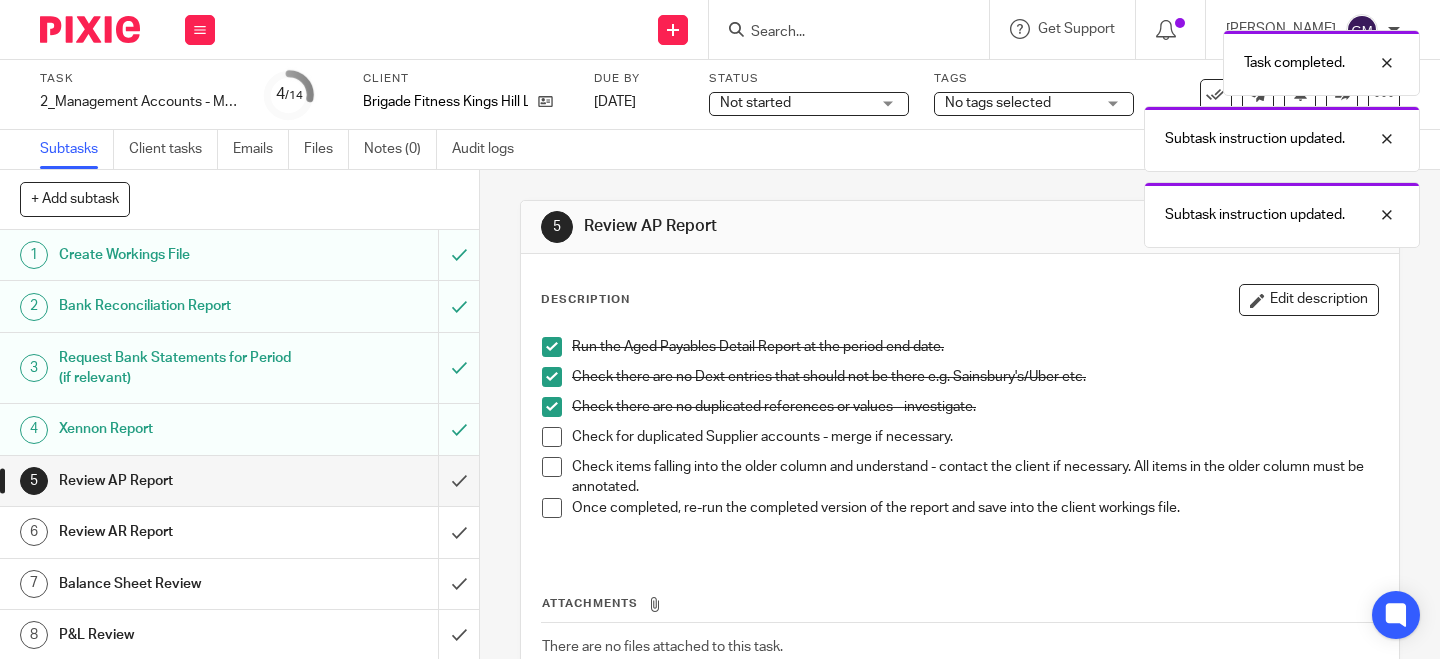 click at bounding box center (552, 437) 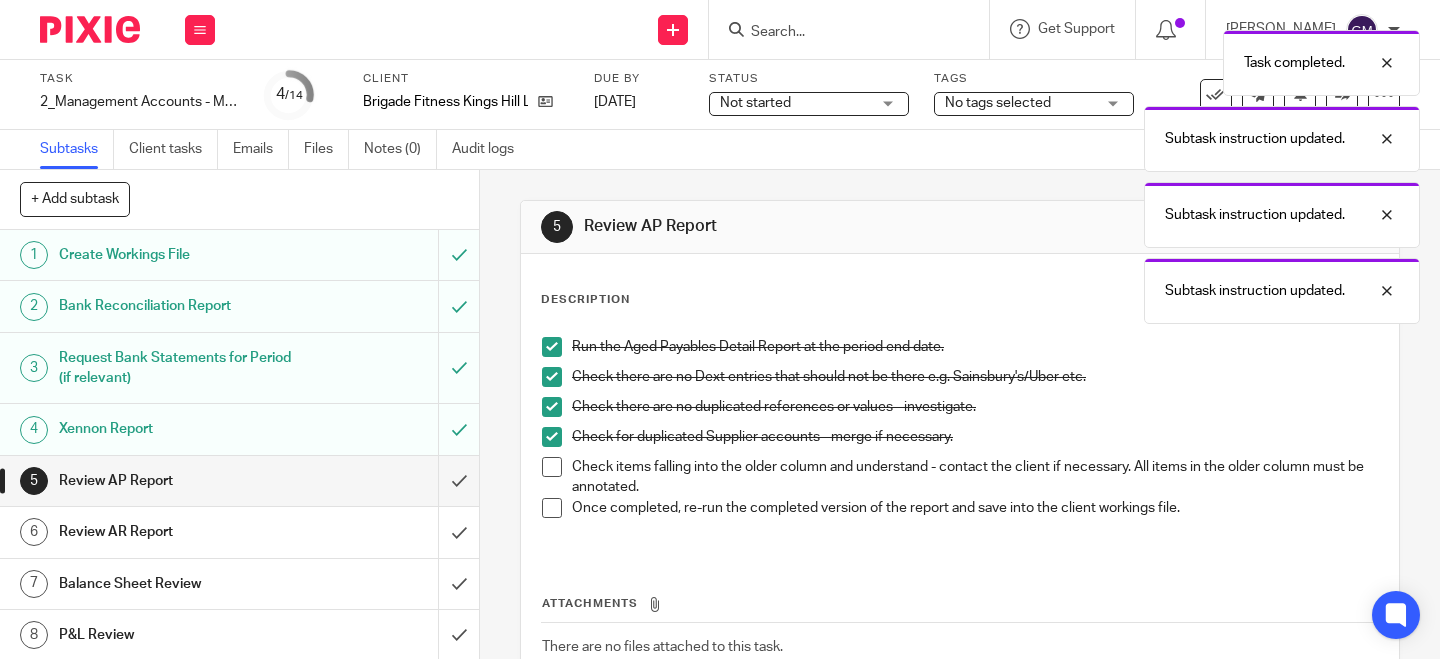 click at bounding box center [552, 467] 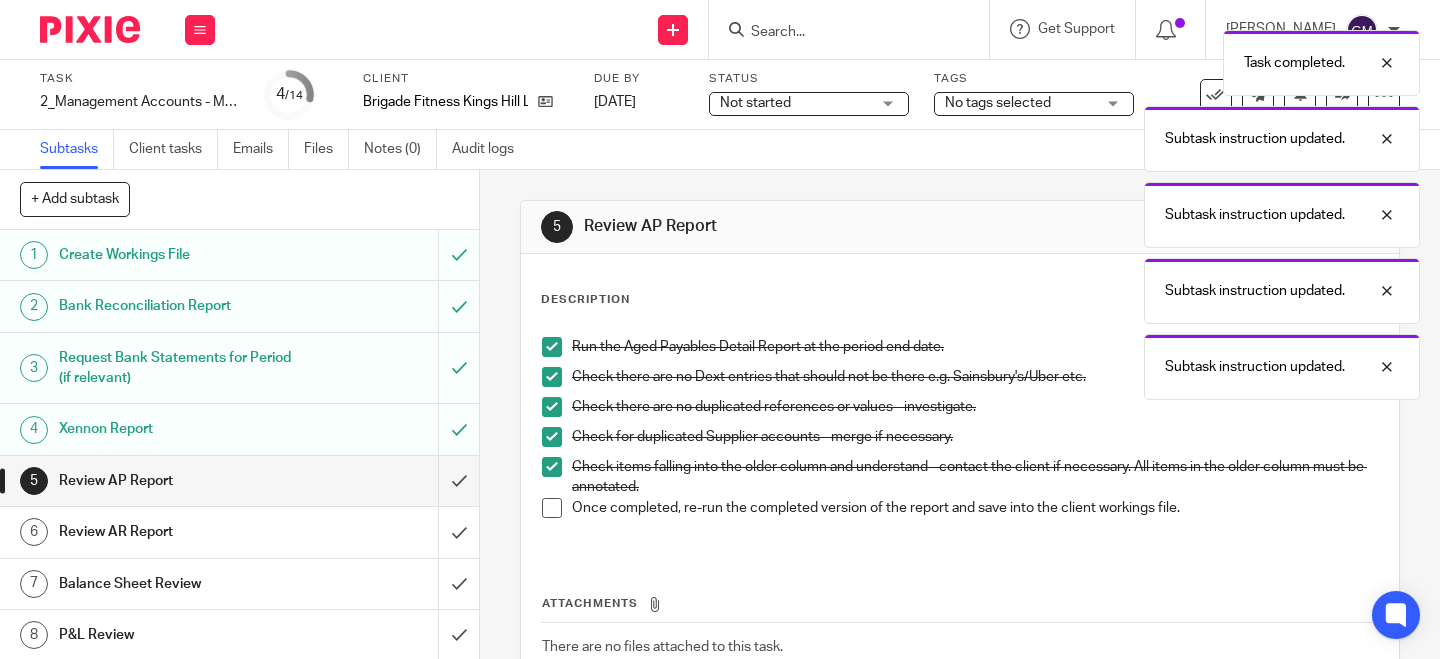 click at bounding box center (552, 508) 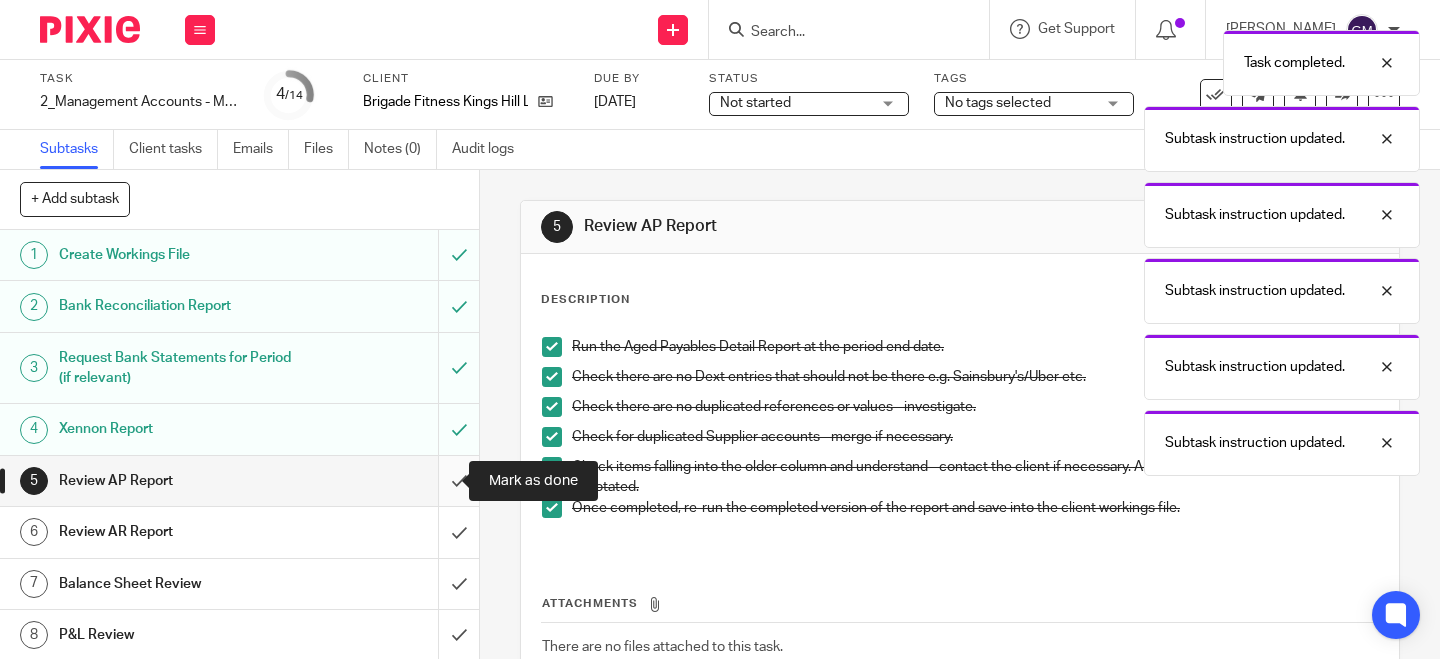 click at bounding box center (239, 481) 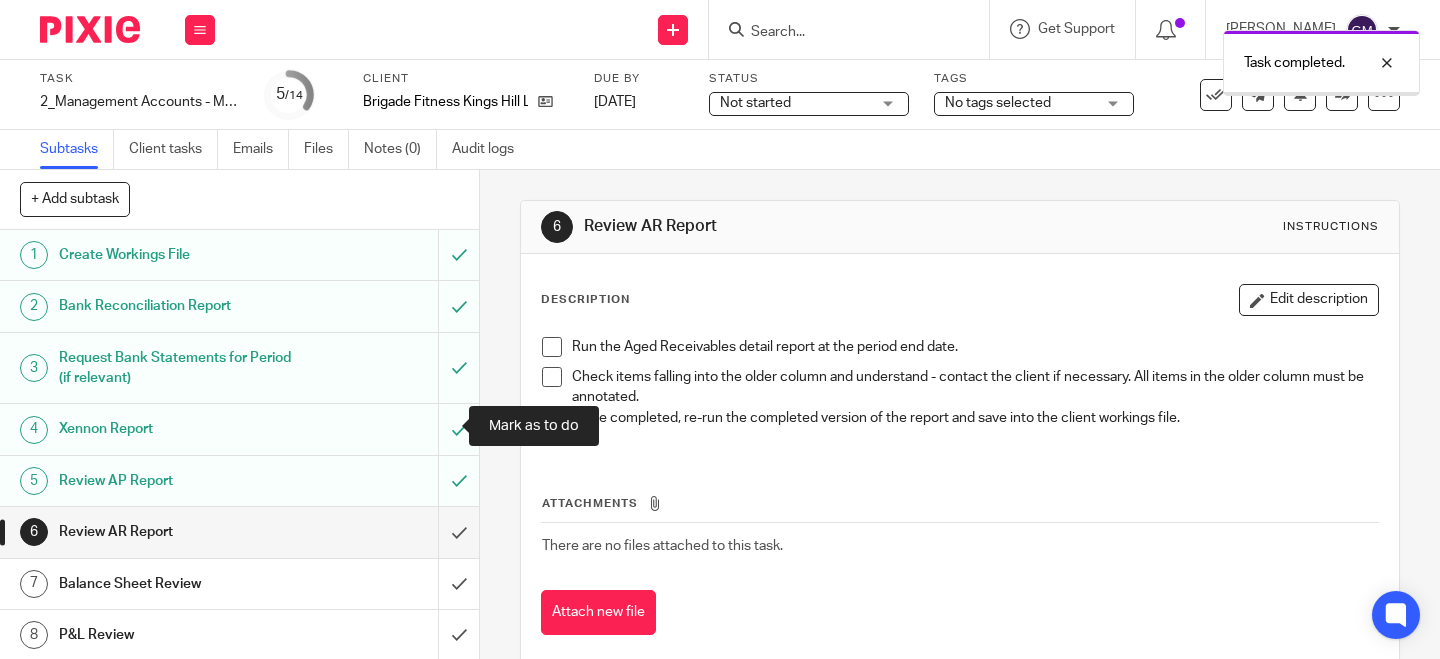 scroll, scrollTop: 0, scrollLeft: 0, axis: both 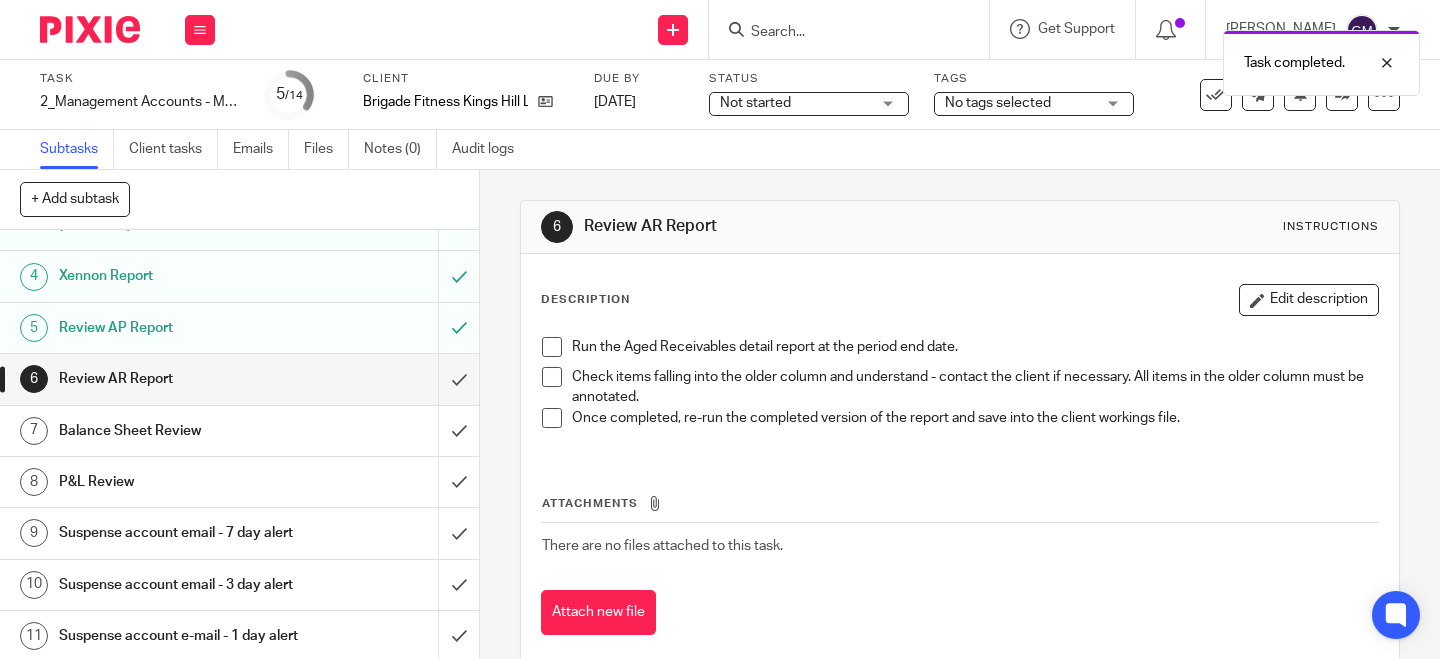 click at bounding box center (552, 347) 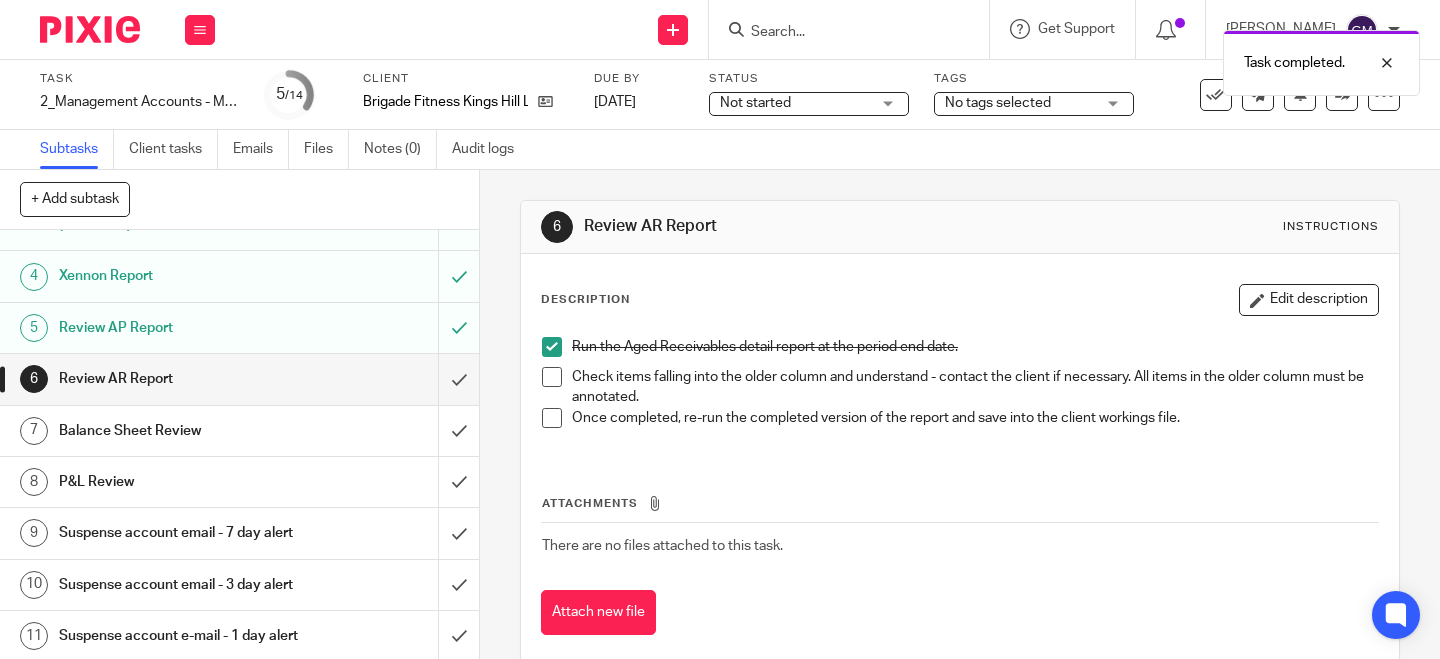 click at bounding box center [552, 377] 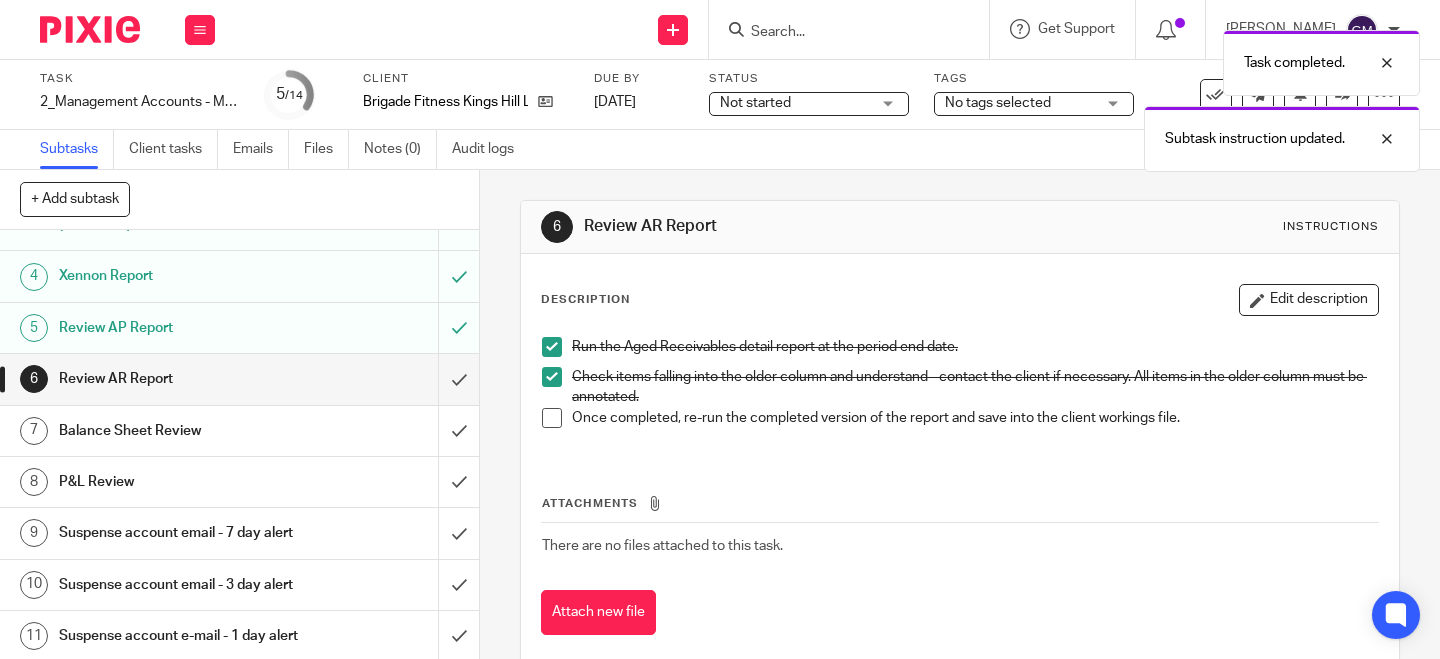 click at bounding box center (552, 418) 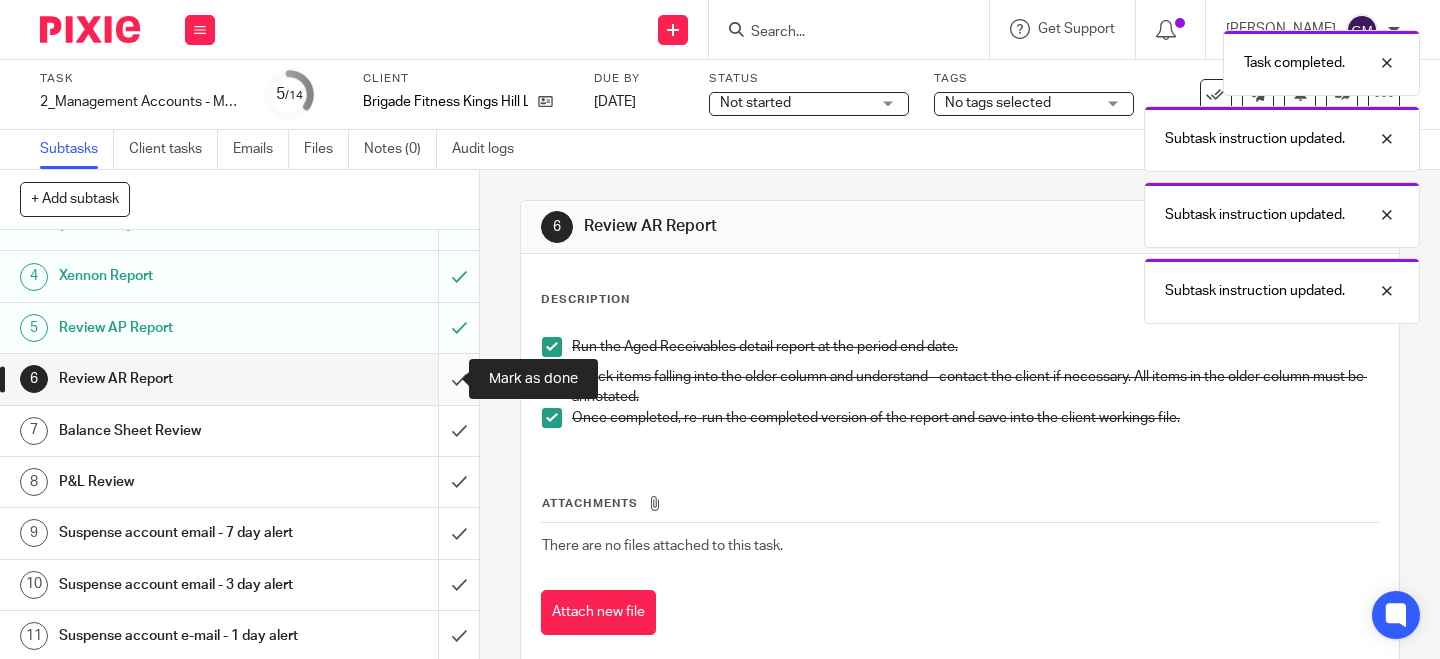 click at bounding box center [239, 379] 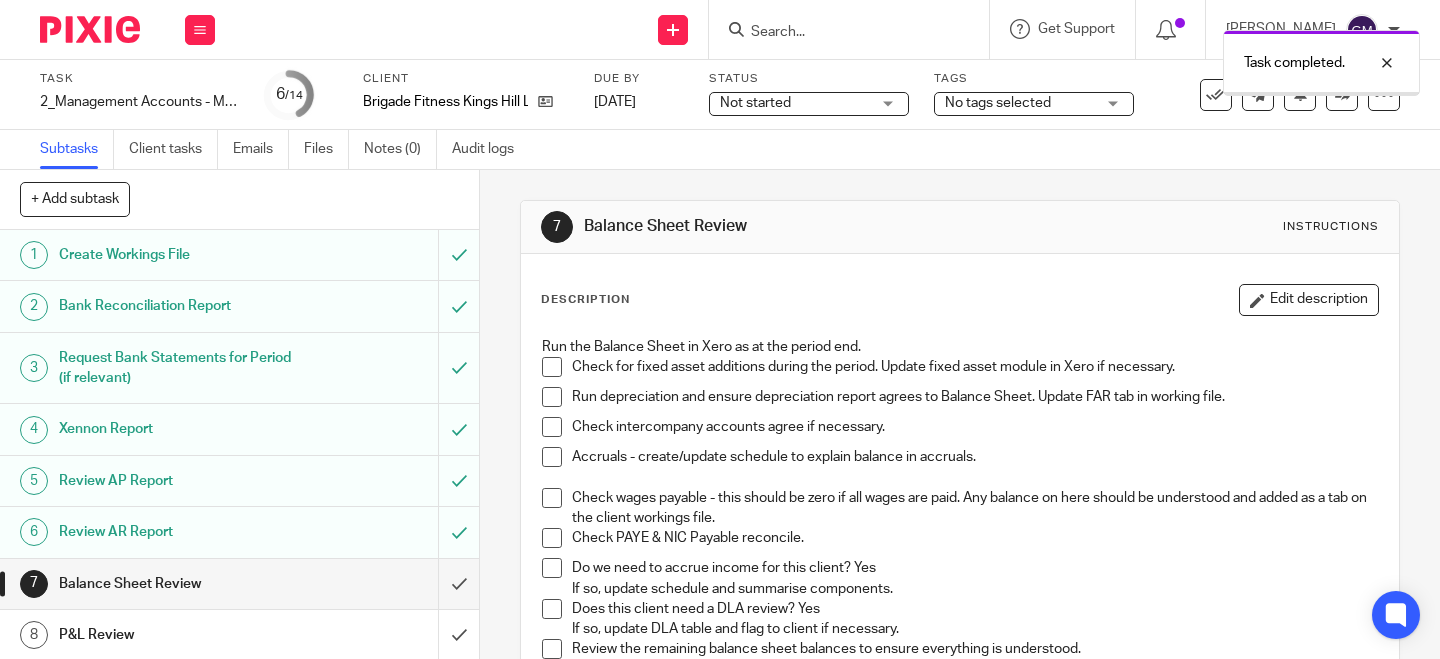scroll, scrollTop: 0, scrollLeft: 0, axis: both 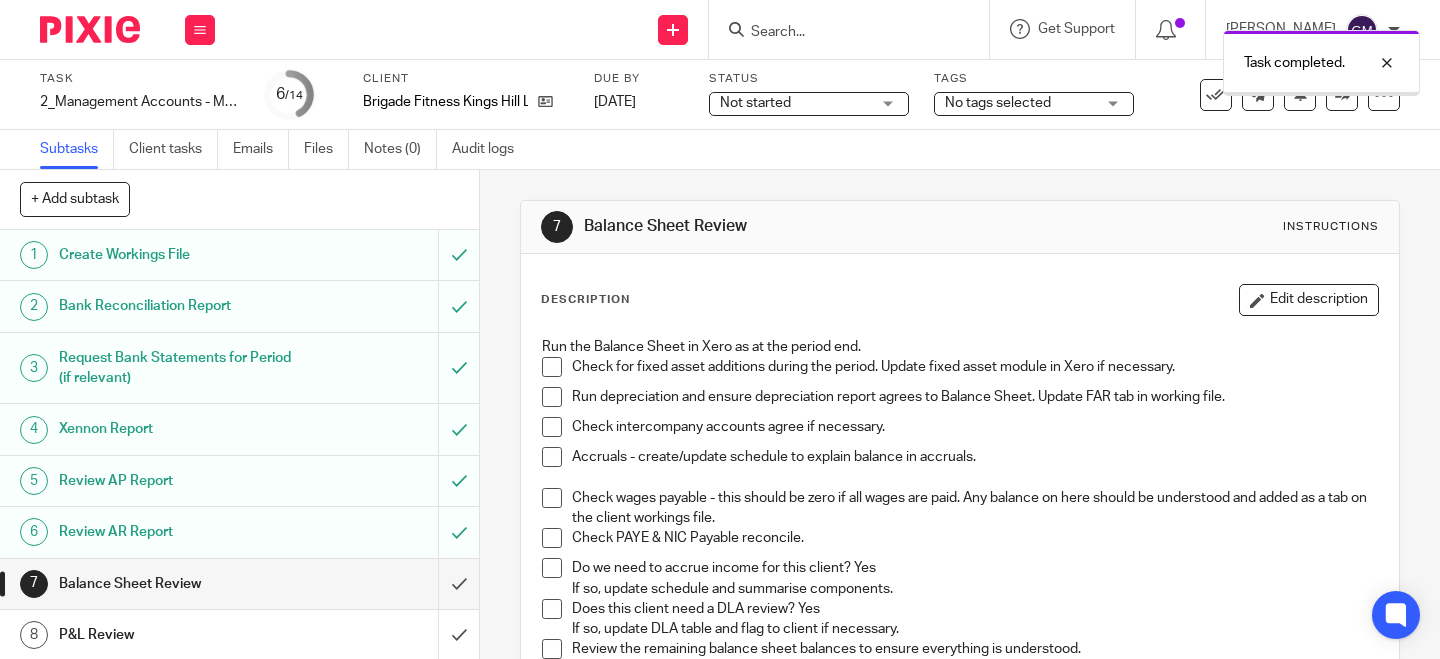 click at bounding box center (552, 367) 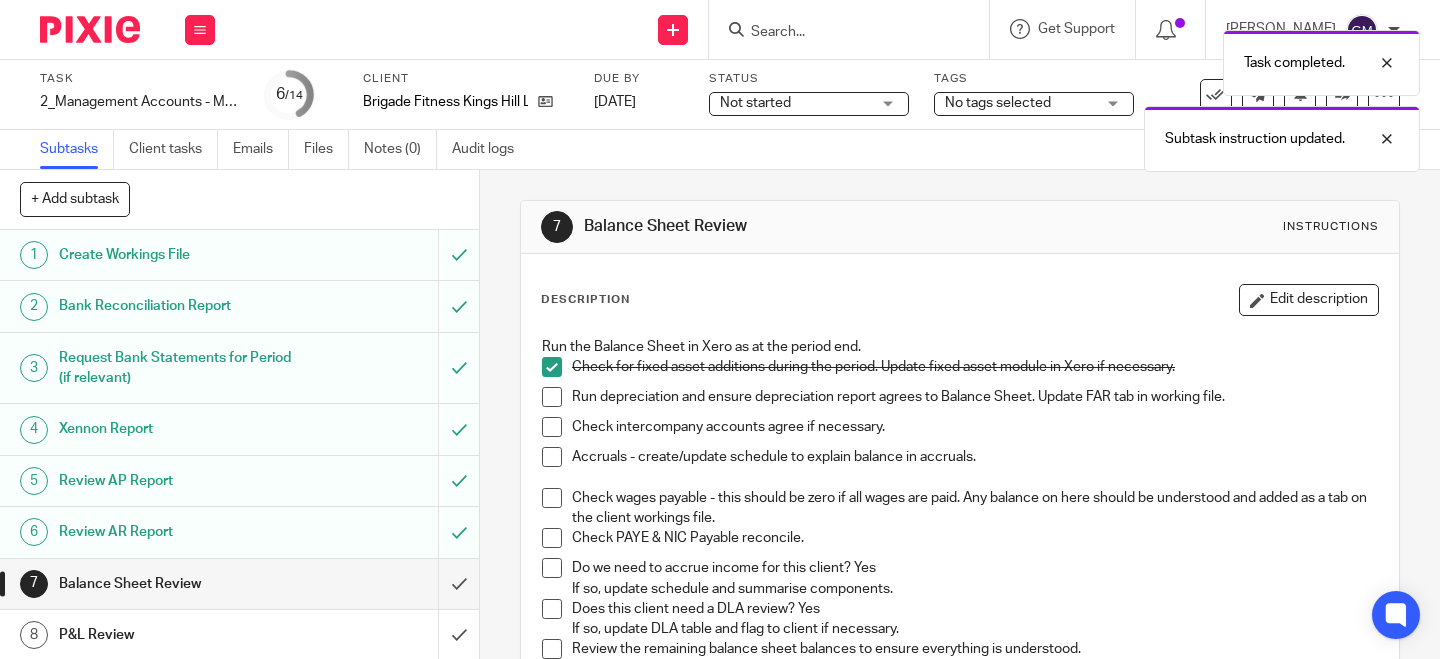 click at bounding box center (552, 397) 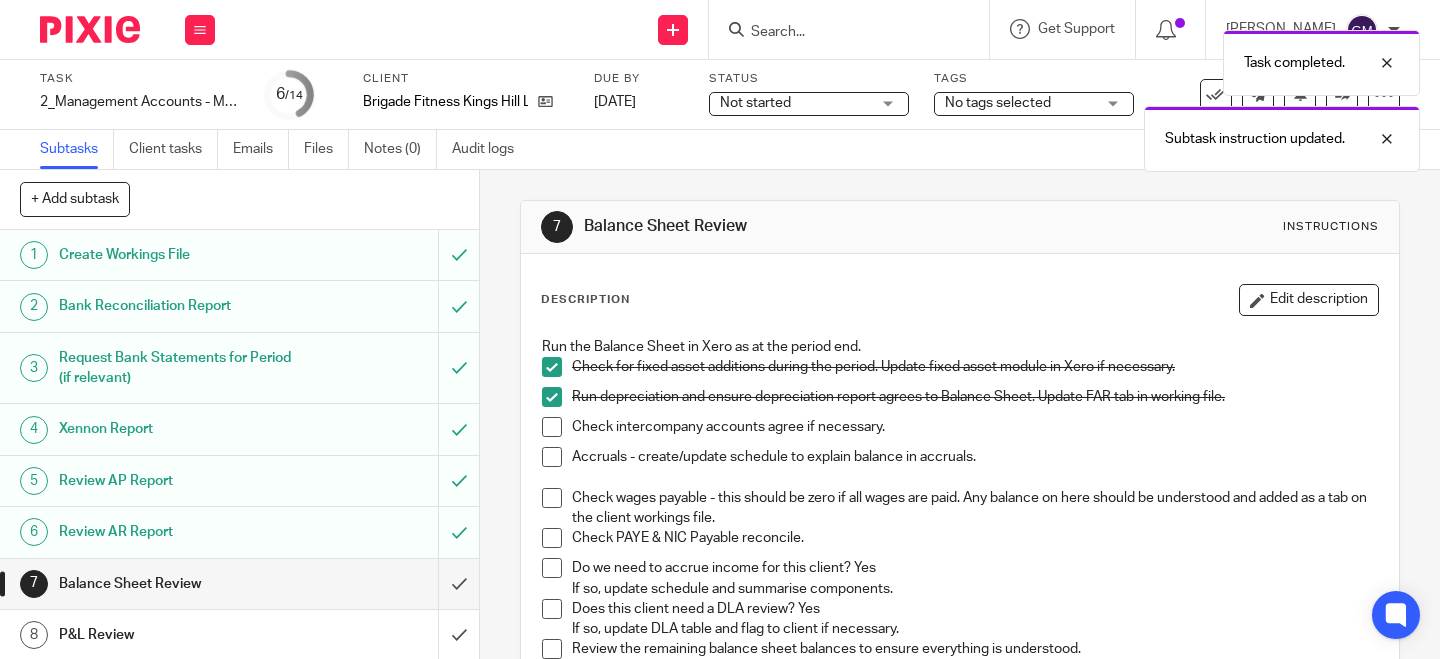 click at bounding box center [552, 427] 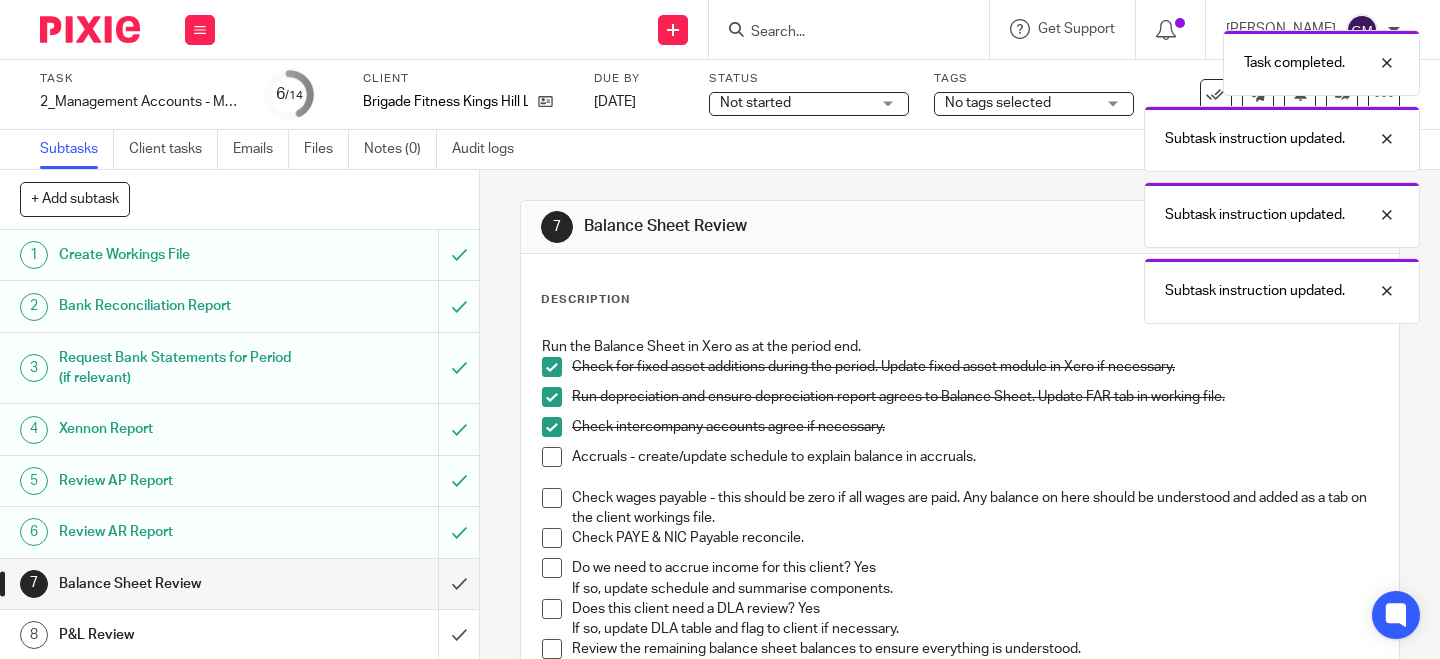 drag, startPoint x: 542, startPoint y: 459, endPoint x: 544, endPoint y: 496, distance: 37.054016 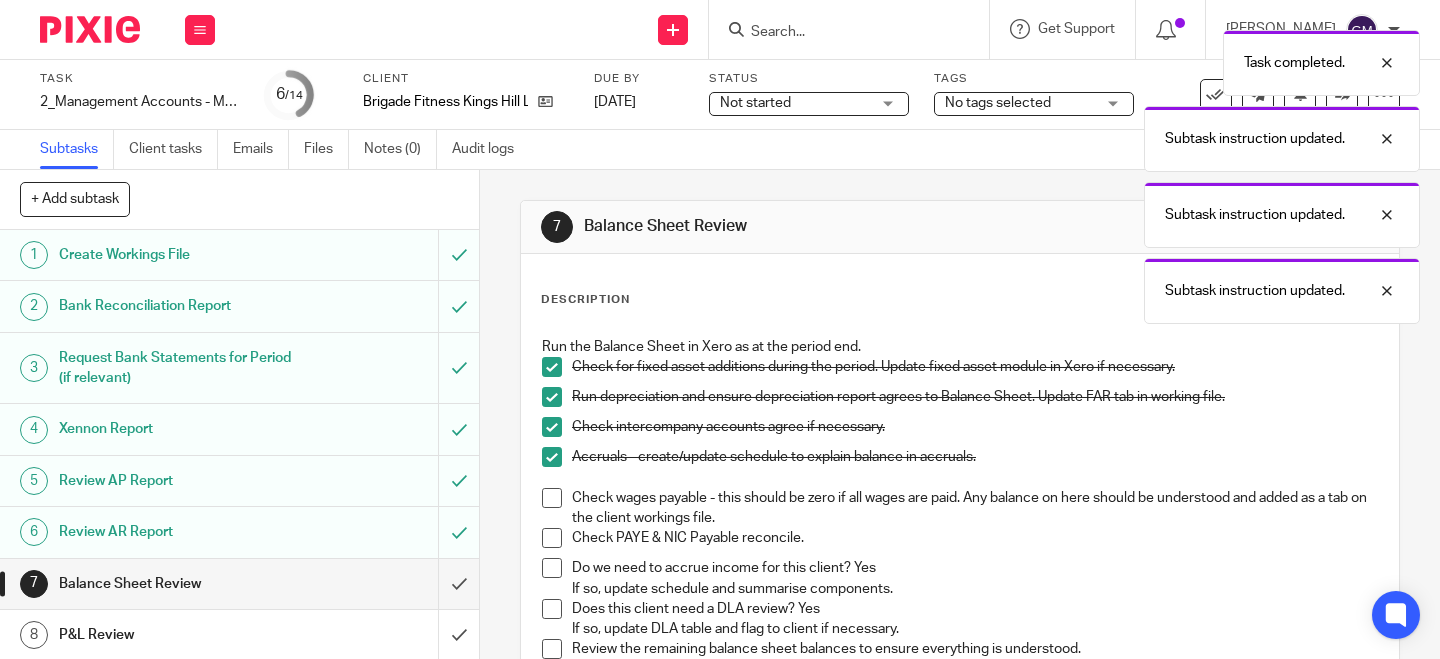 click at bounding box center (552, 498) 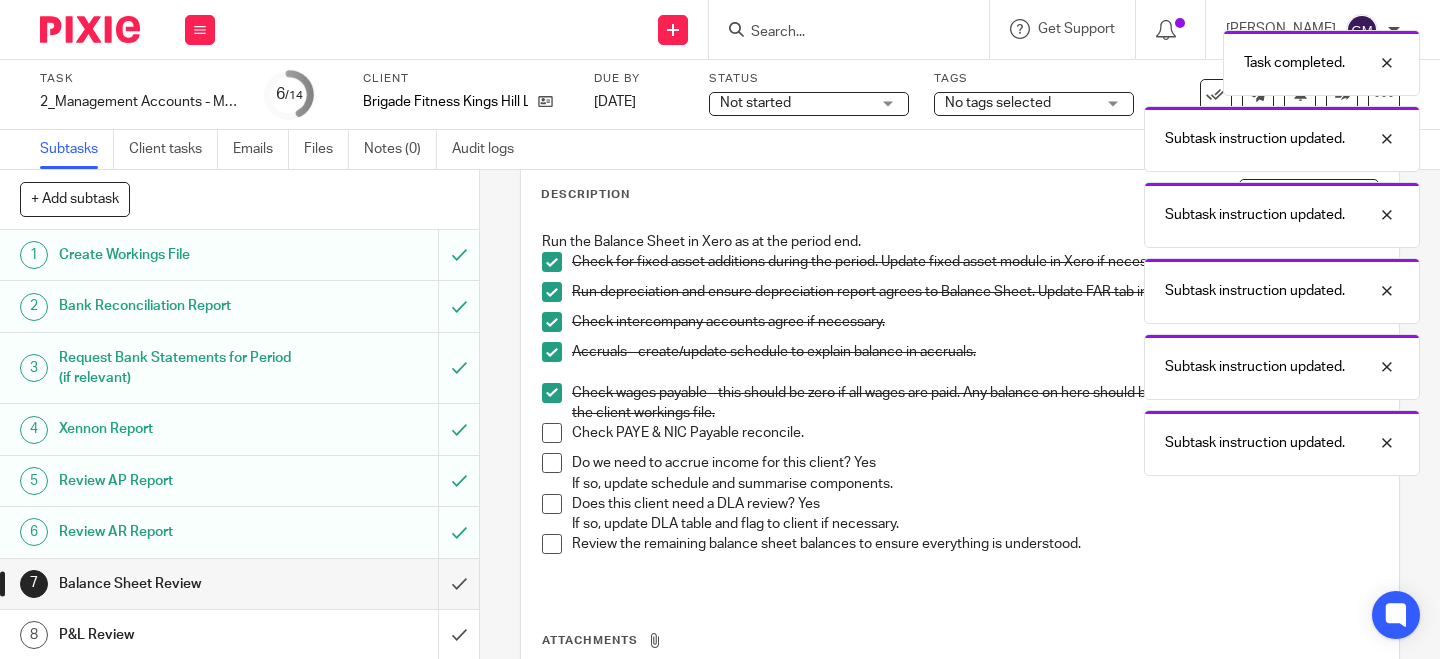 scroll, scrollTop: 106, scrollLeft: 0, axis: vertical 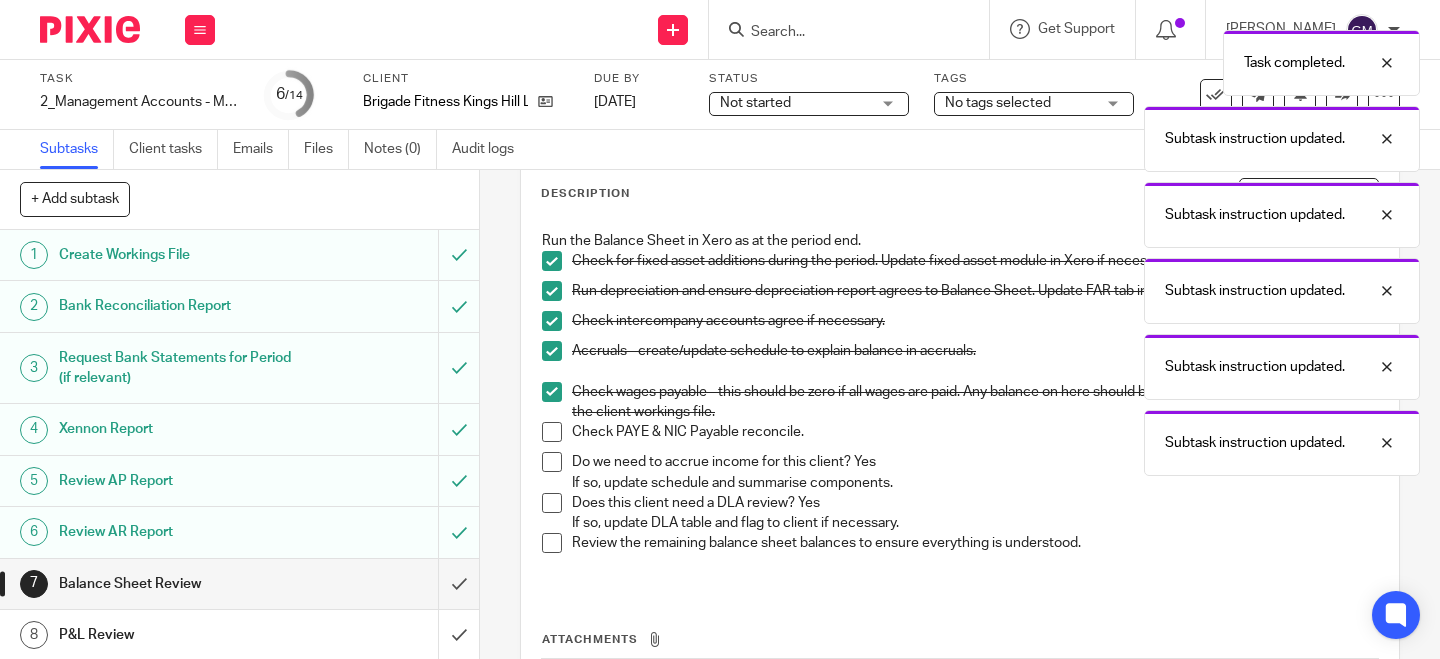click at bounding box center [552, 432] 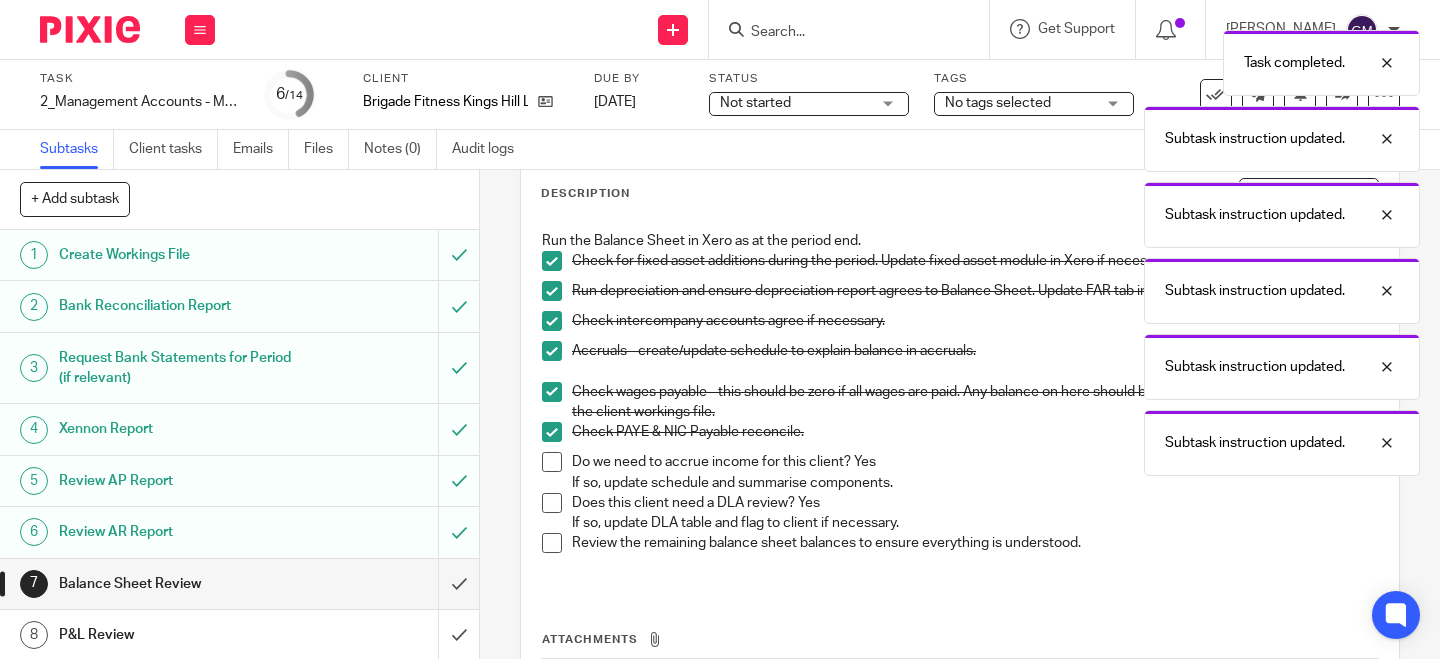 click at bounding box center [552, 462] 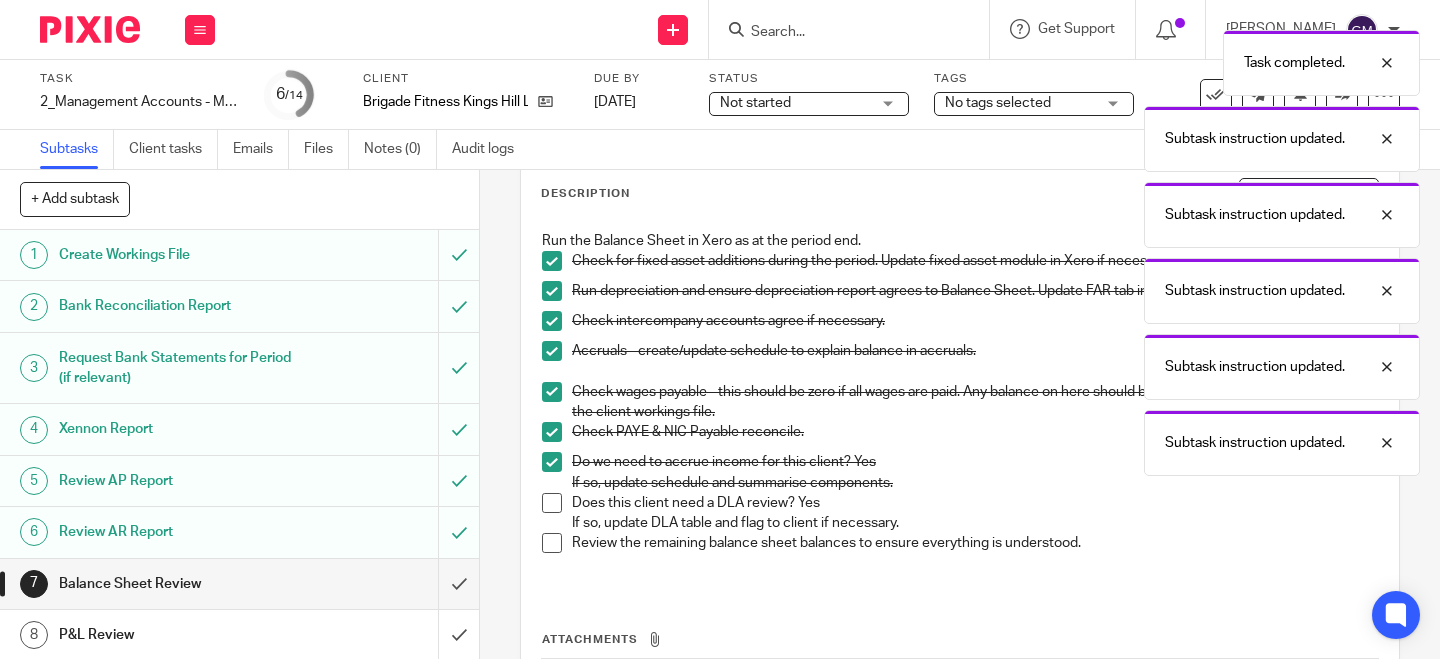 click at bounding box center [552, 503] 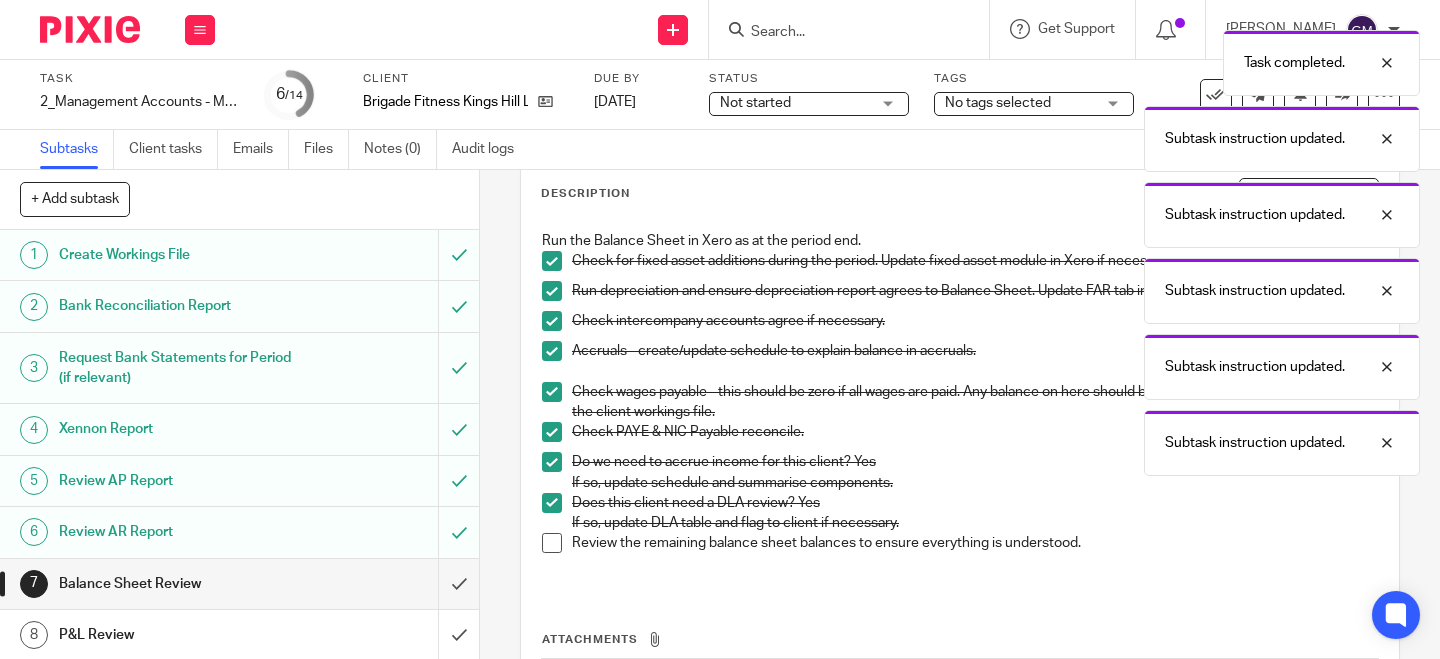 drag, startPoint x: 543, startPoint y: 540, endPoint x: 533, endPoint y: 538, distance: 10.198039 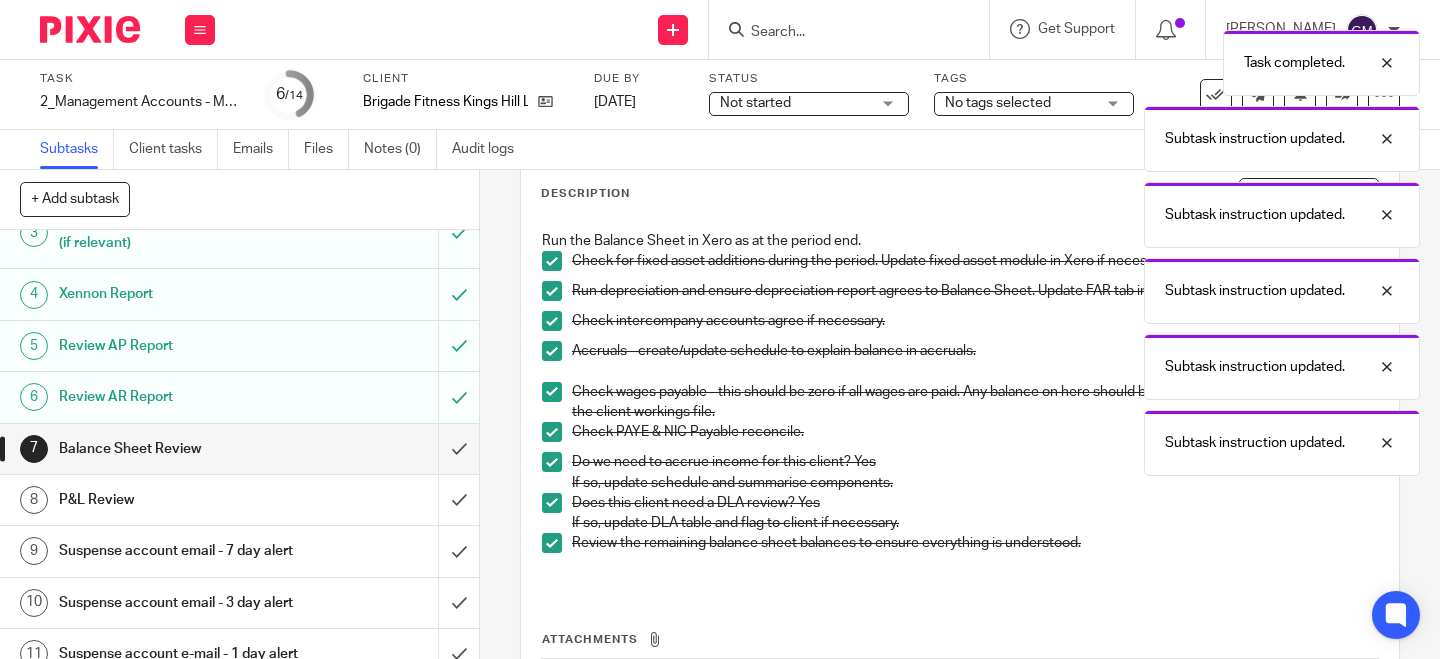 scroll, scrollTop: 148, scrollLeft: 0, axis: vertical 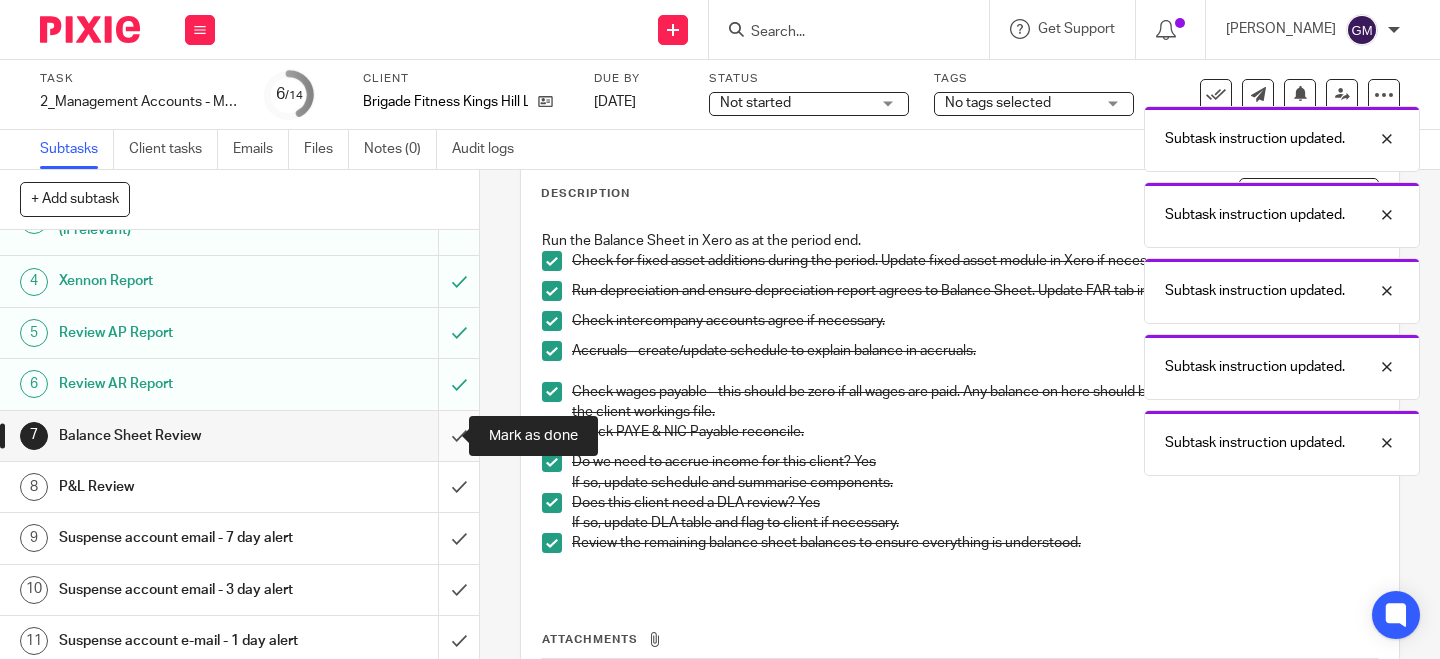 click at bounding box center [239, 436] 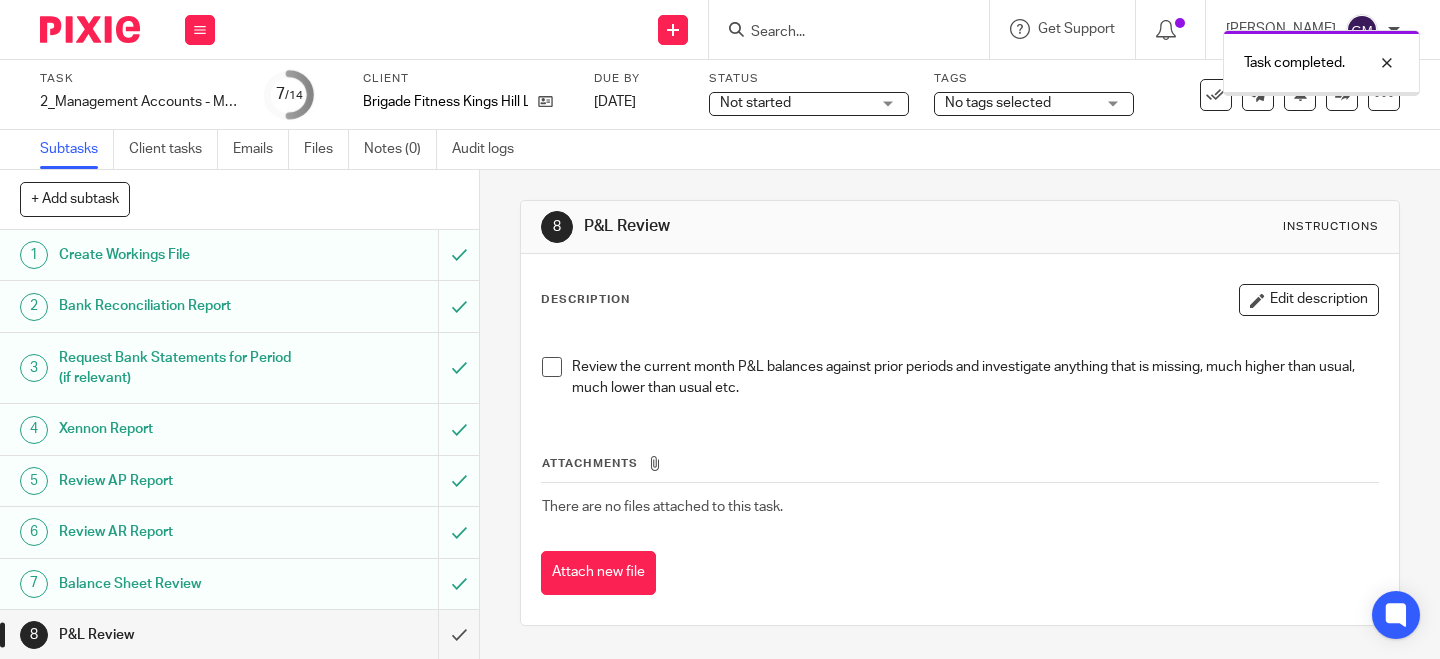 scroll, scrollTop: 0, scrollLeft: 0, axis: both 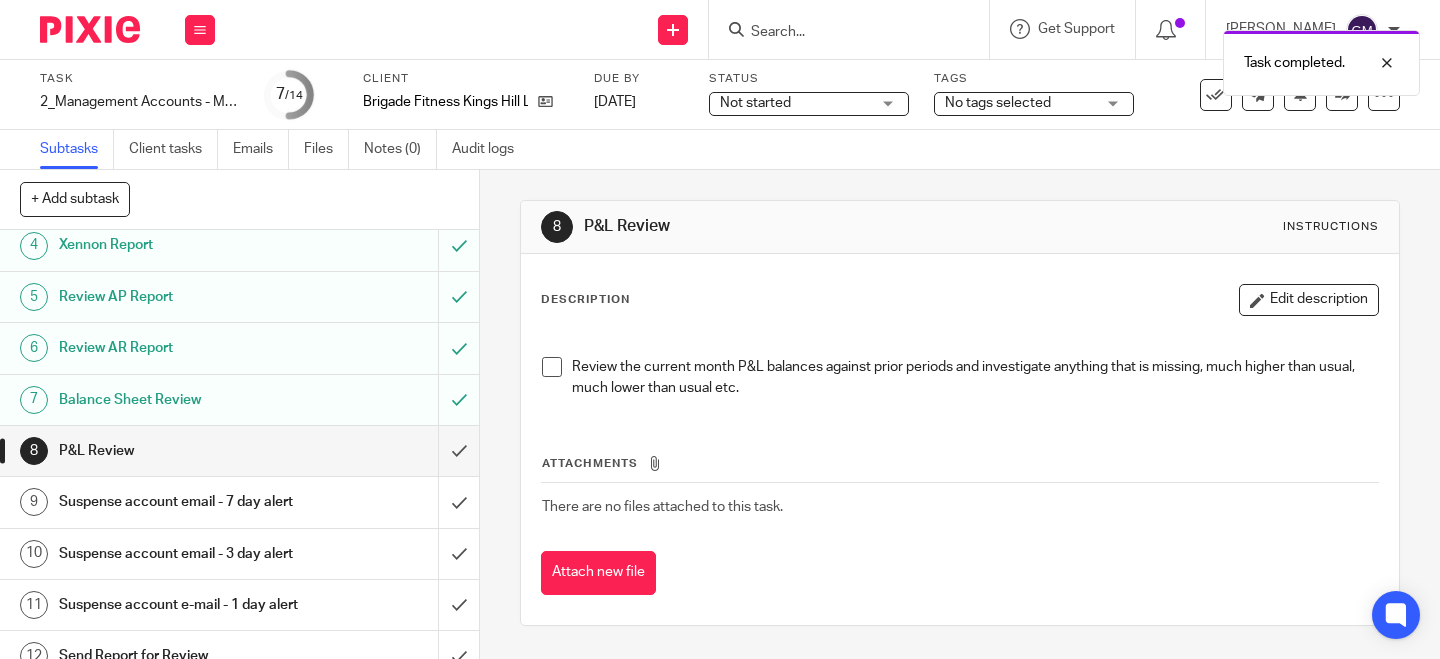 click at bounding box center (552, 367) 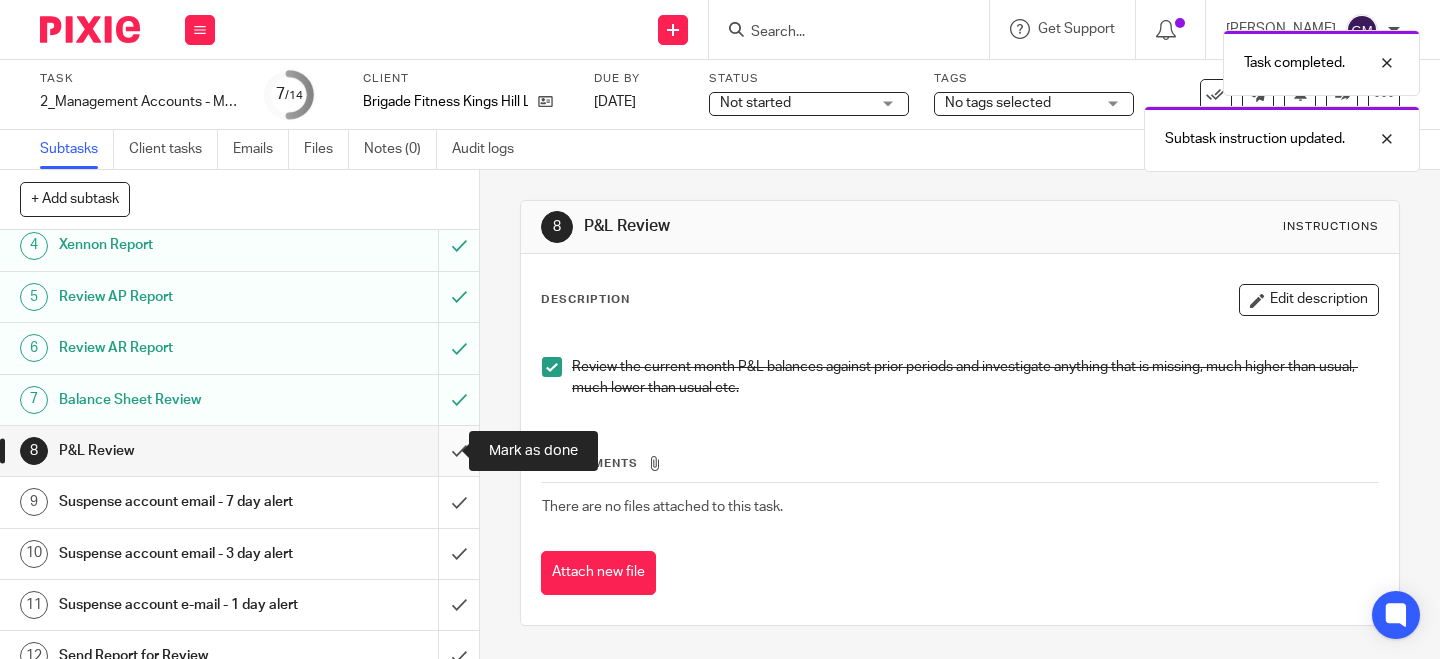 click at bounding box center [239, 451] 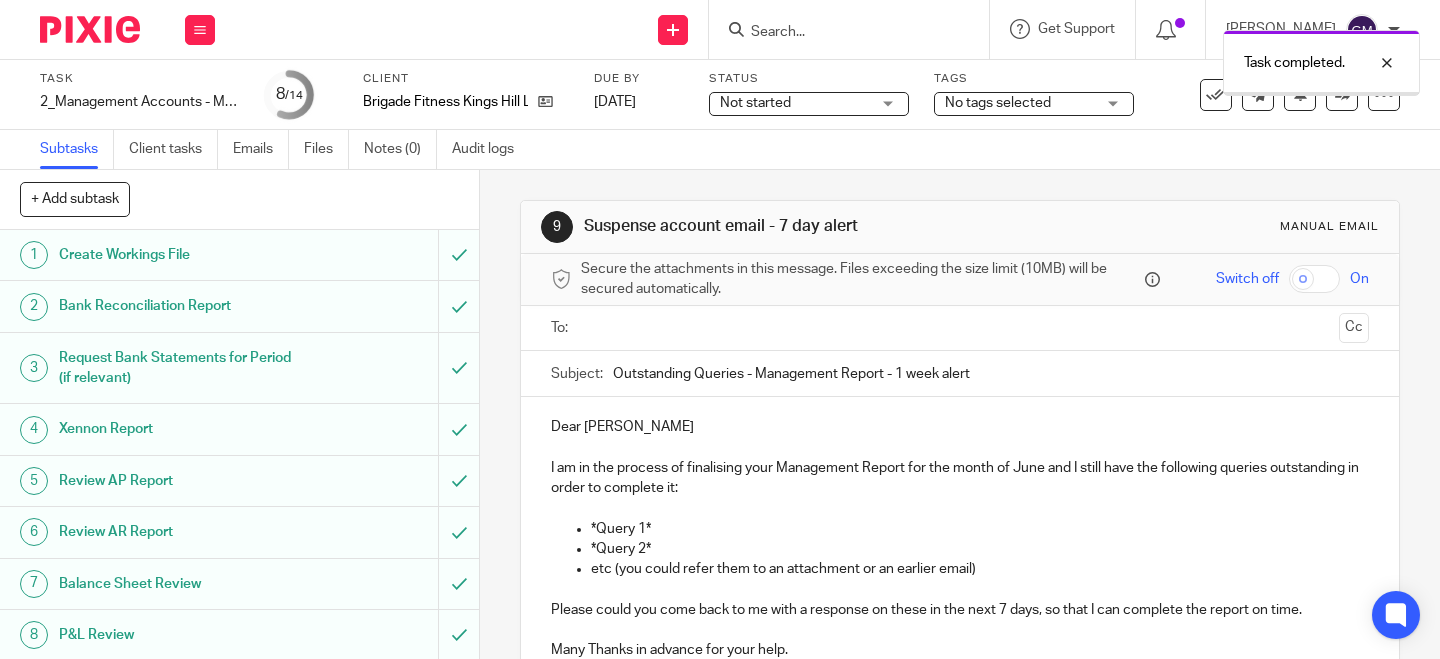 scroll, scrollTop: 0, scrollLeft: 0, axis: both 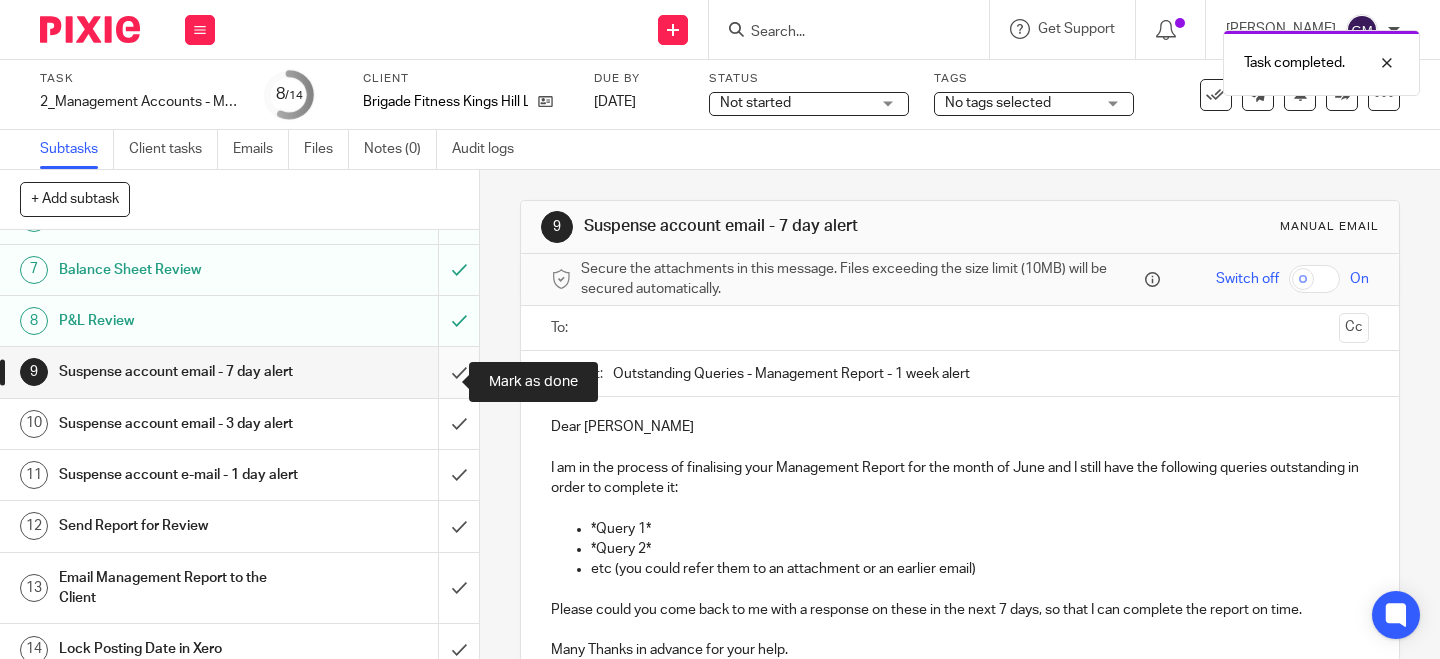click at bounding box center (239, 372) 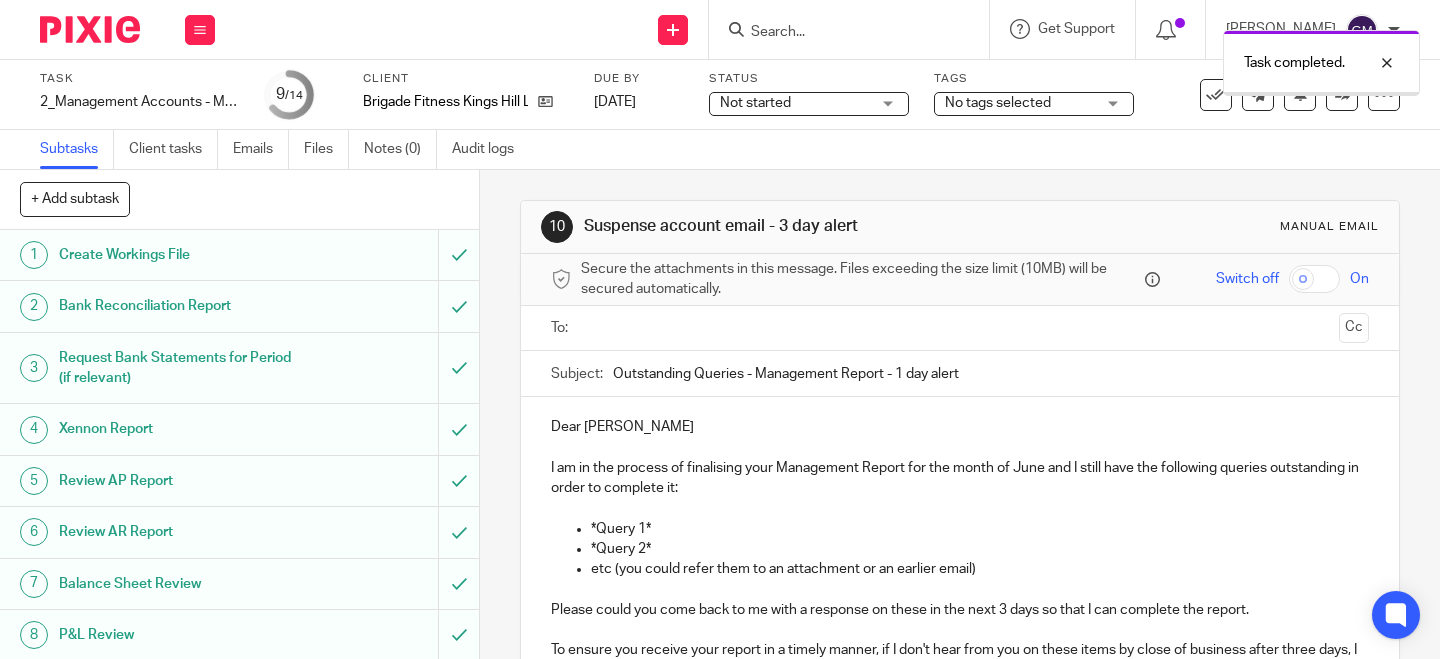 scroll, scrollTop: 0, scrollLeft: 0, axis: both 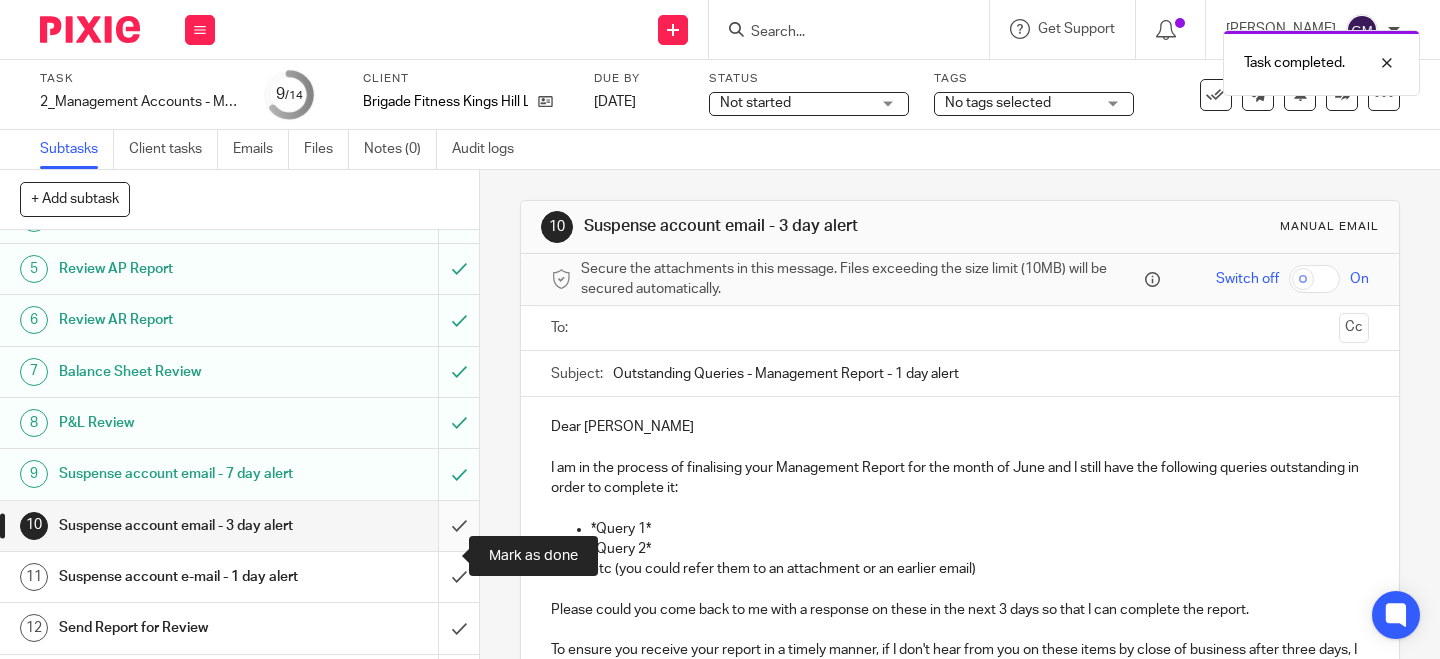 click at bounding box center (239, 526) 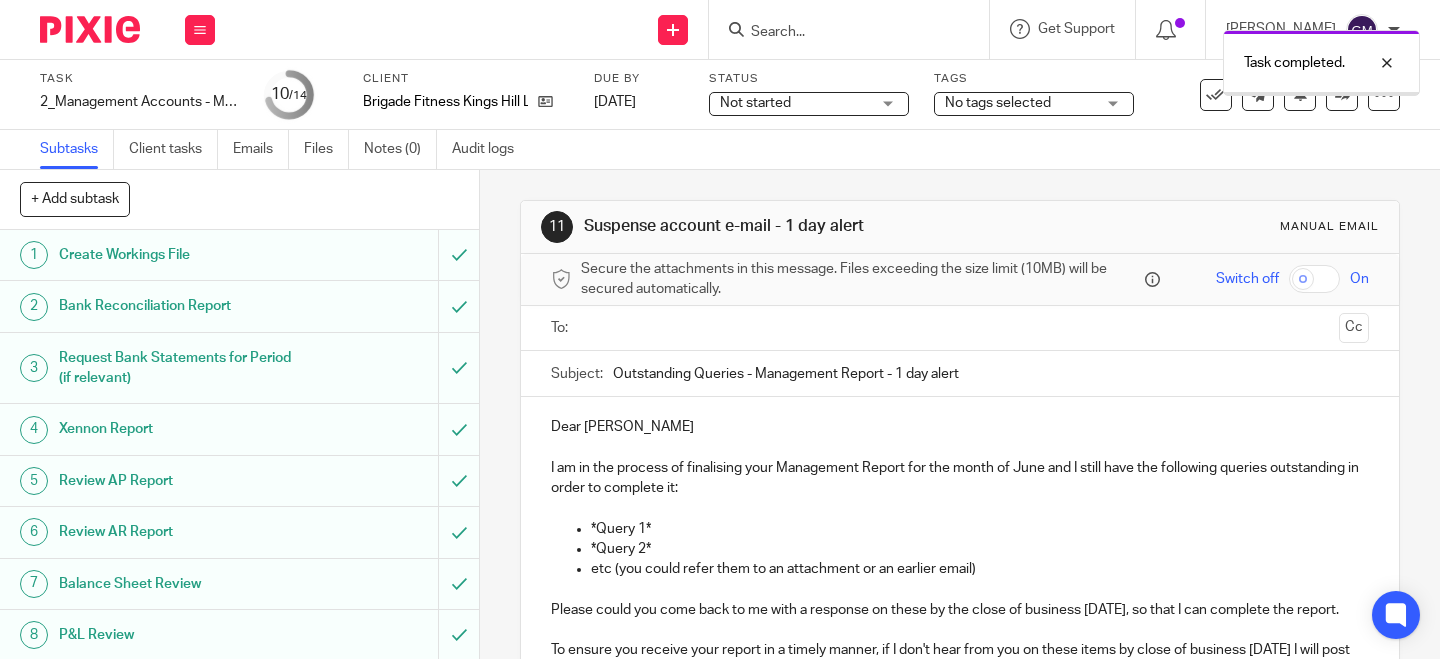 scroll, scrollTop: 0, scrollLeft: 0, axis: both 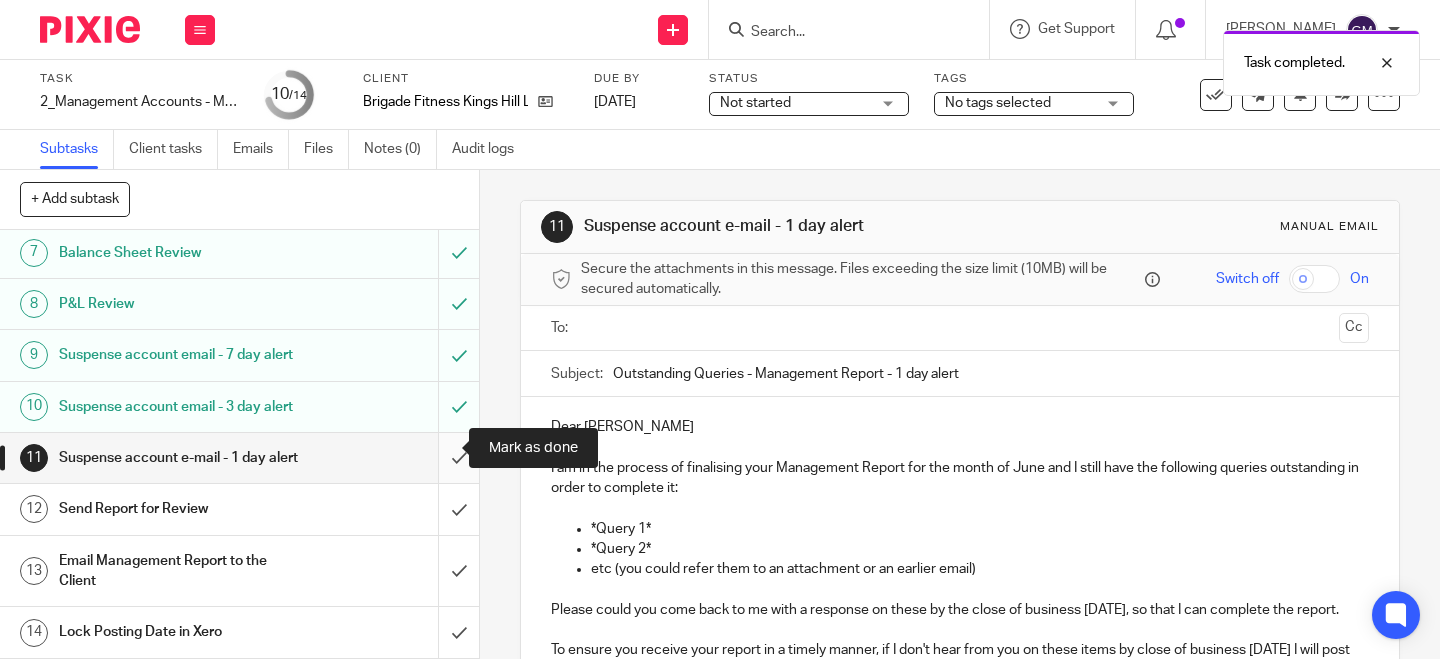 click at bounding box center [239, 458] 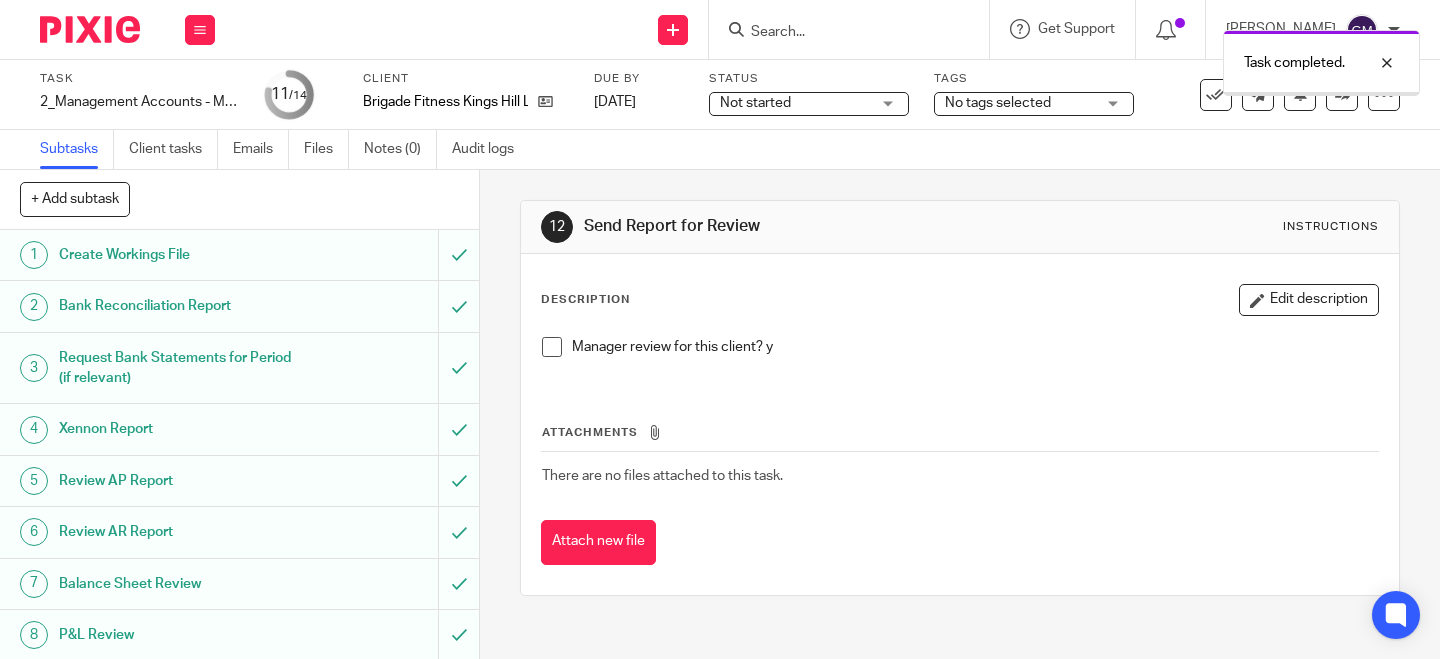 scroll, scrollTop: 0, scrollLeft: 0, axis: both 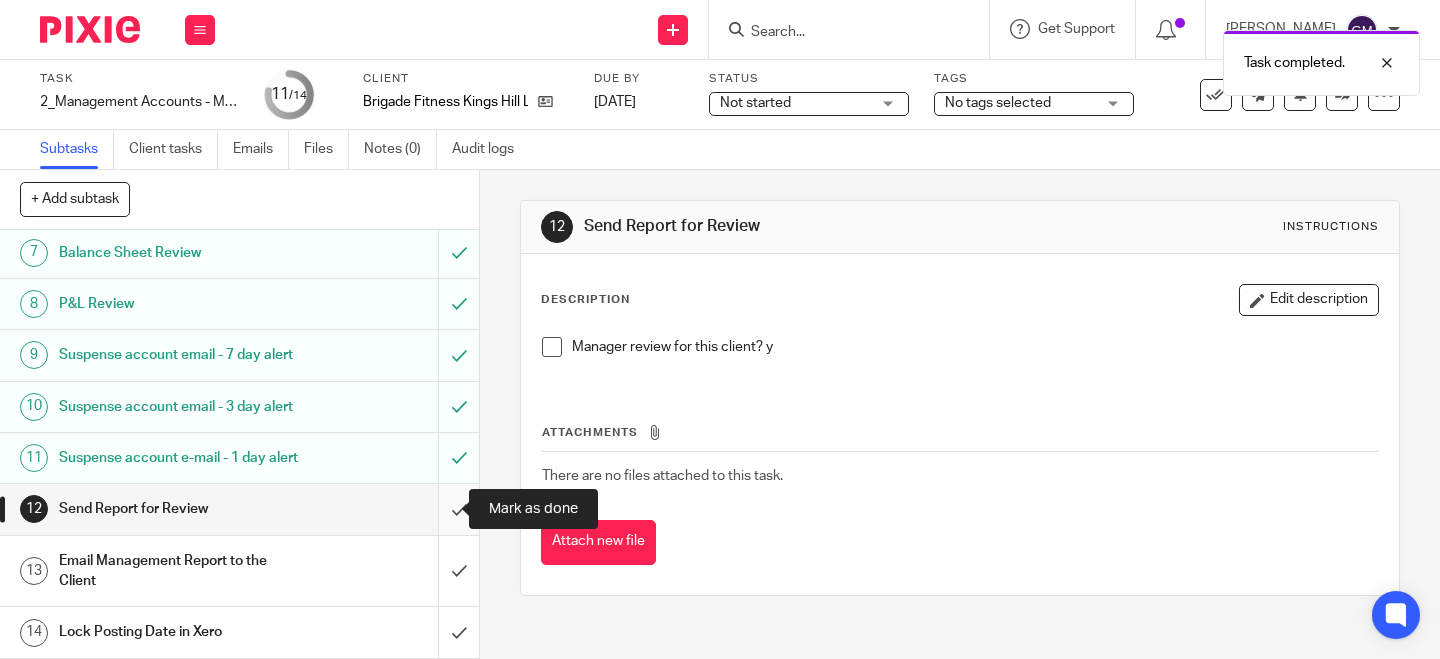 click at bounding box center [239, 509] 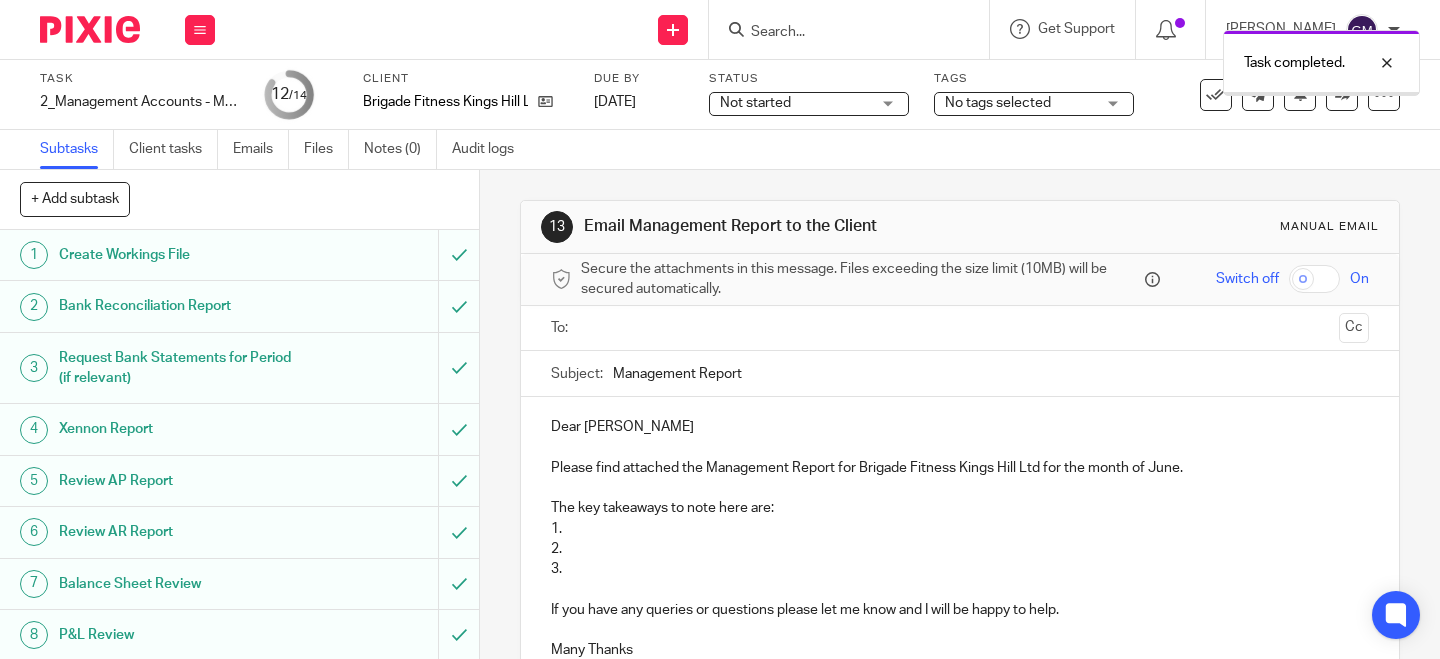 scroll, scrollTop: 0, scrollLeft: 0, axis: both 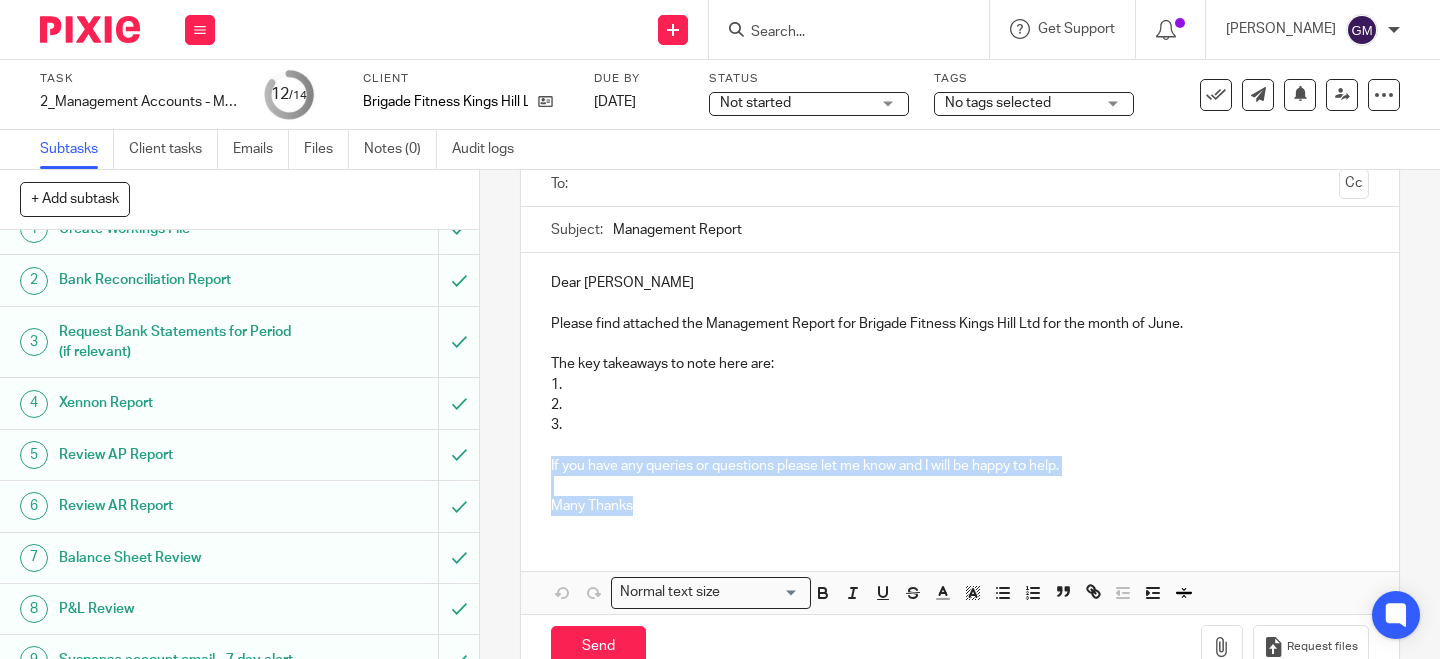 drag, startPoint x: 539, startPoint y: 457, endPoint x: 660, endPoint y: 501, distance: 128.7517 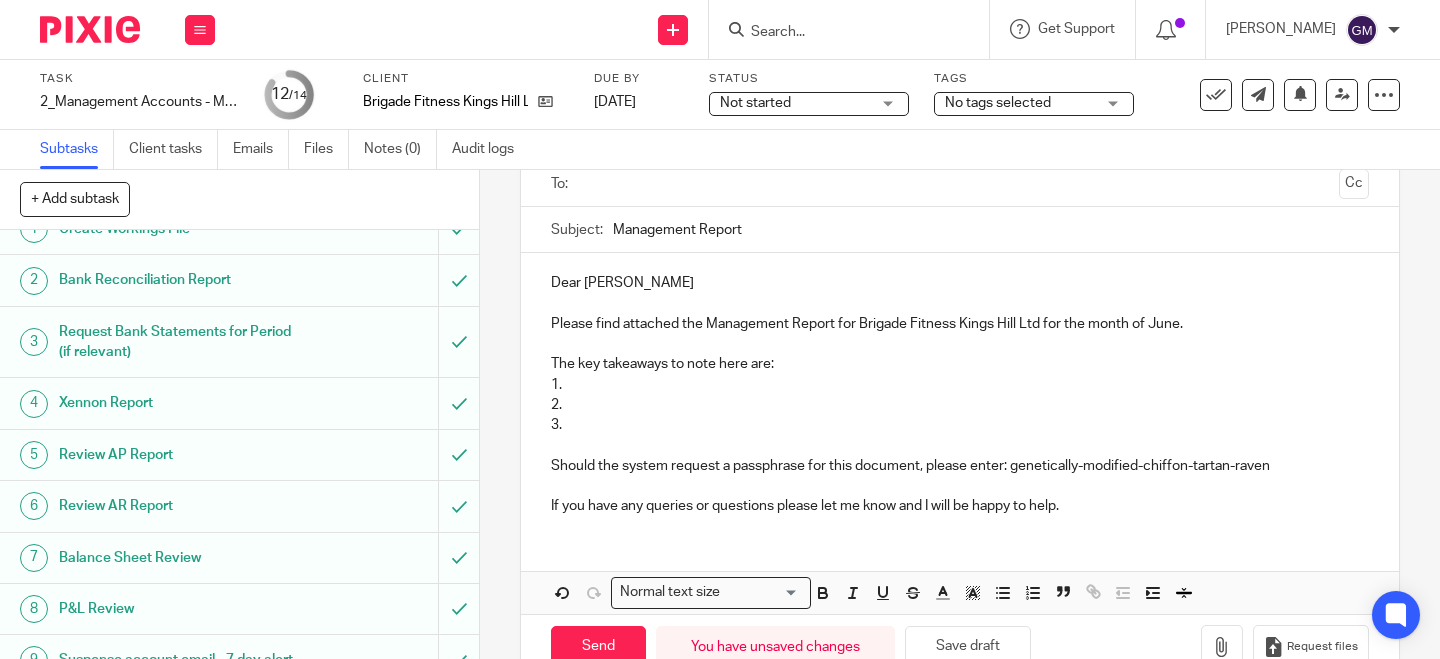 click on "1." at bounding box center [960, 385] 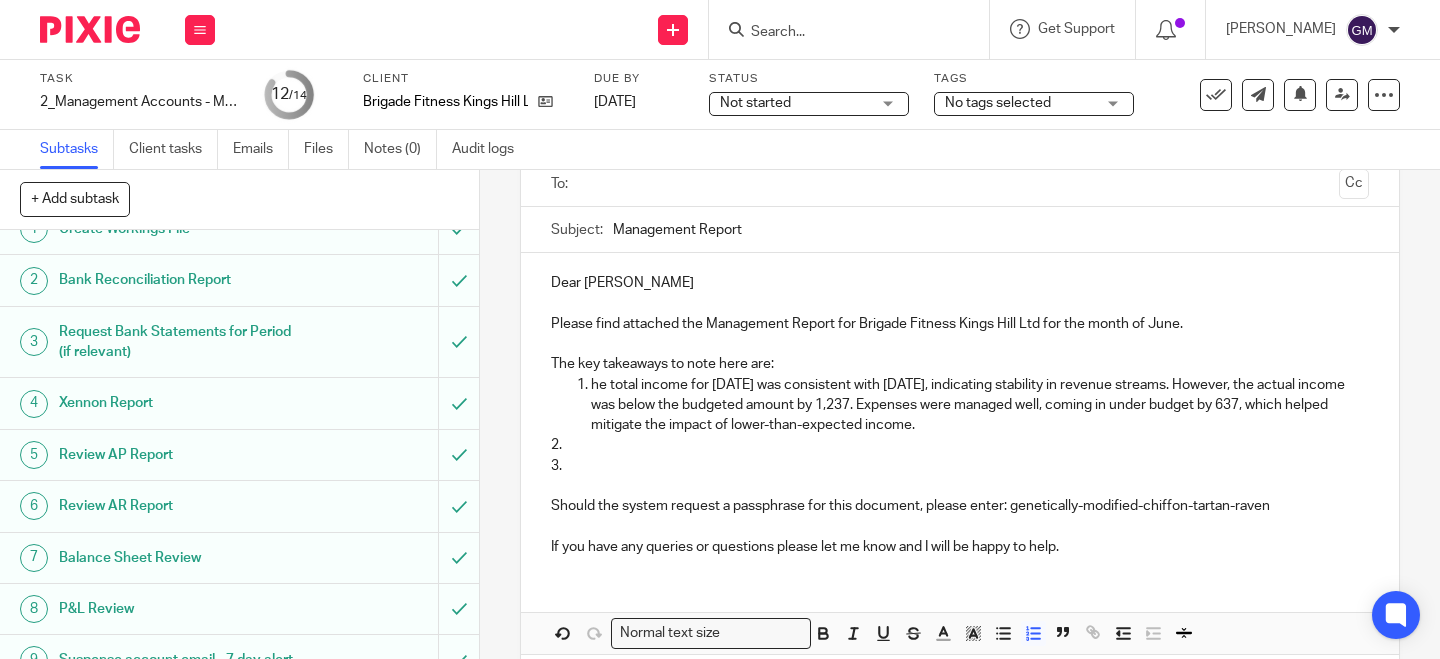 click on "he total income for June 2025 was consistent with May 2025, indicating stability in revenue streams. However, the actual income was below the budgeted amount by 1,237. Expenses were managed well, coming in under budget by 637, which helped mitigate the impact of lower-than-expected income." at bounding box center [980, 405] 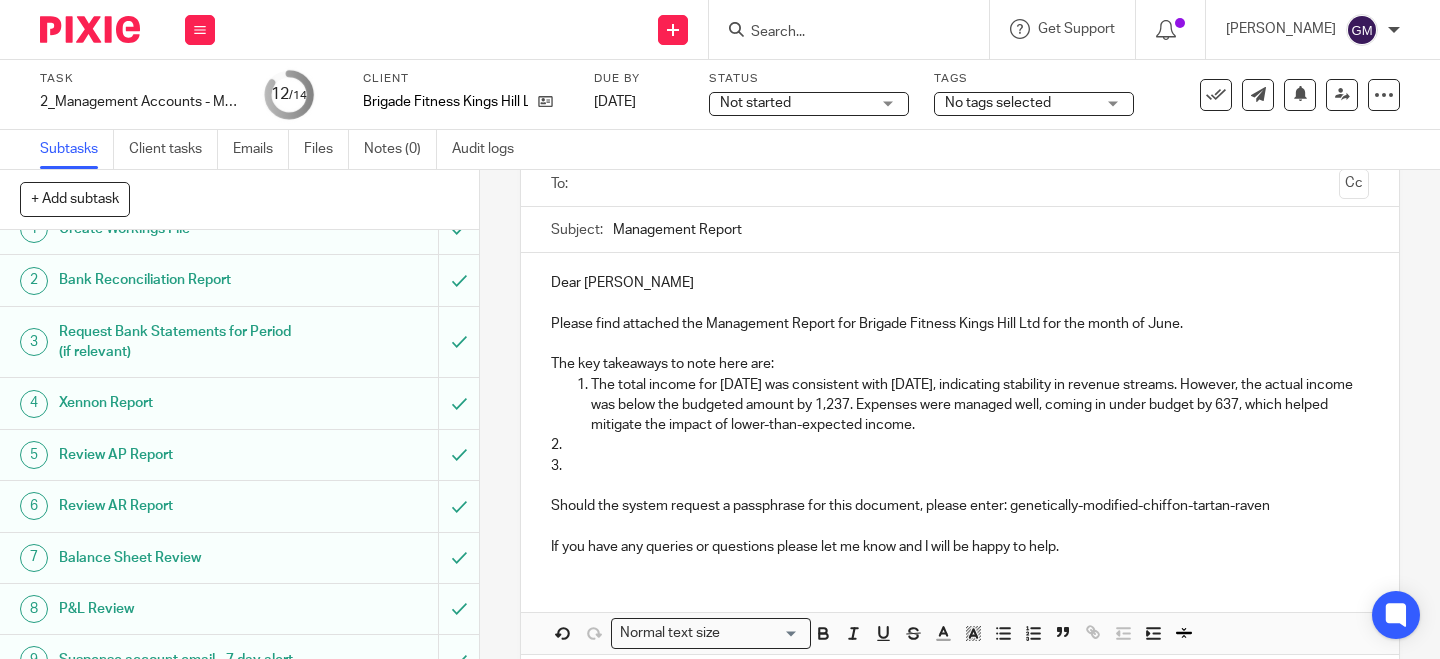 click on "2." at bounding box center [960, 445] 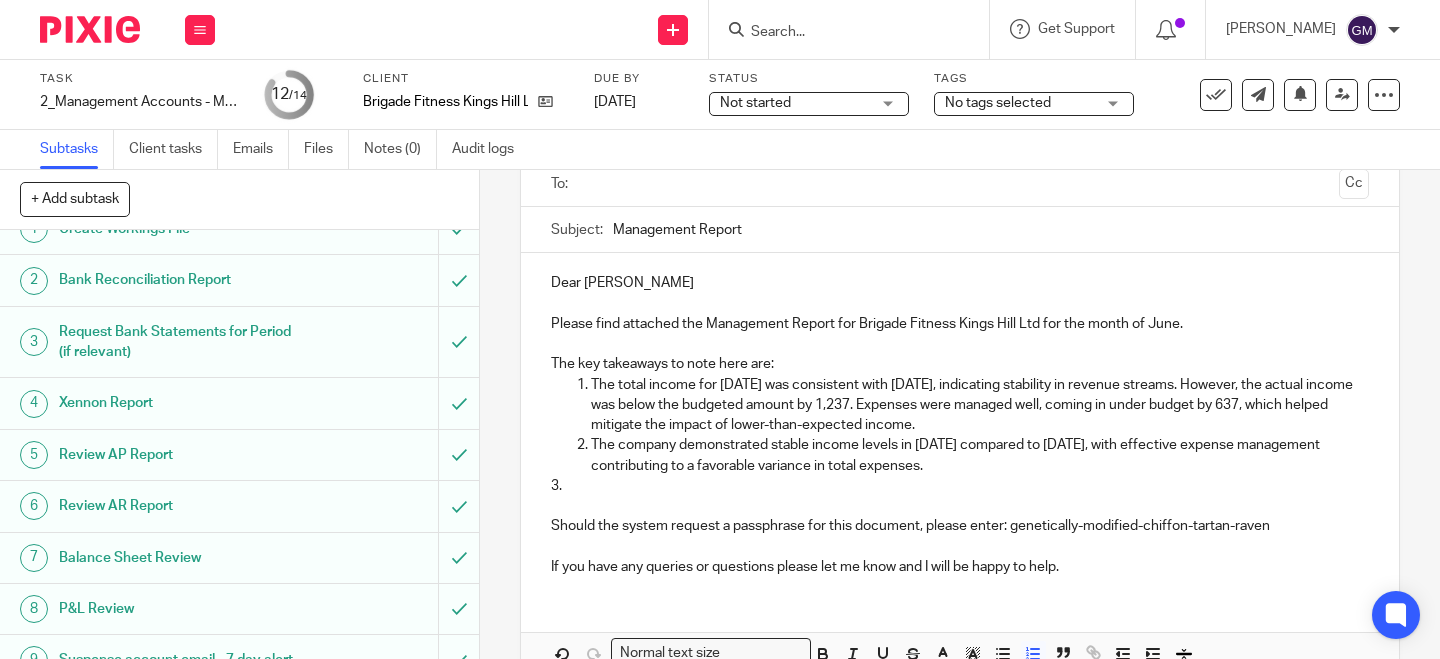 click on "3." at bounding box center (960, 486) 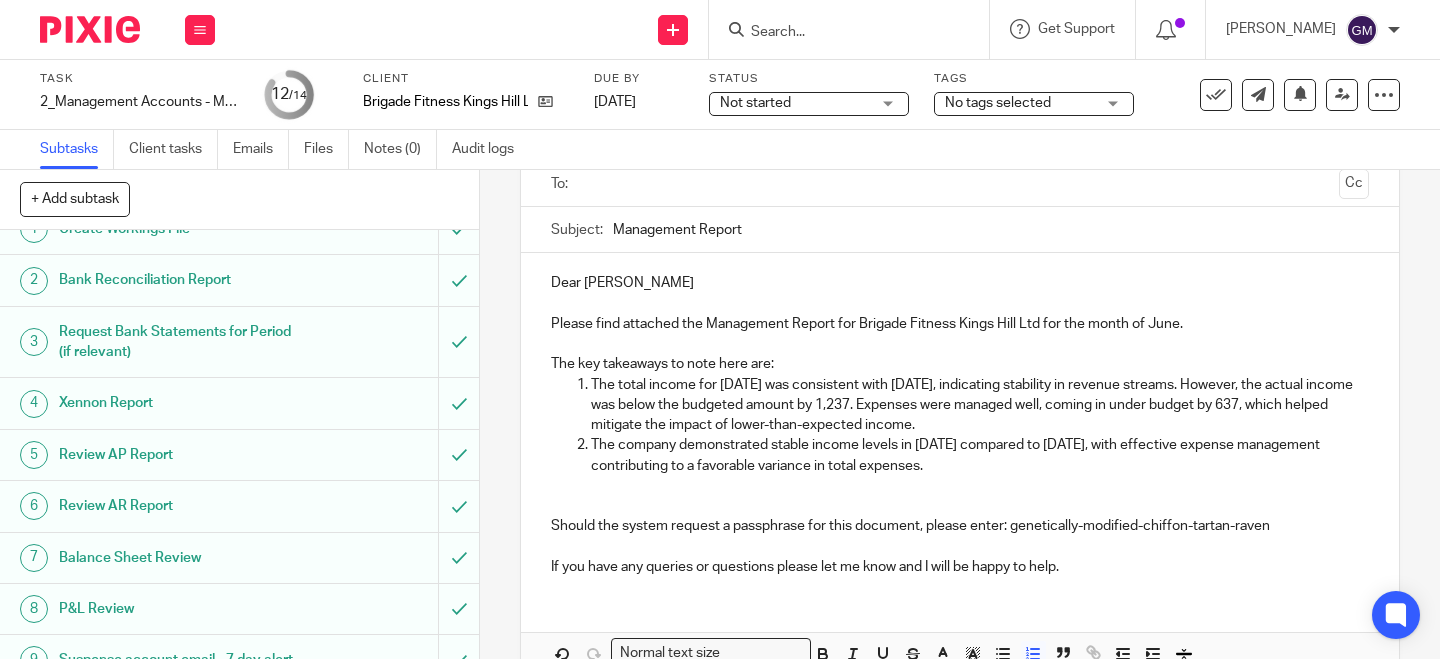 drag, startPoint x: 602, startPoint y: 227, endPoint x: 772, endPoint y: 233, distance: 170.10585 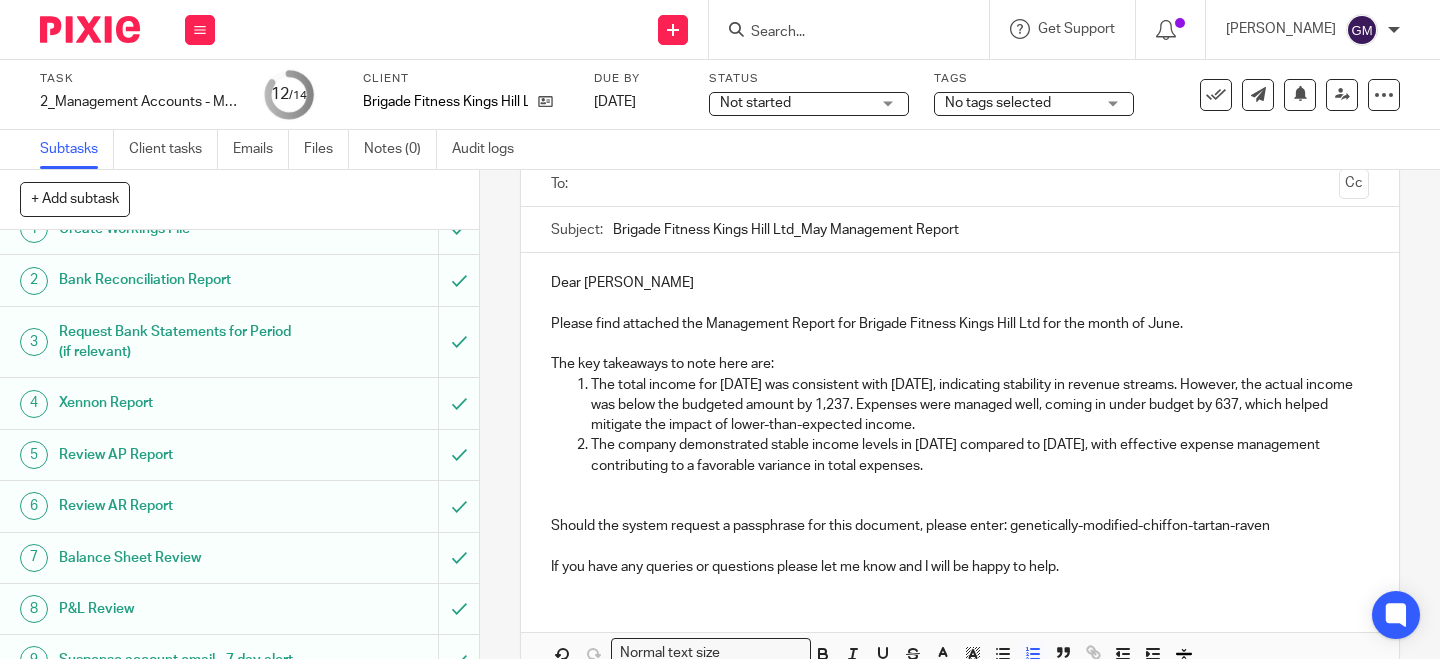 drag, startPoint x: 797, startPoint y: 231, endPoint x: 820, endPoint y: 228, distance: 23.194826 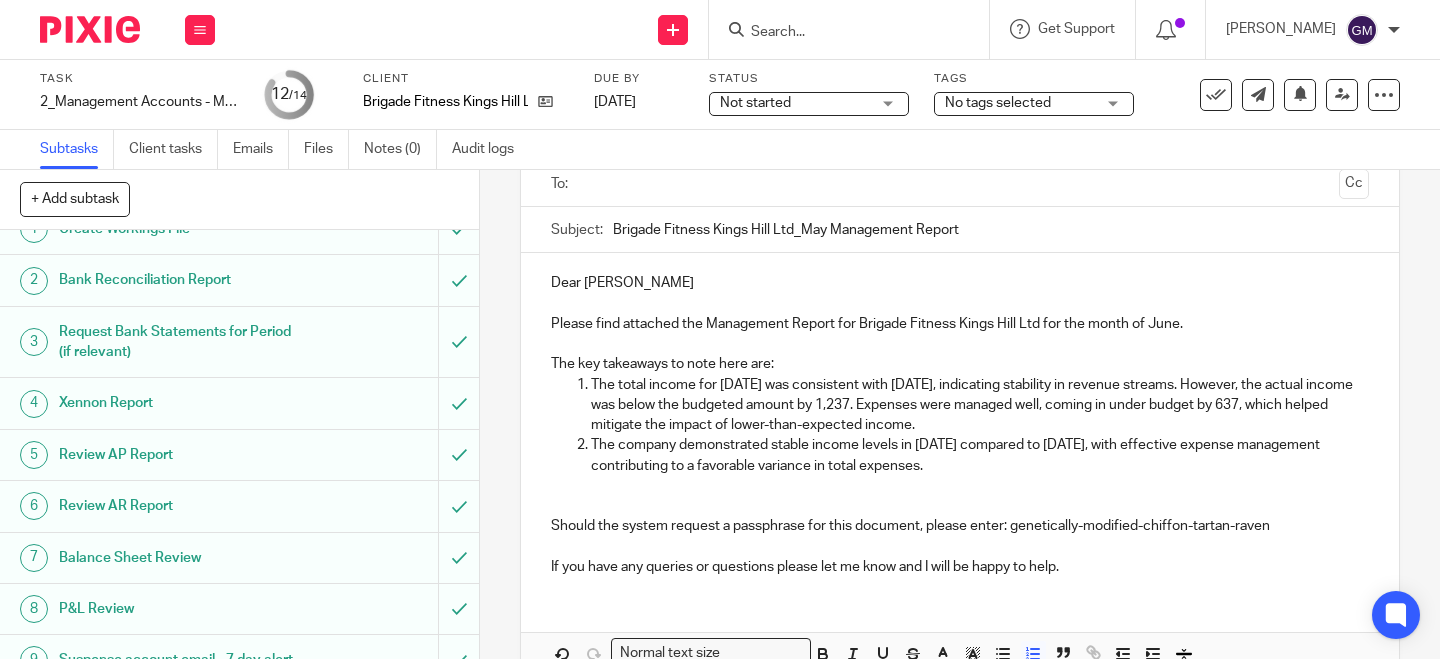 click on "Brigade Fitness Kings Hill Ltd_May Management Report" at bounding box center (991, 229) 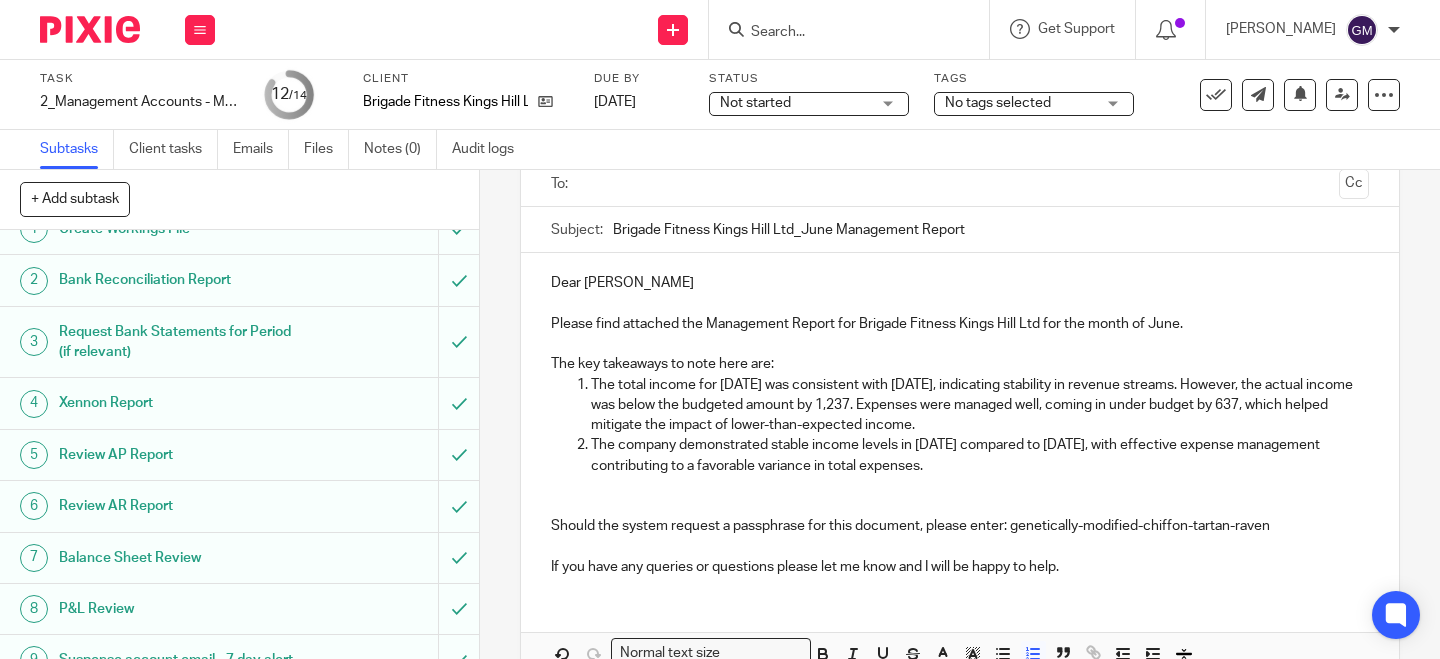 type on "Brigade Fitness Kings Hill Ltd_June Management Report" 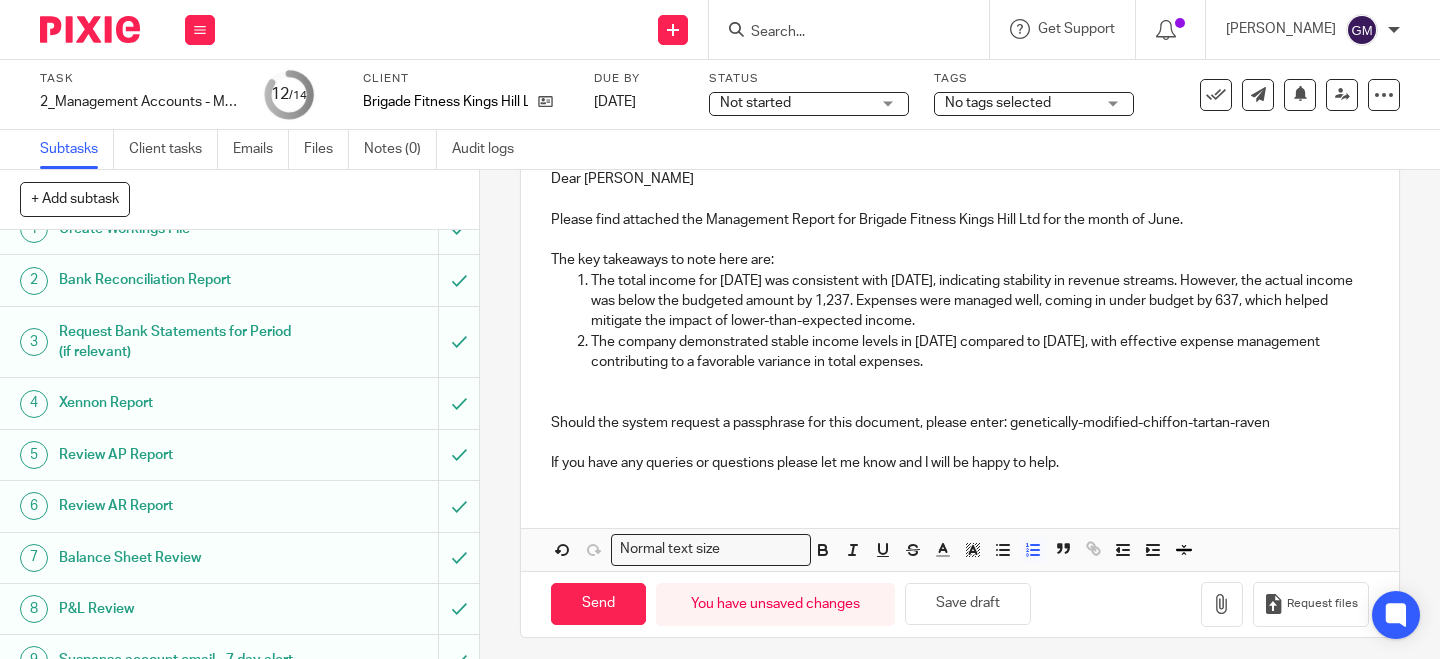 scroll, scrollTop: 259, scrollLeft: 0, axis: vertical 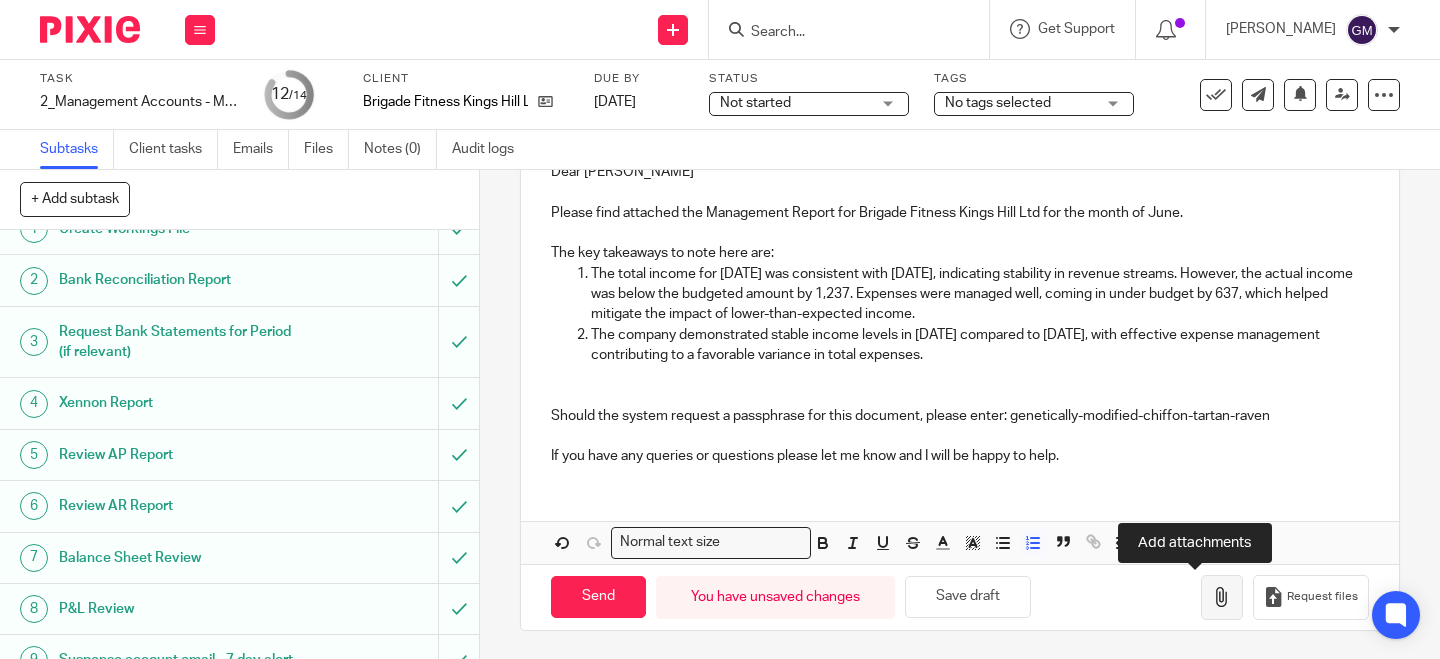 click at bounding box center [1222, 597] 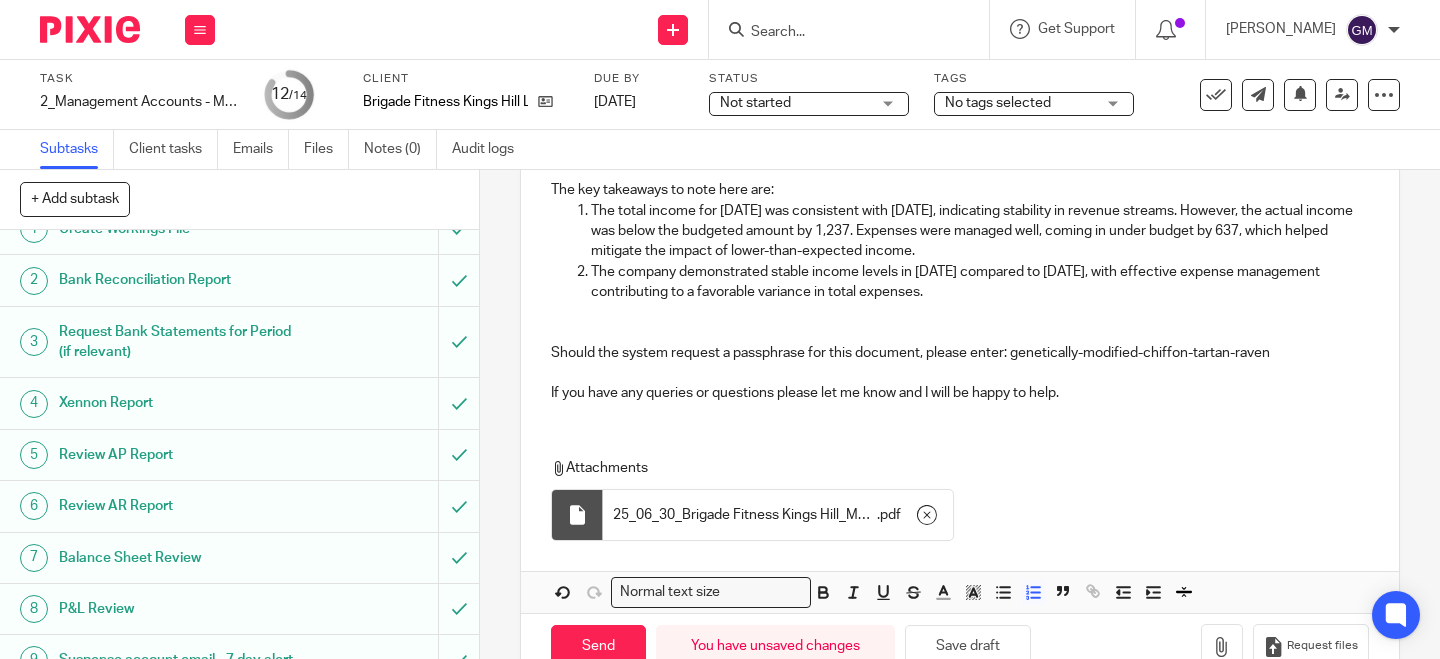 scroll, scrollTop: 372, scrollLeft: 0, axis: vertical 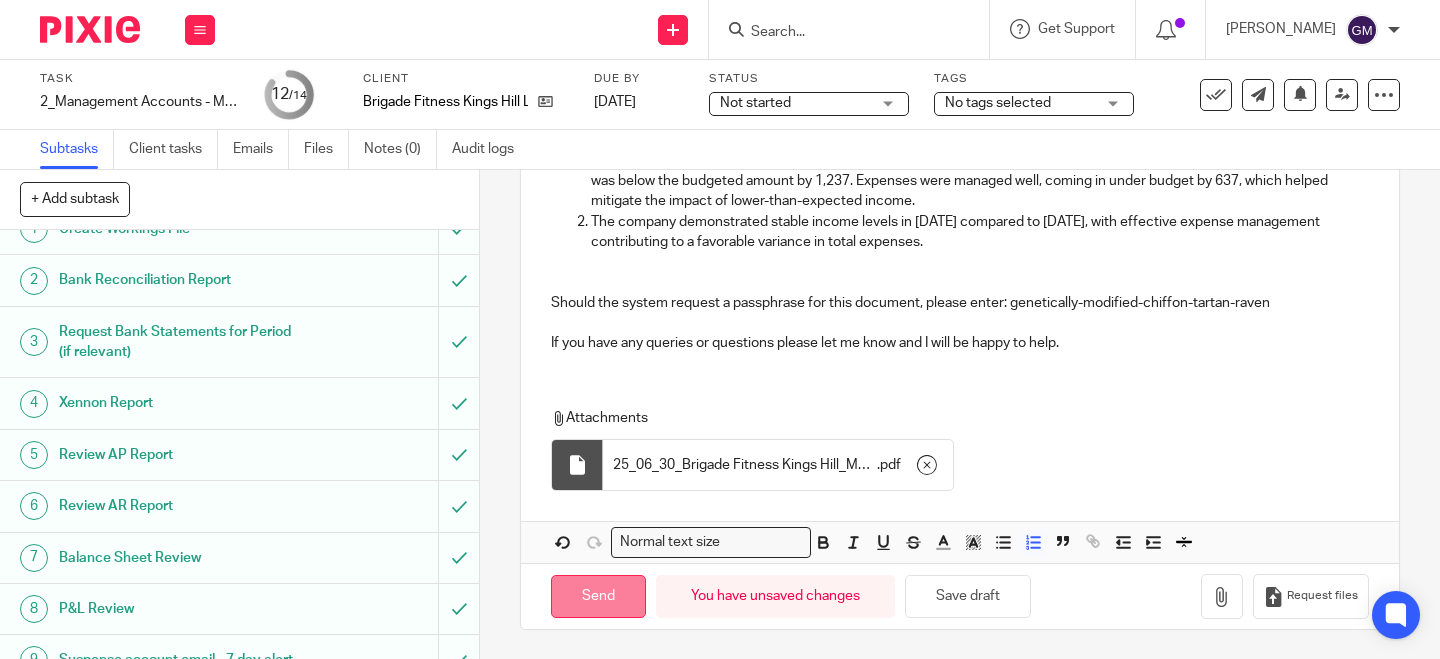 click on "Send" at bounding box center (598, 596) 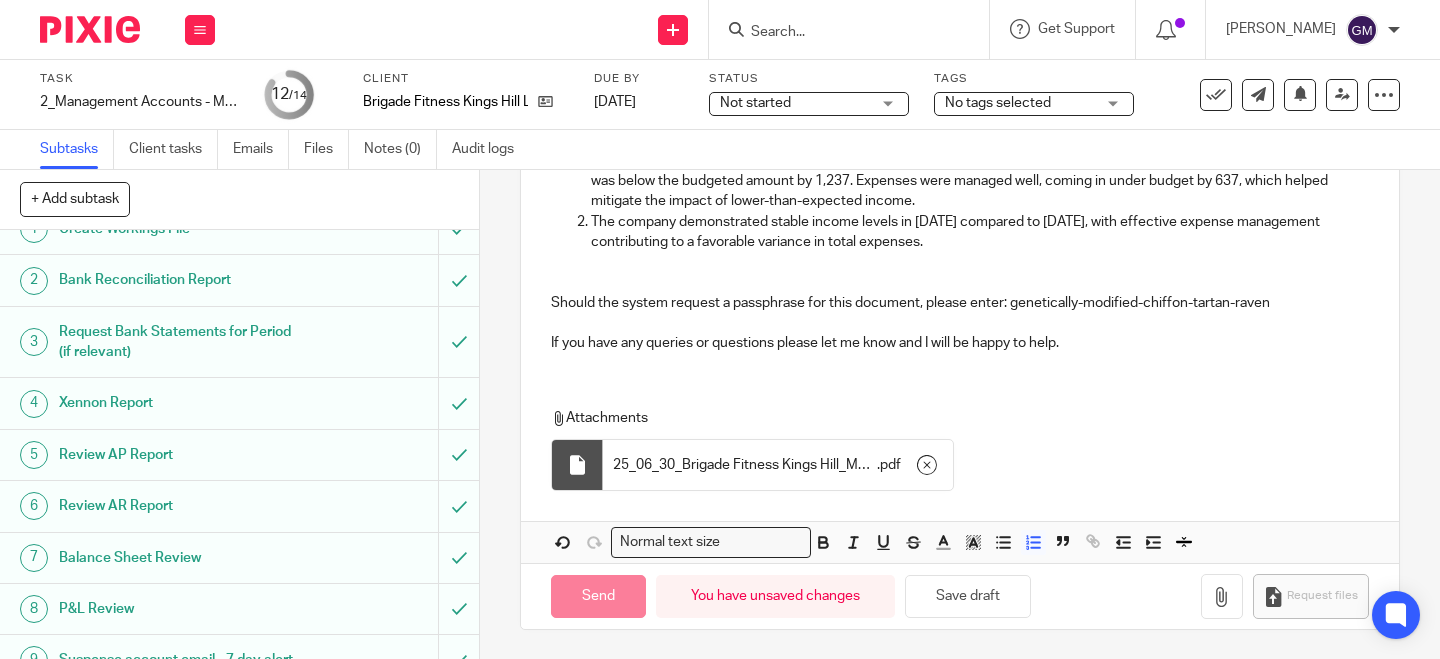 type on "Sent" 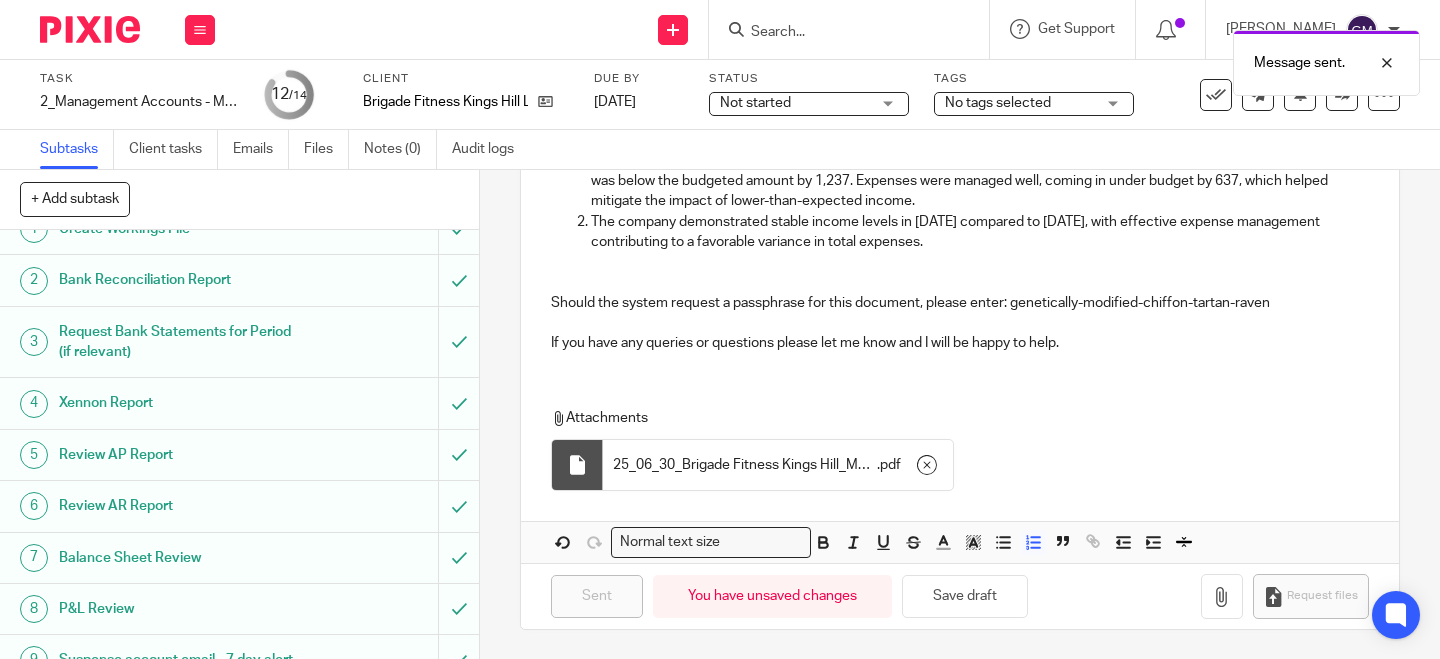 scroll, scrollTop: 392, scrollLeft: 0, axis: vertical 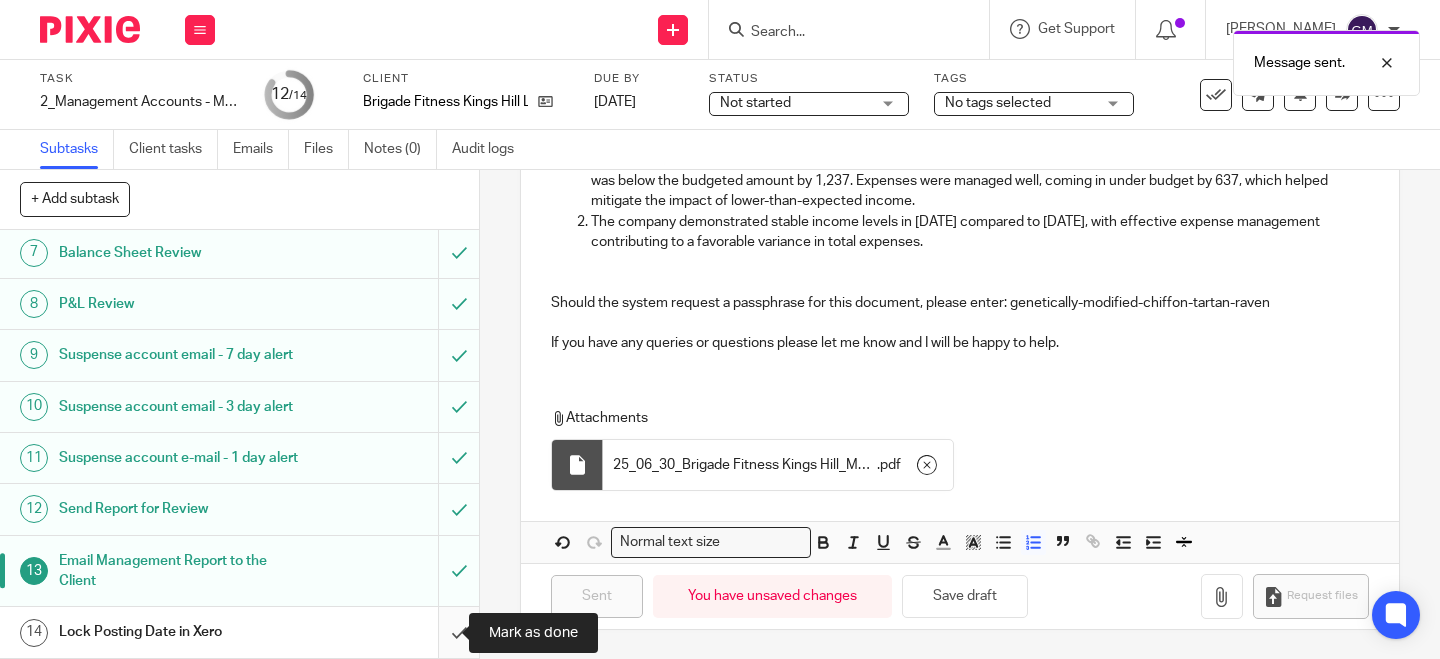 click at bounding box center (239, 632) 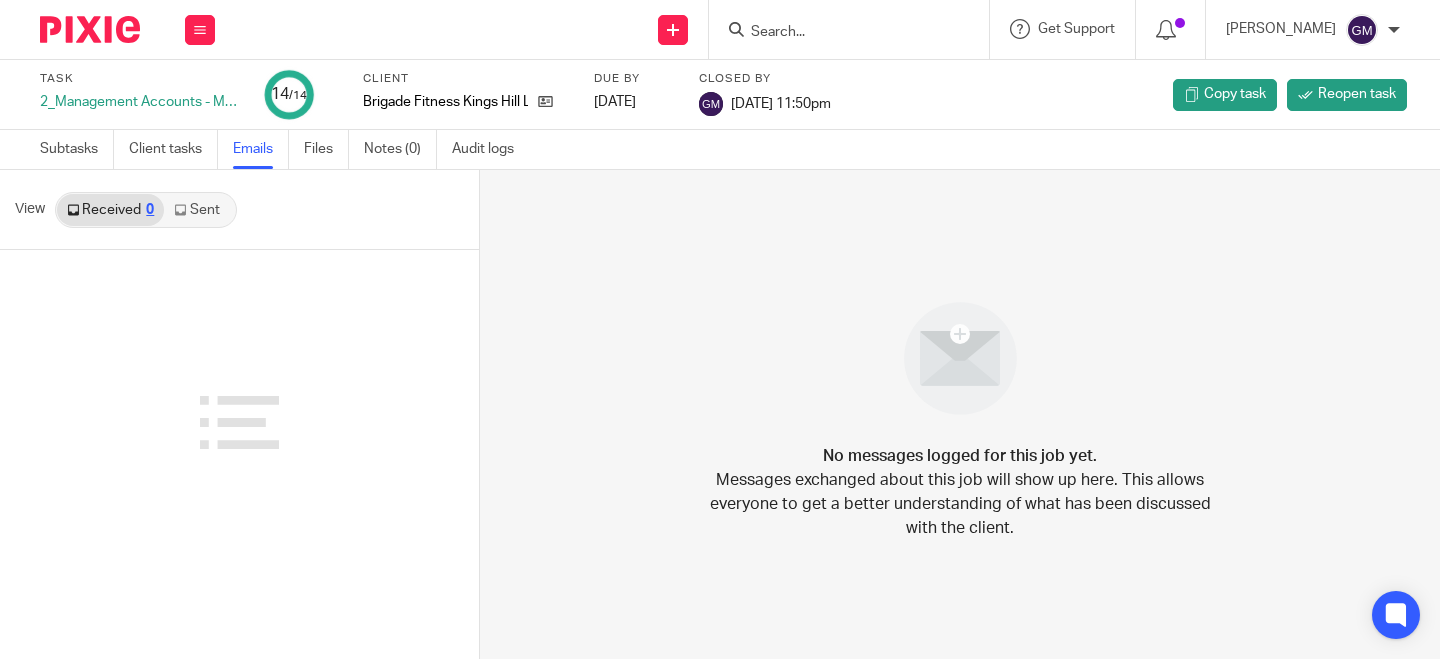 scroll, scrollTop: 0, scrollLeft: 0, axis: both 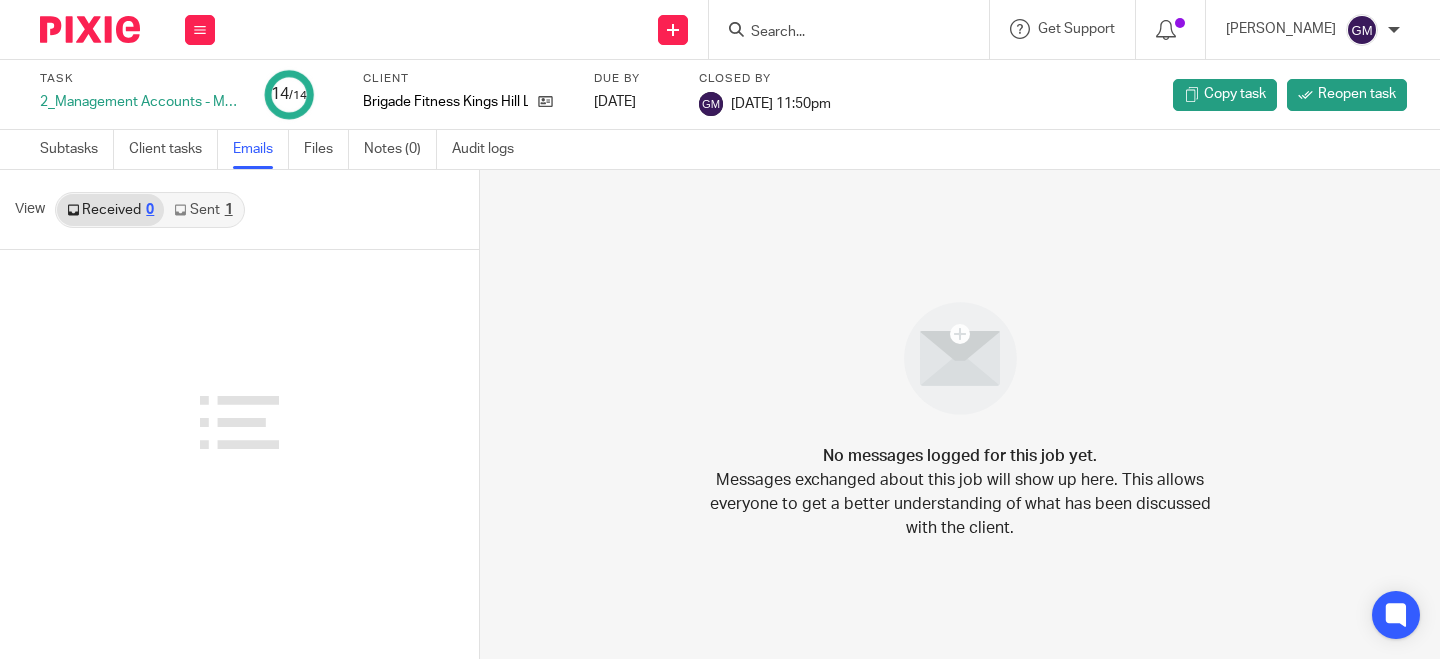 click on "Sent
1" at bounding box center [203, 210] 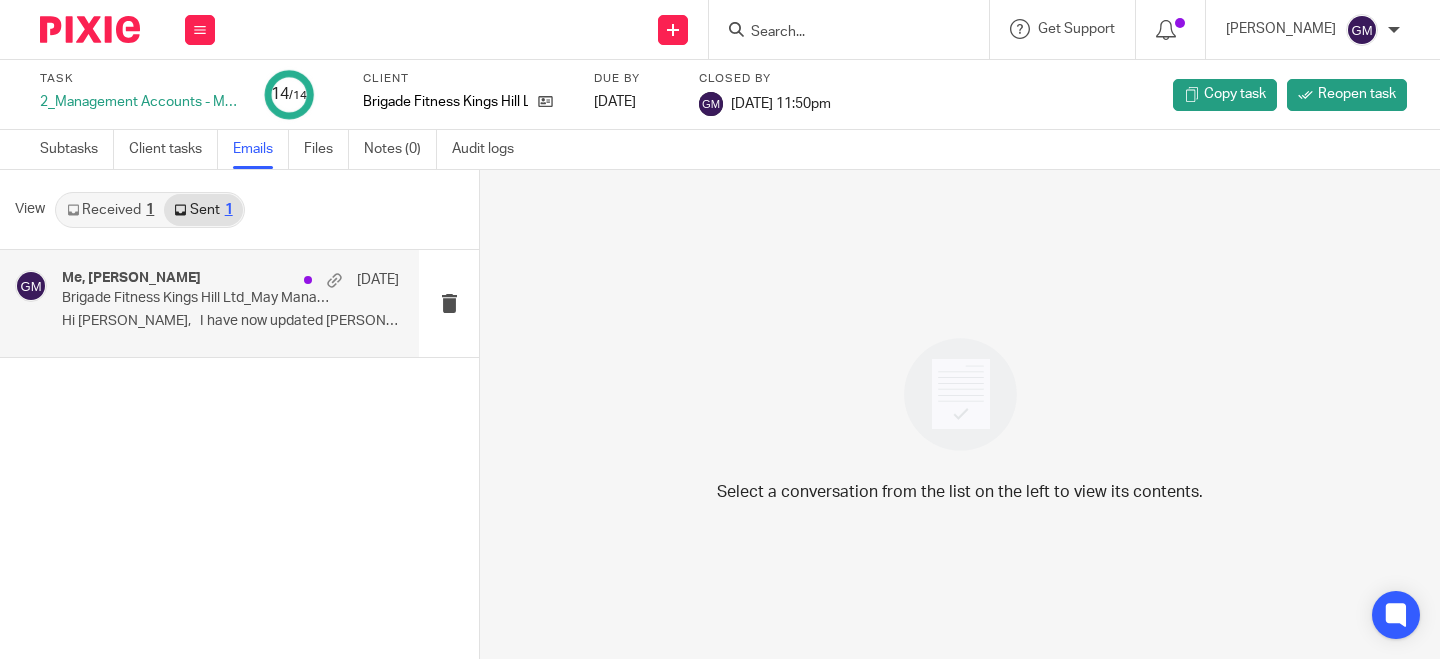 click on "Brigade Fitness Kings Hill Ltd_May Management Report" at bounding box center [197, 298] 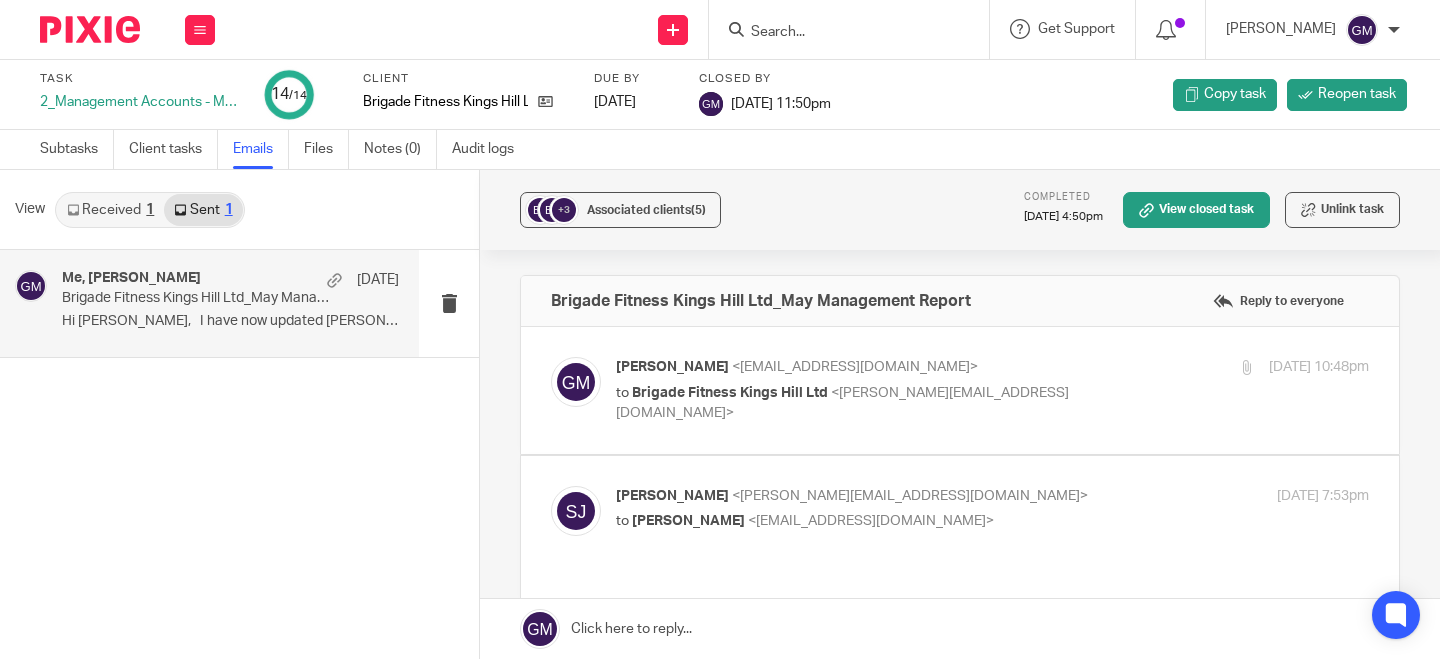 scroll, scrollTop: 0, scrollLeft: 0, axis: both 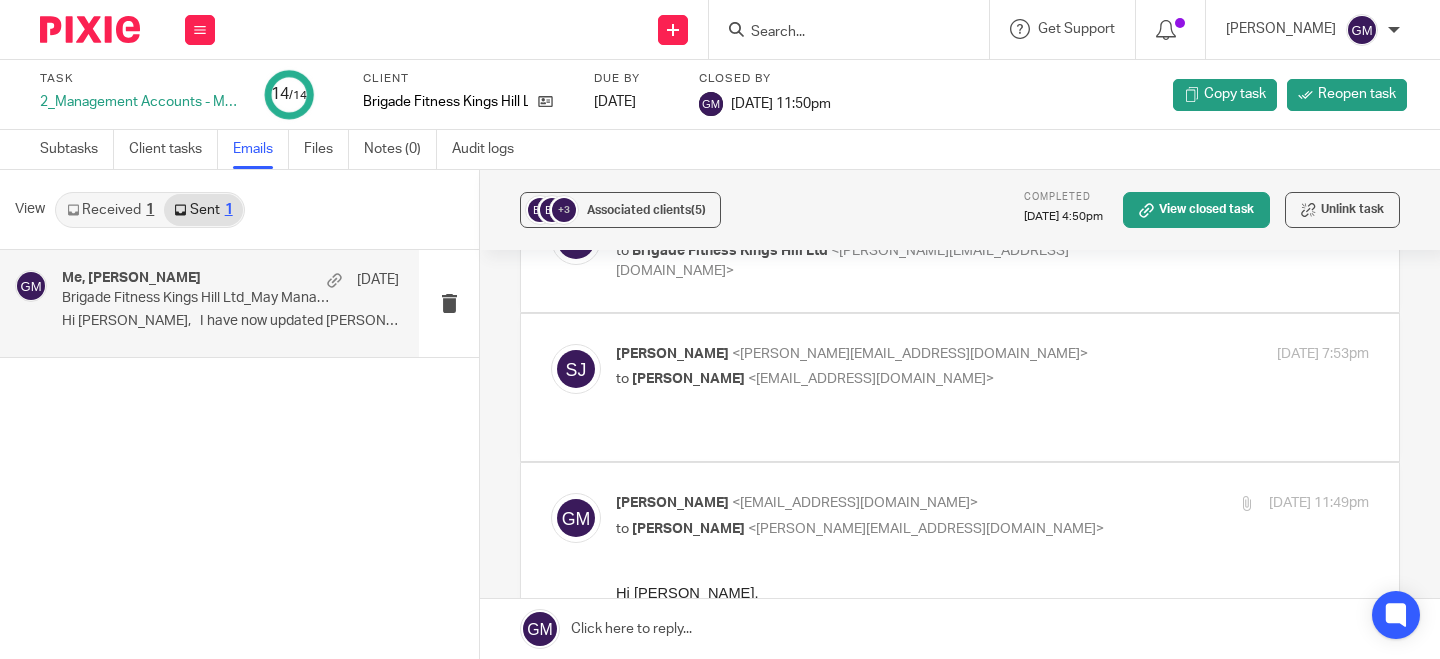 click at bounding box center [960, 248] 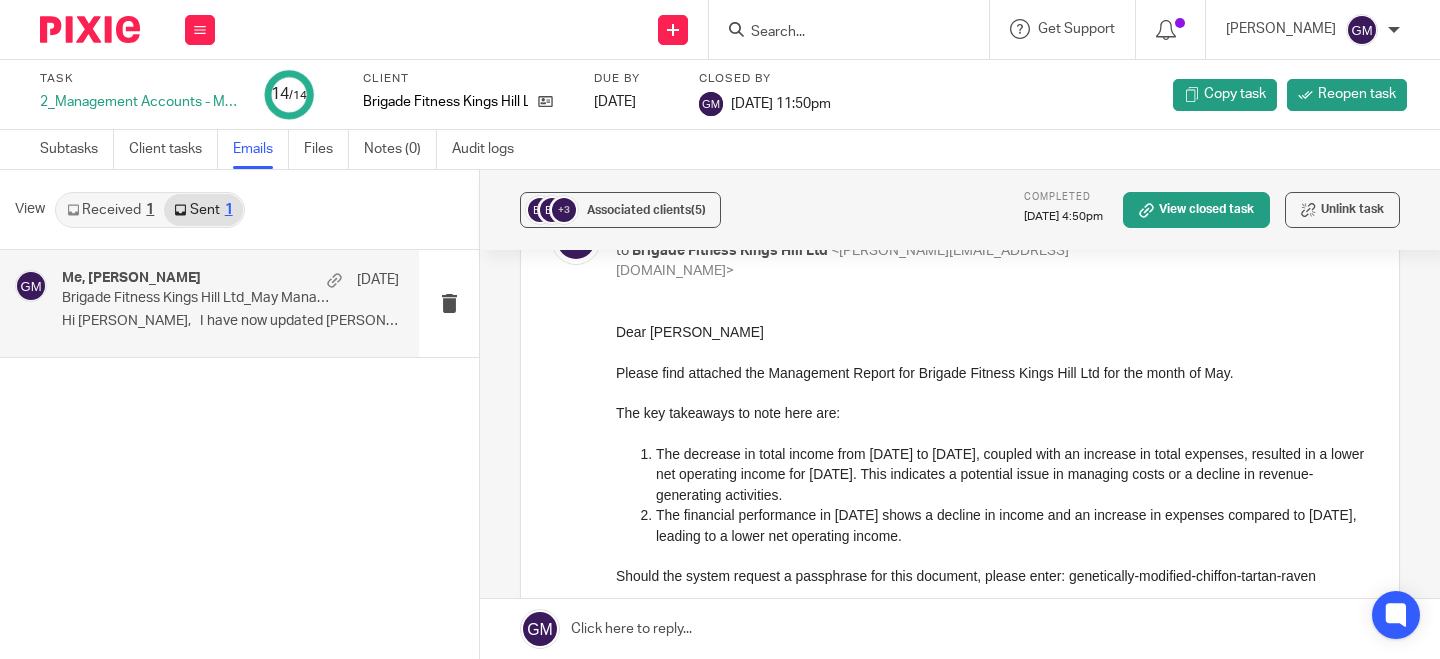 scroll, scrollTop: 0, scrollLeft: 0, axis: both 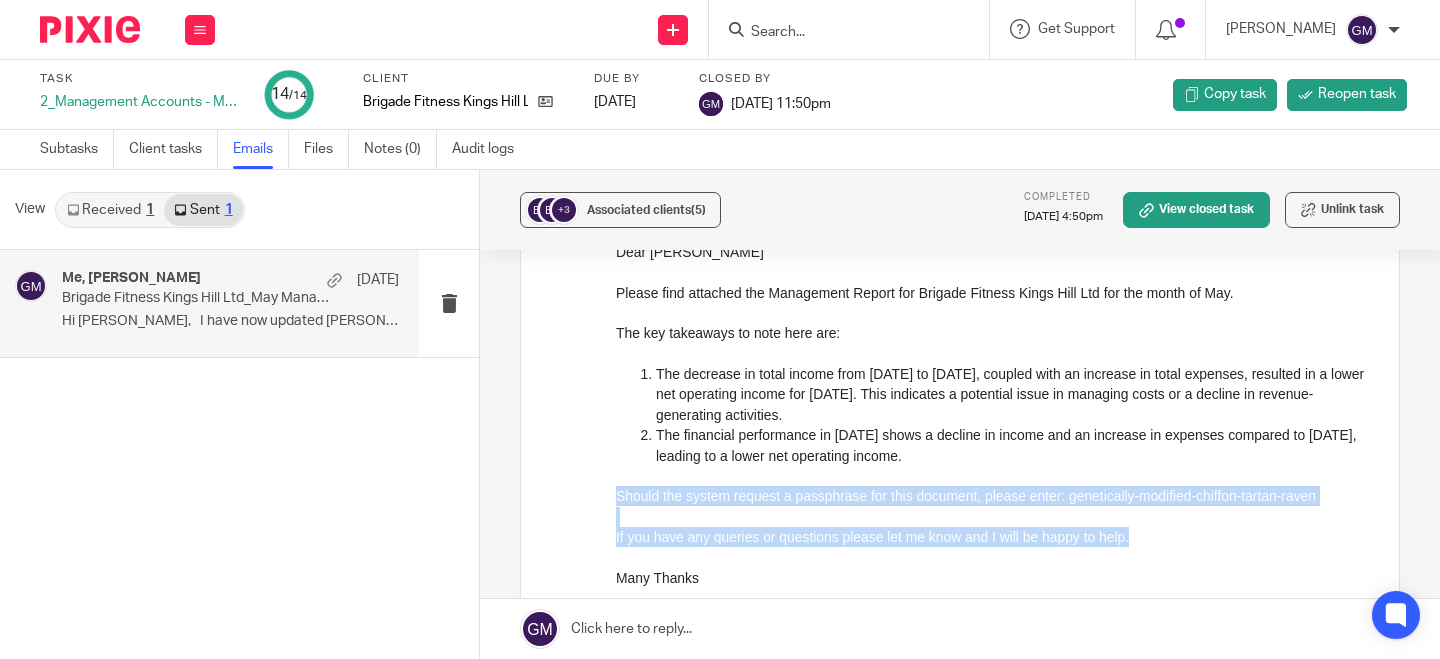 drag, startPoint x: 627, startPoint y: 506, endPoint x: 1151, endPoint y: 556, distance: 526.38007 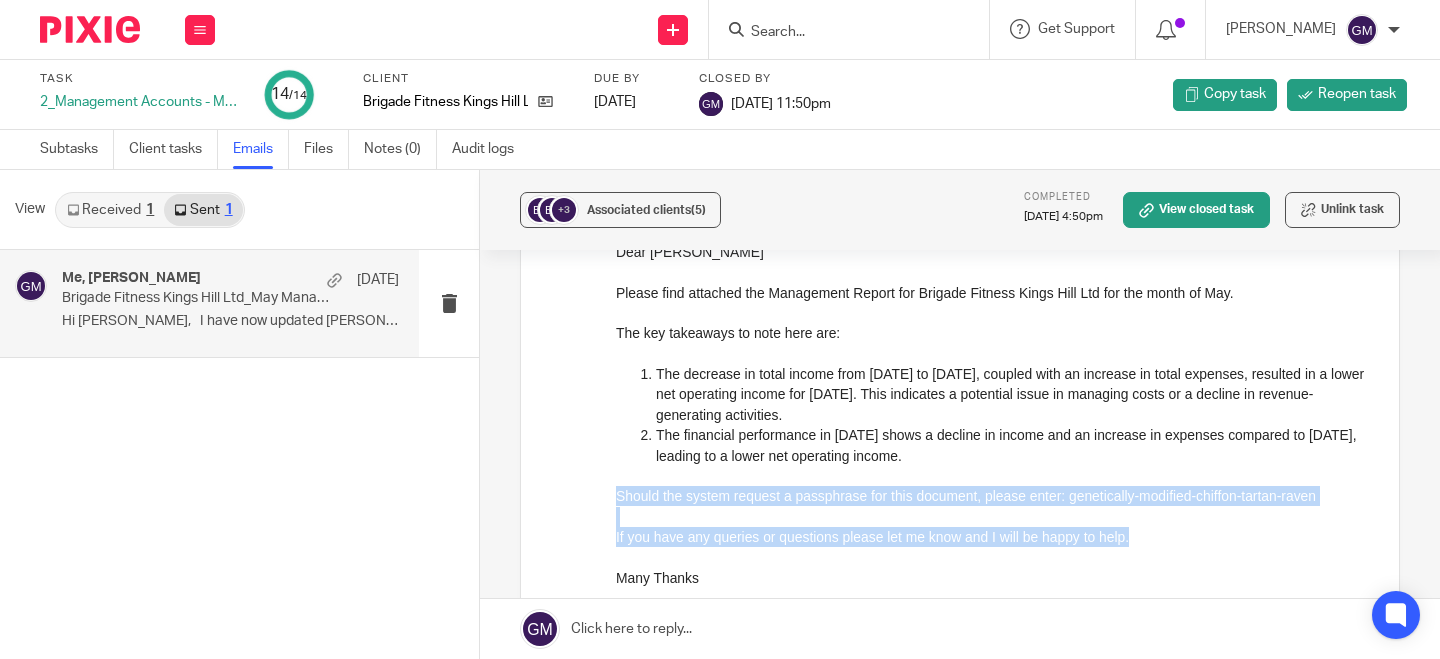 copy on "Should the system request a passphrase for this document, please enter: genetically-modified-chiffon-tartan-raven If you have any queries or questions please let me know and I will be happy to help." 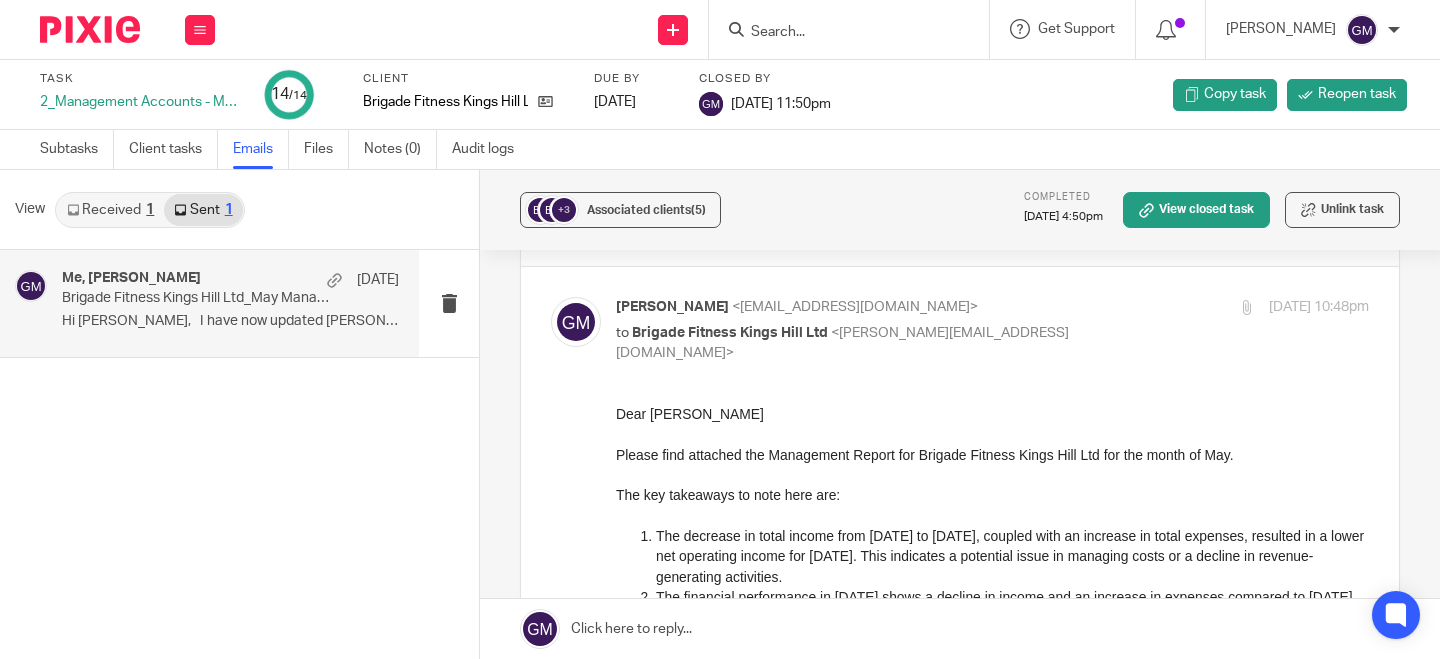 scroll, scrollTop: 0, scrollLeft: 0, axis: both 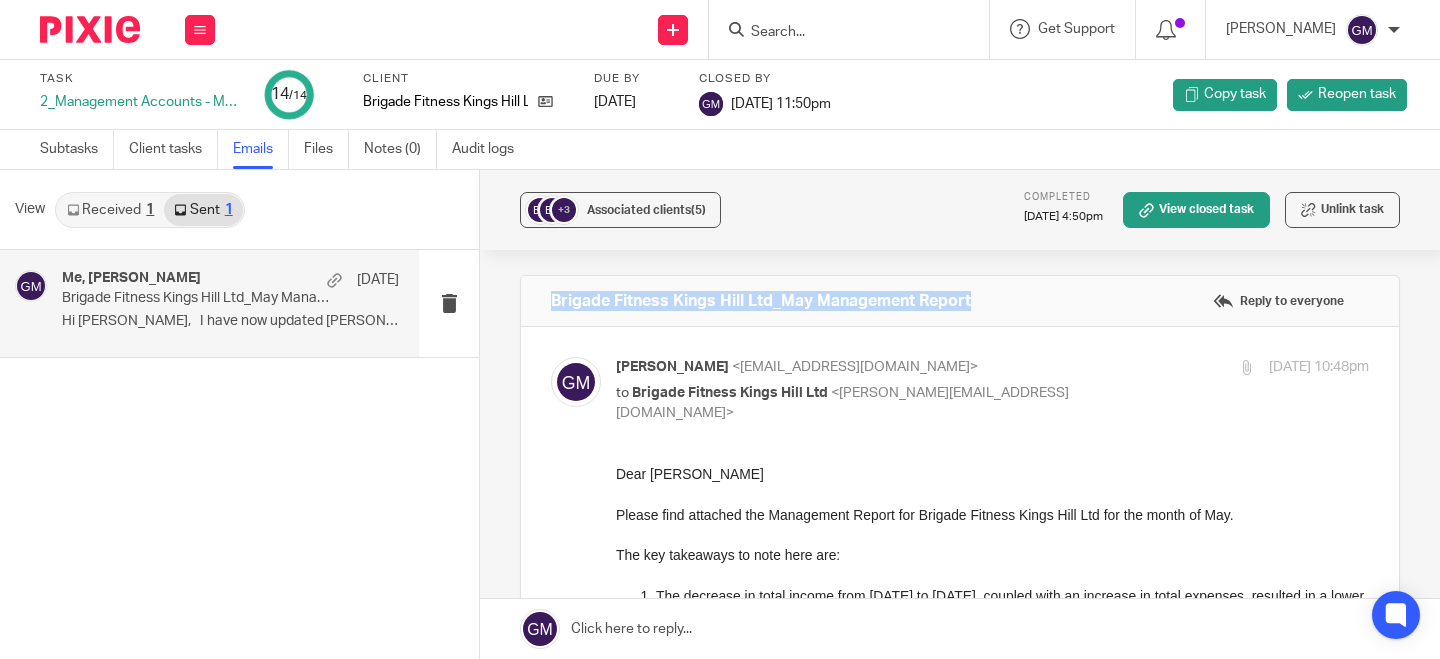 drag, startPoint x: 539, startPoint y: 297, endPoint x: 1029, endPoint y: 300, distance: 490.0092 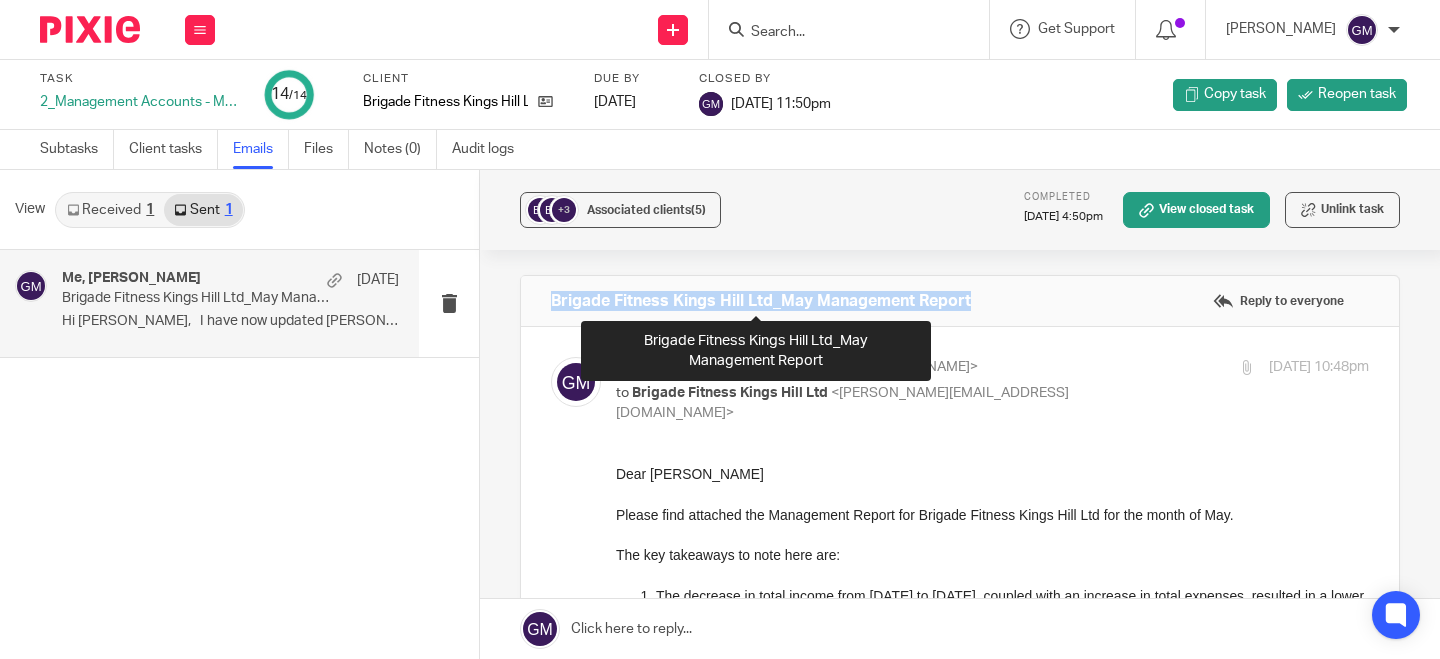 copy on "Brigade Fitness Kings Hill Ltd_May Management Report" 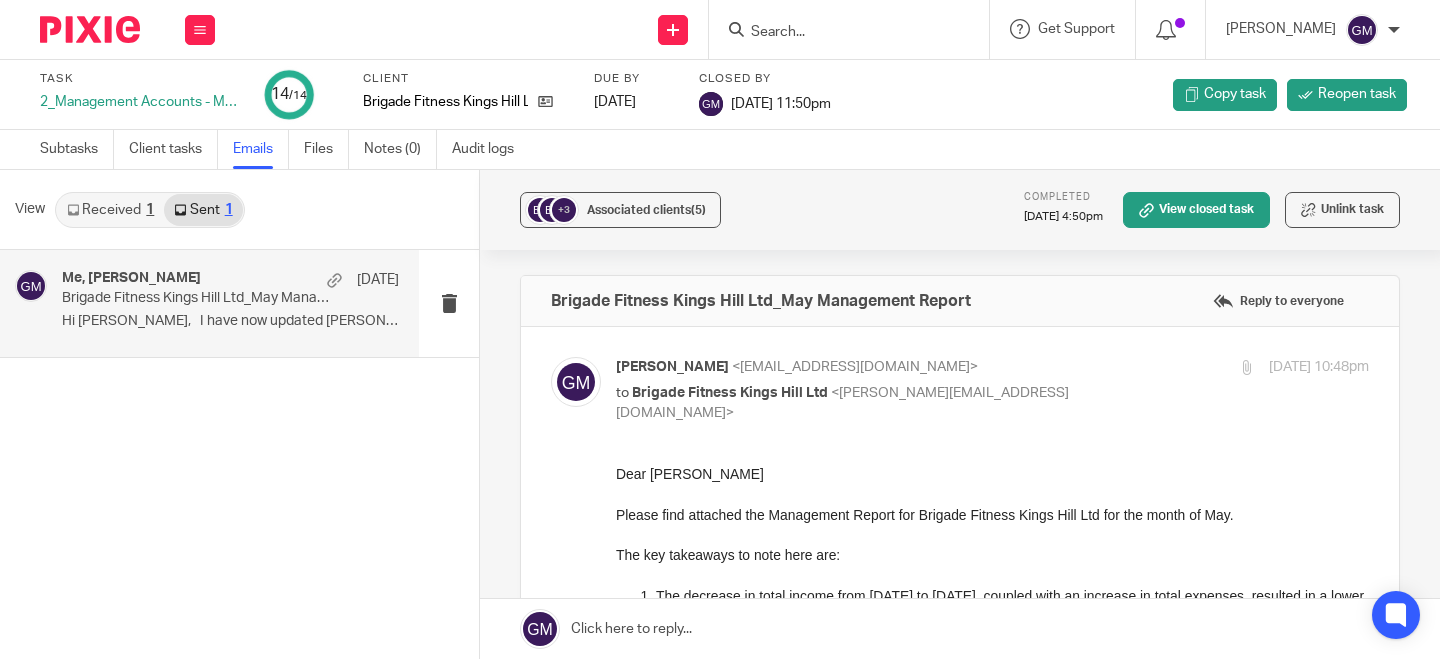 click at bounding box center [839, 33] 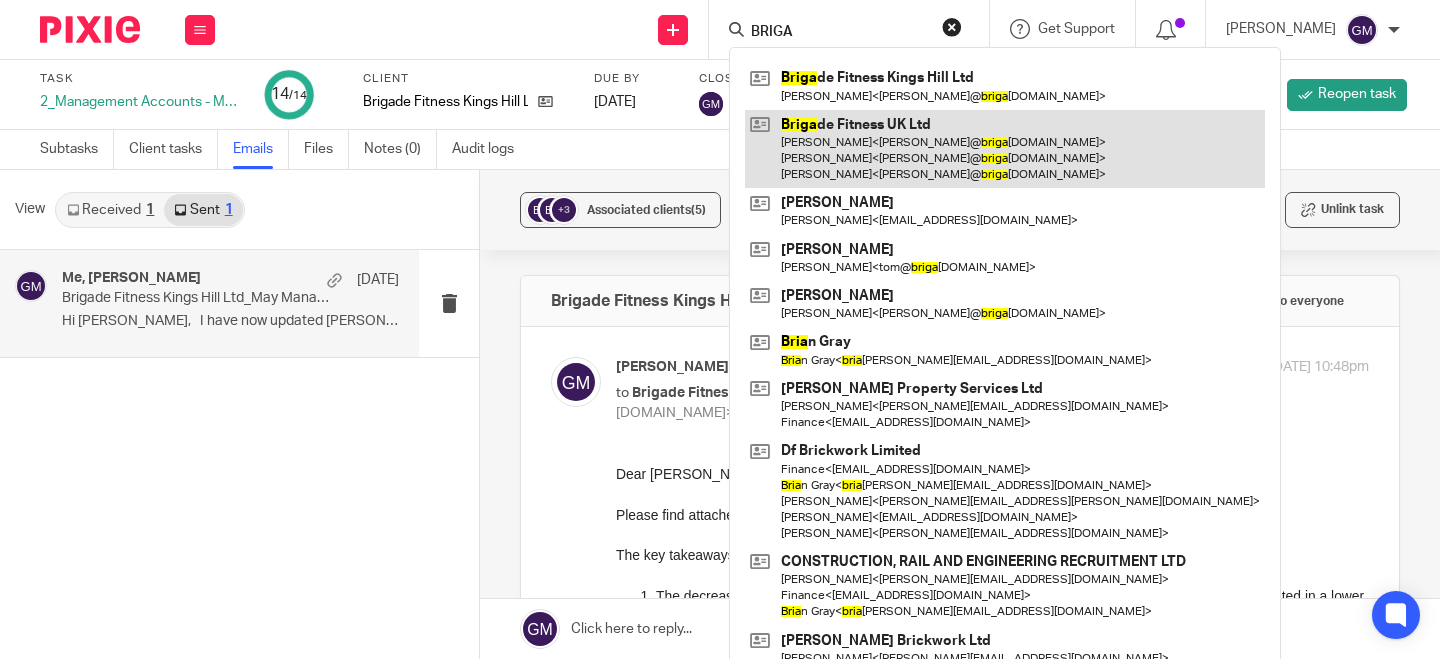 type on "BRIGA" 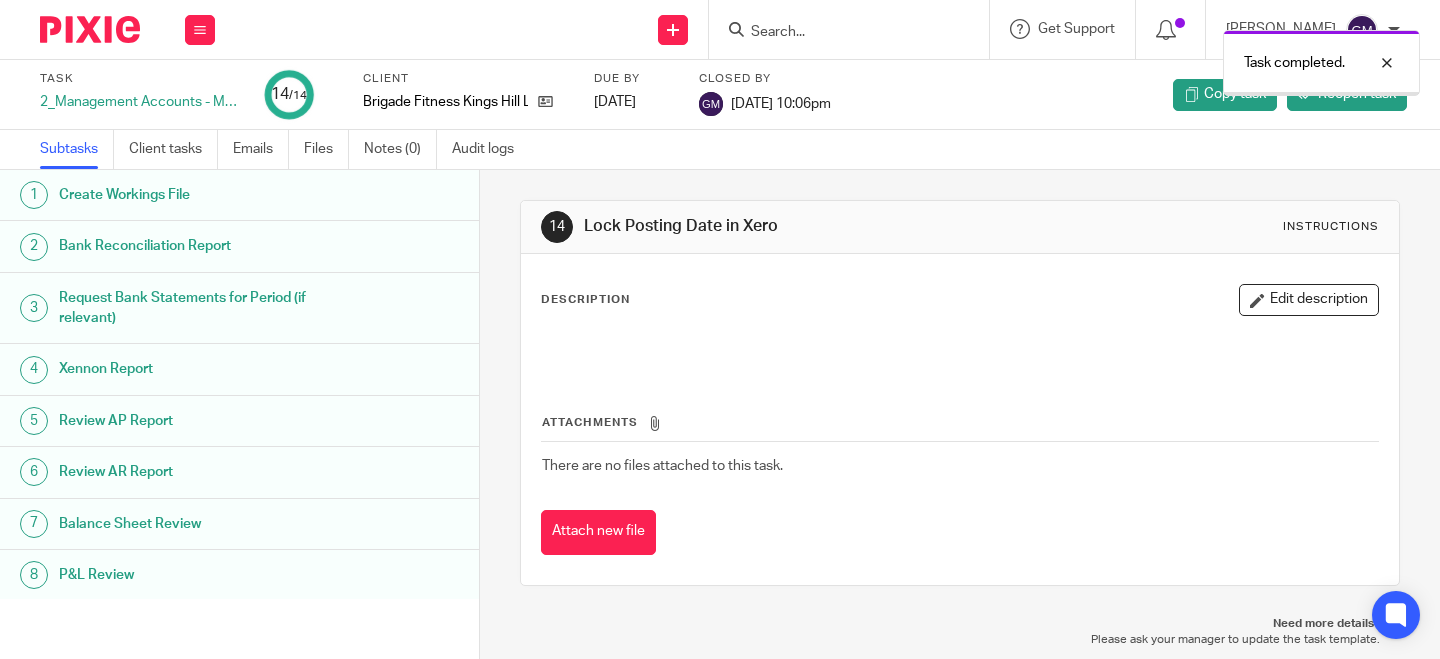 scroll, scrollTop: 0, scrollLeft: 0, axis: both 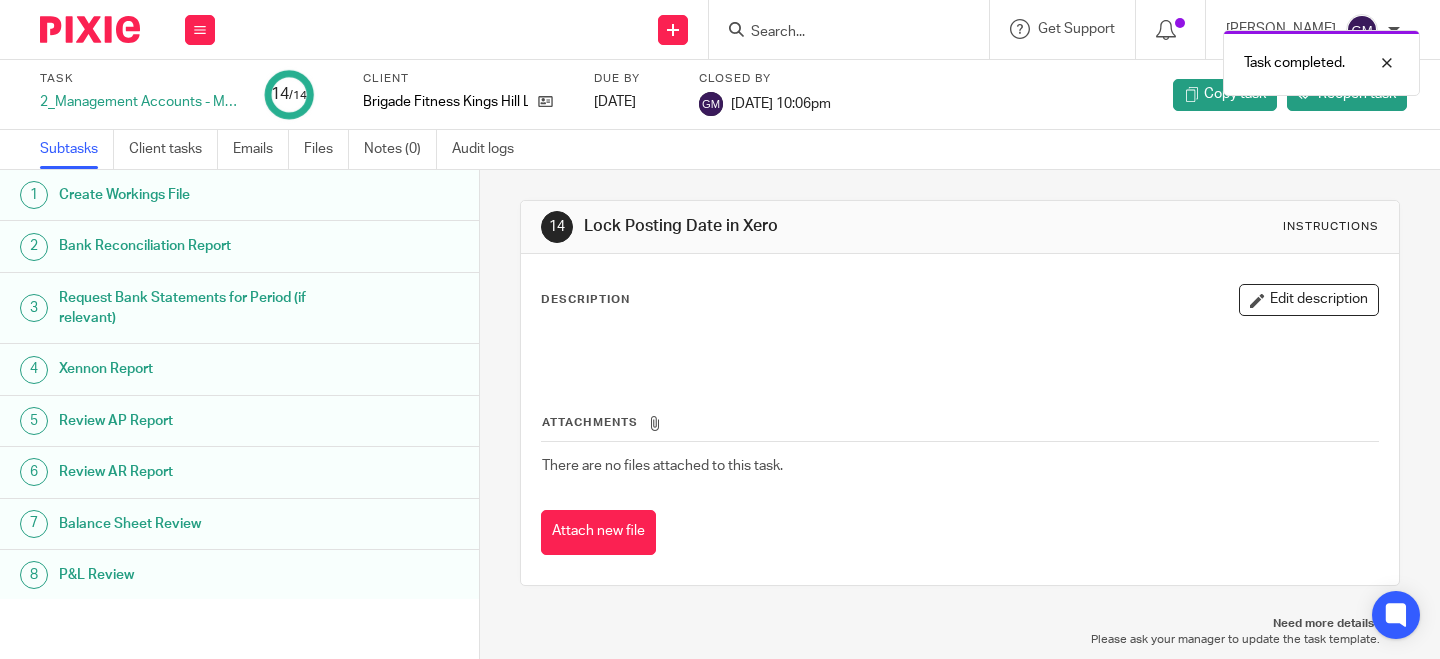 click on "Task completed." at bounding box center (1070, 58) 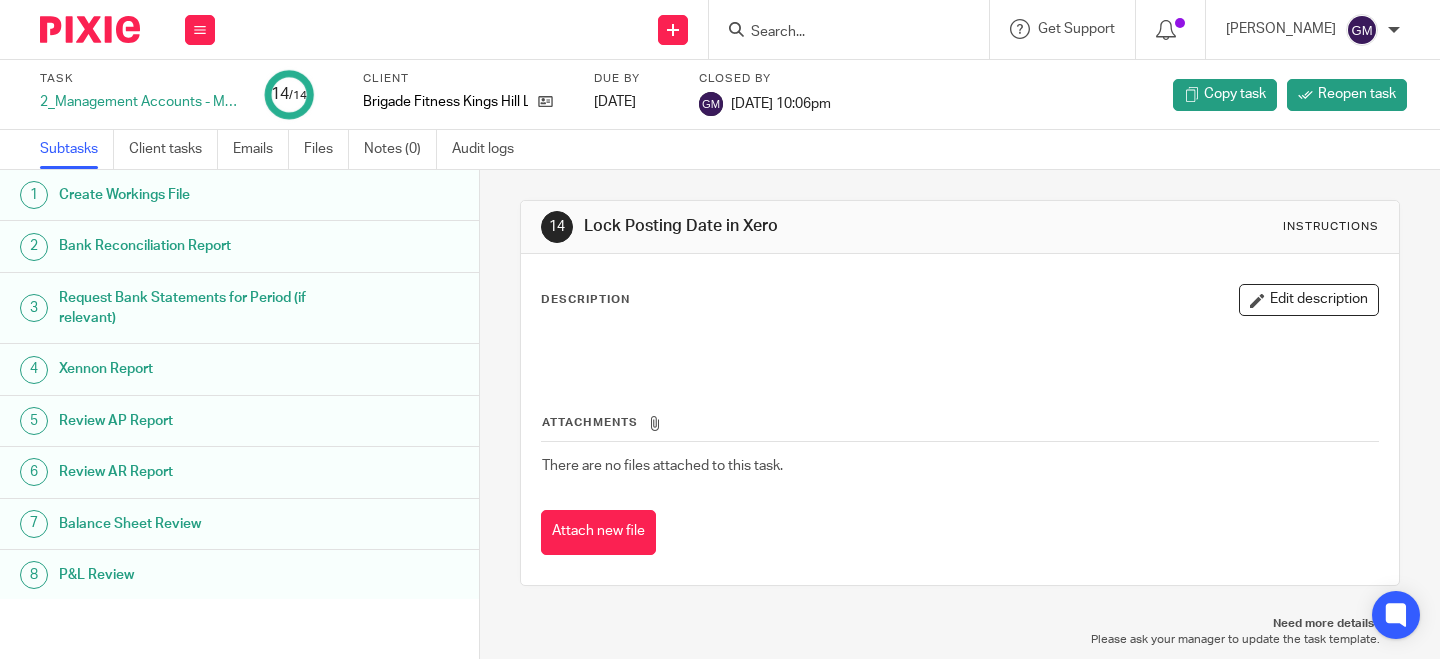 click at bounding box center (839, 33) 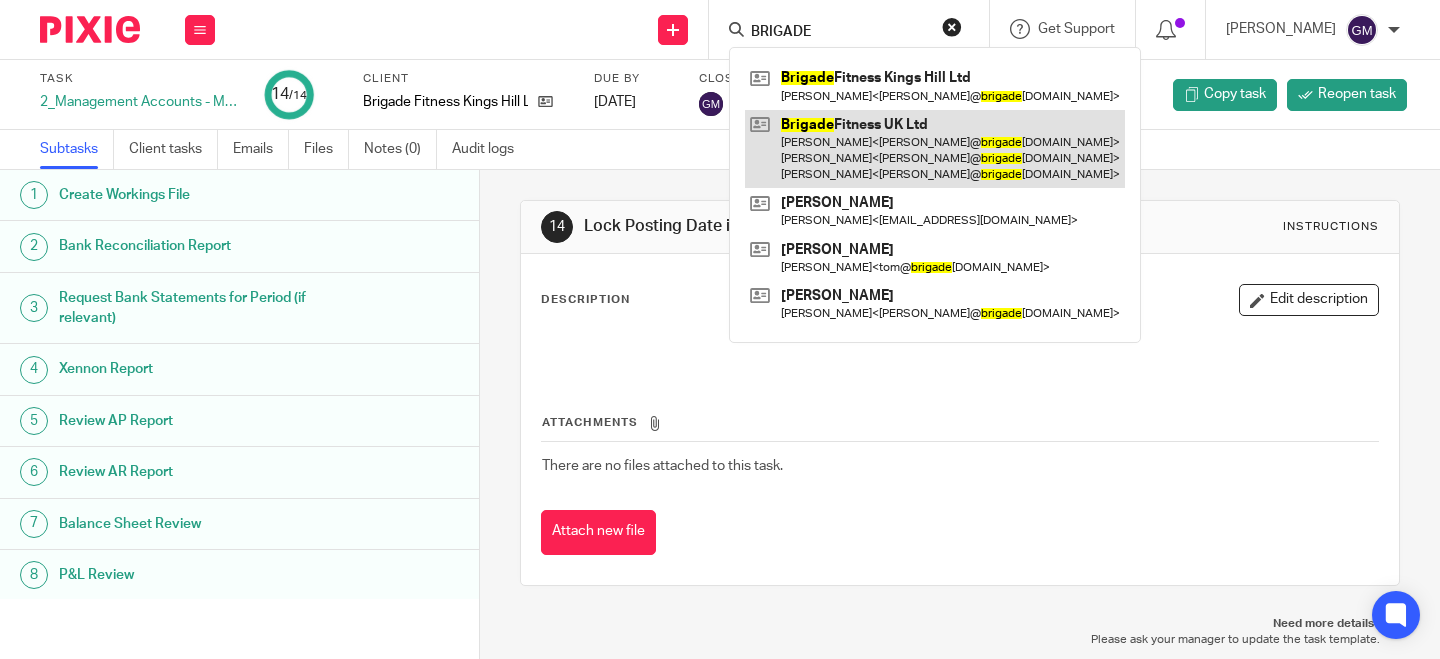 type on "BRIGADE" 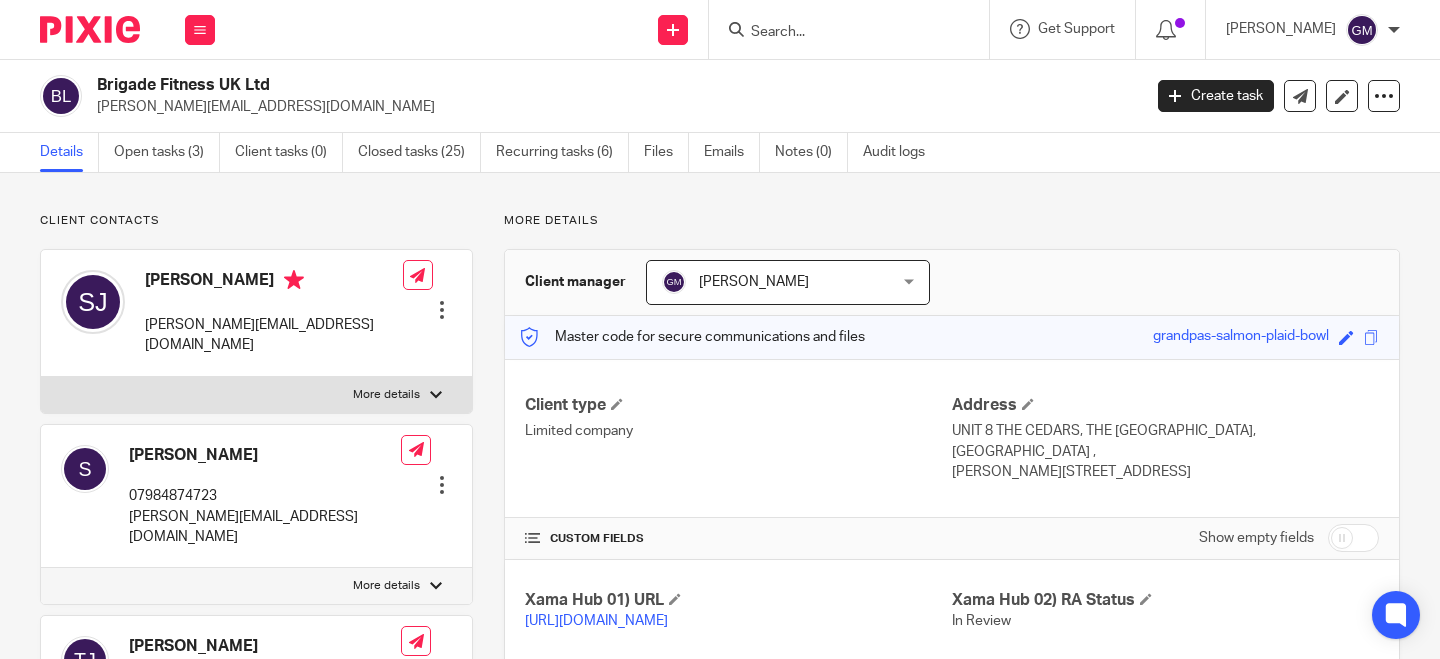 scroll, scrollTop: 0, scrollLeft: 0, axis: both 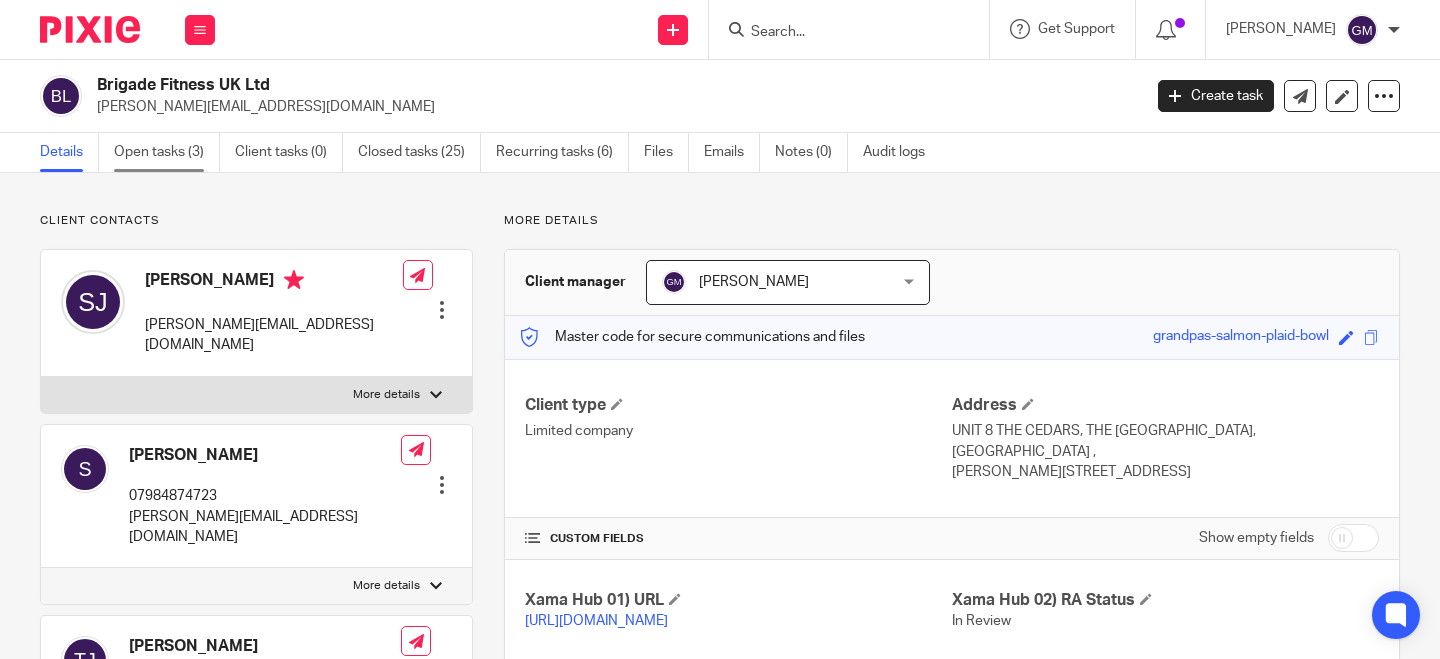 click on "Open tasks (3)" at bounding box center (167, 152) 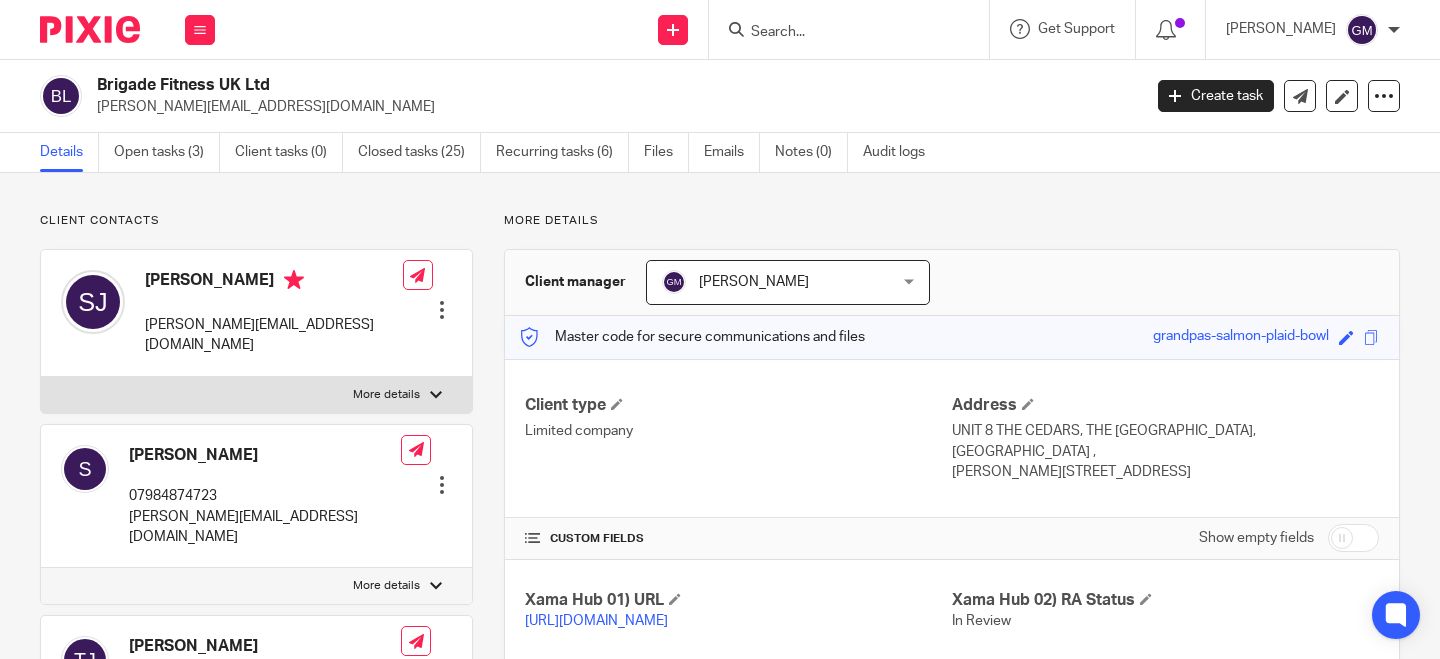 scroll, scrollTop: 0, scrollLeft: 0, axis: both 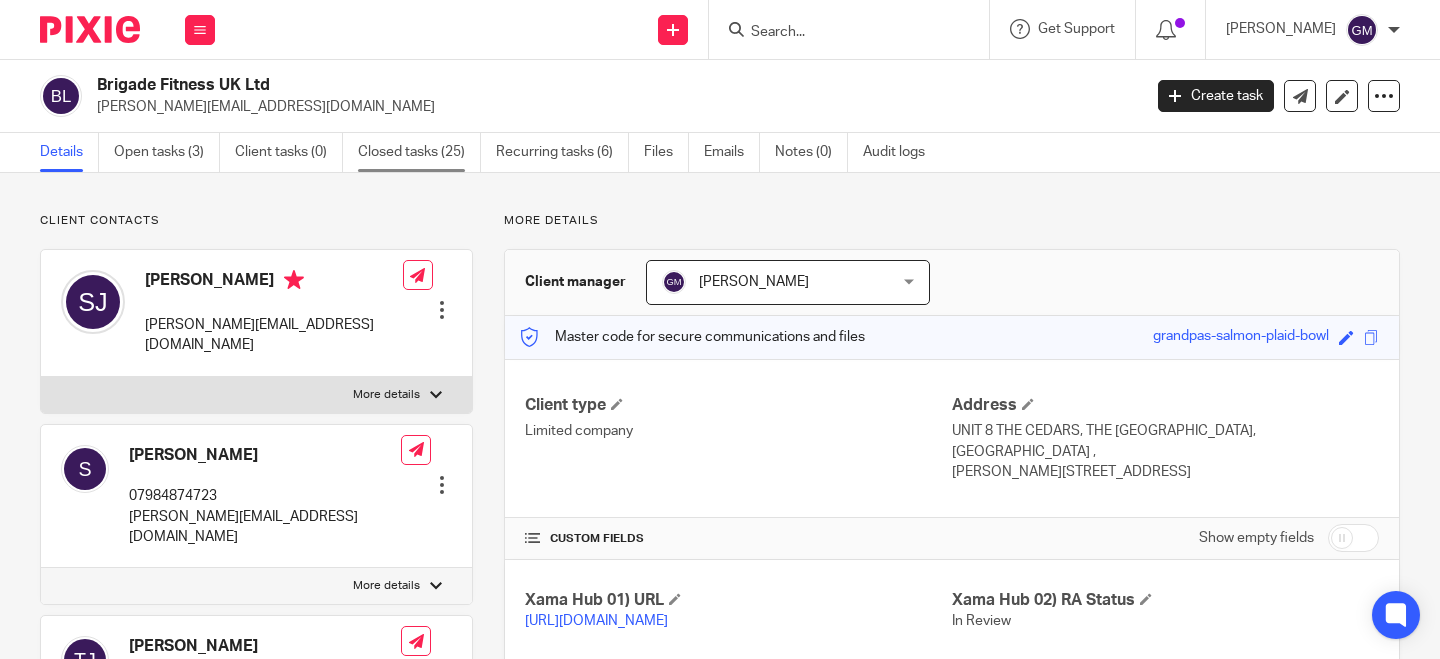 click on "Closed tasks (25)" at bounding box center (419, 152) 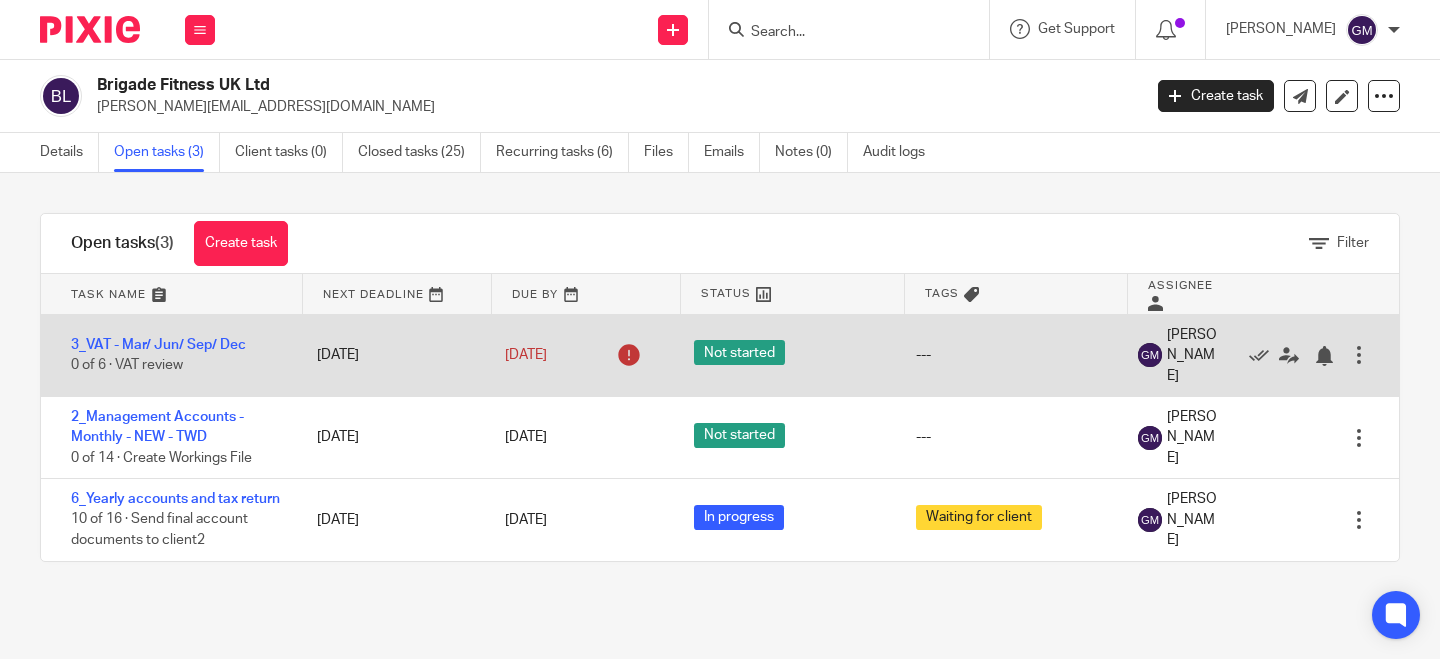scroll, scrollTop: 0, scrollLeft: 0, axis: both 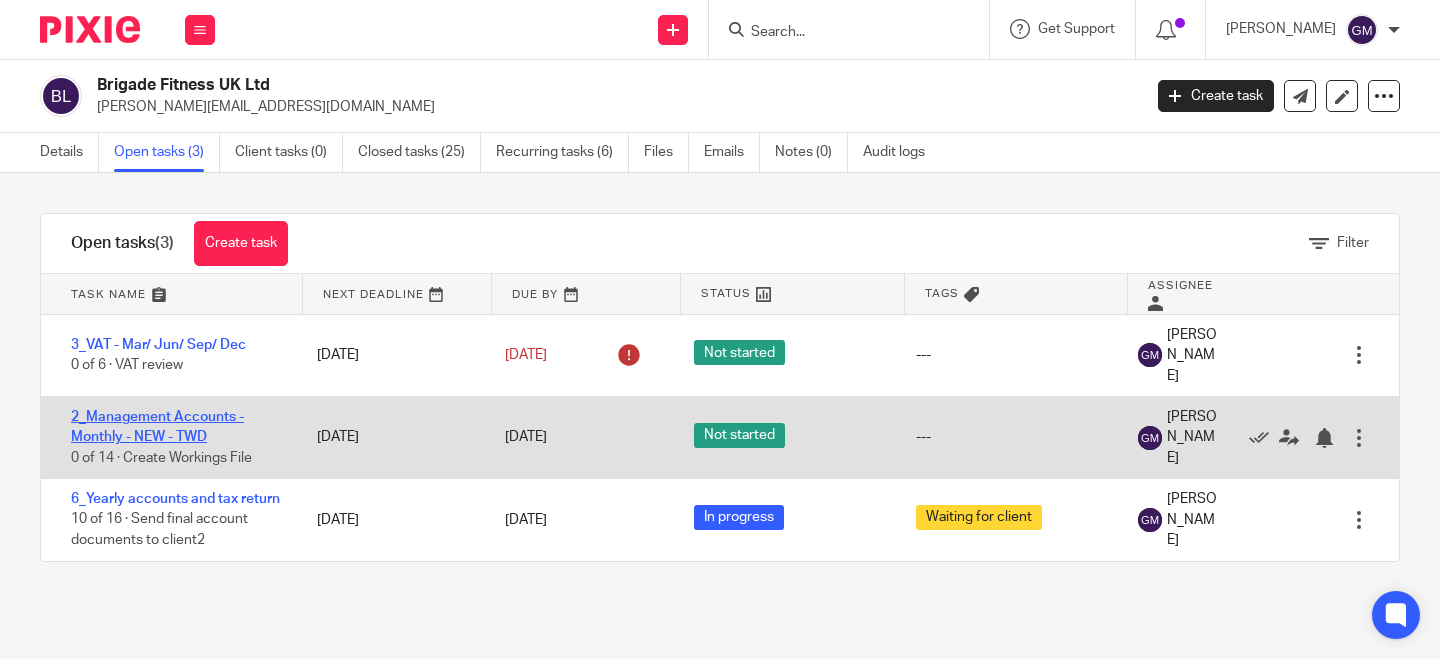 click on "2_Management Accounts - Monthly - NEW - TWD" at bounding box center [157, 427] 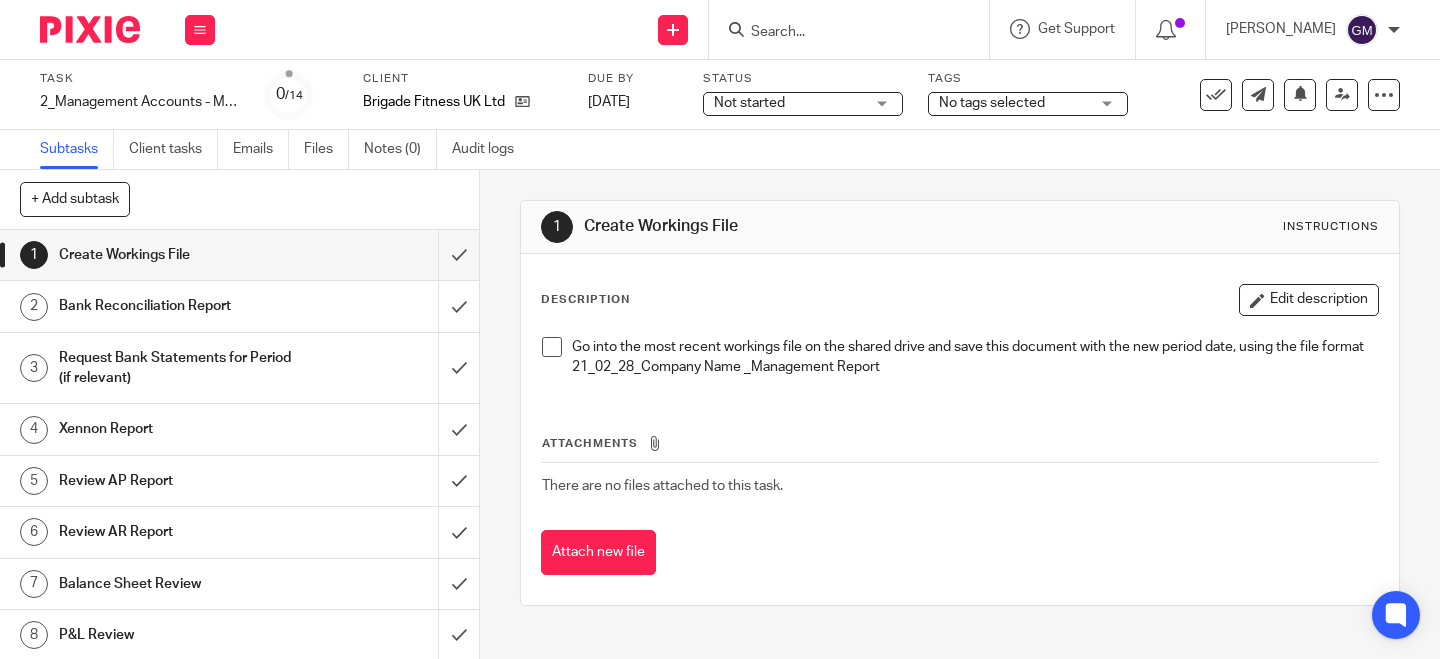 scroll, scrollTop: 0, scrollLeft: 0, axis: both 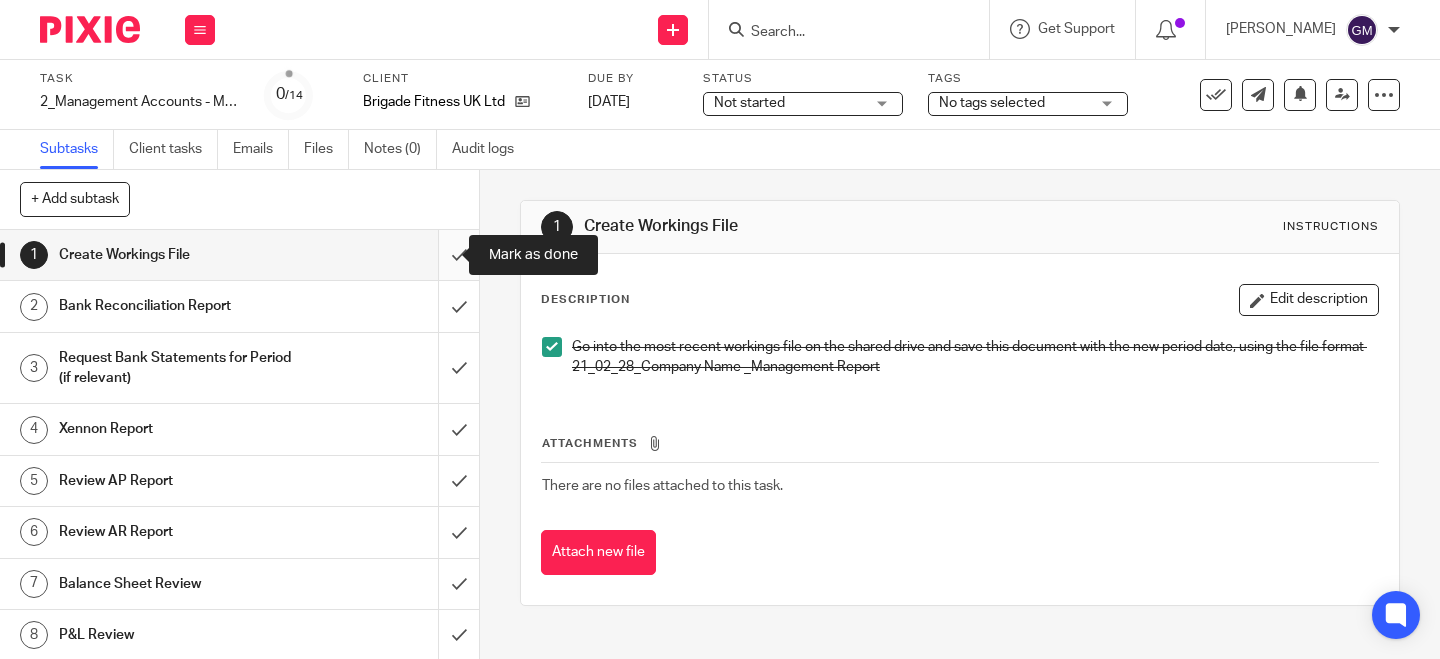 click at bounding box center (239, 255) 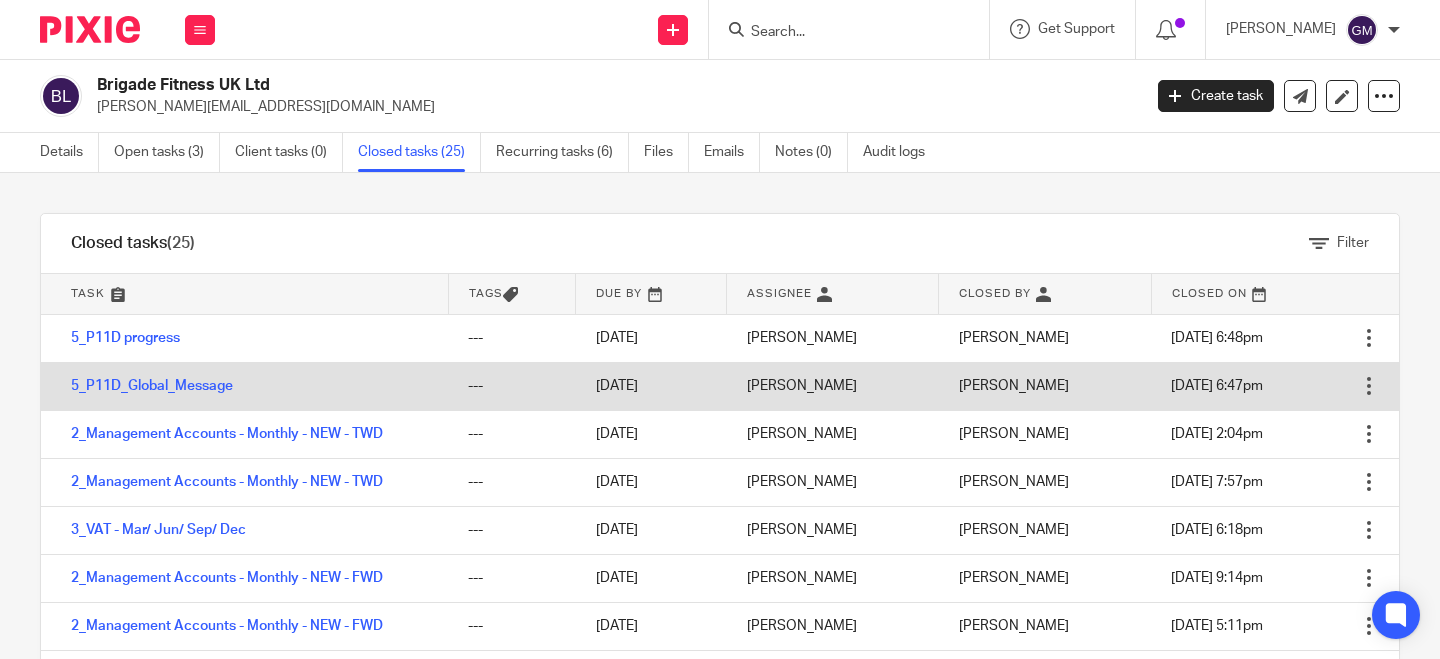 scroll, scrollTop: 0, scrollLeft: 0, axis: both 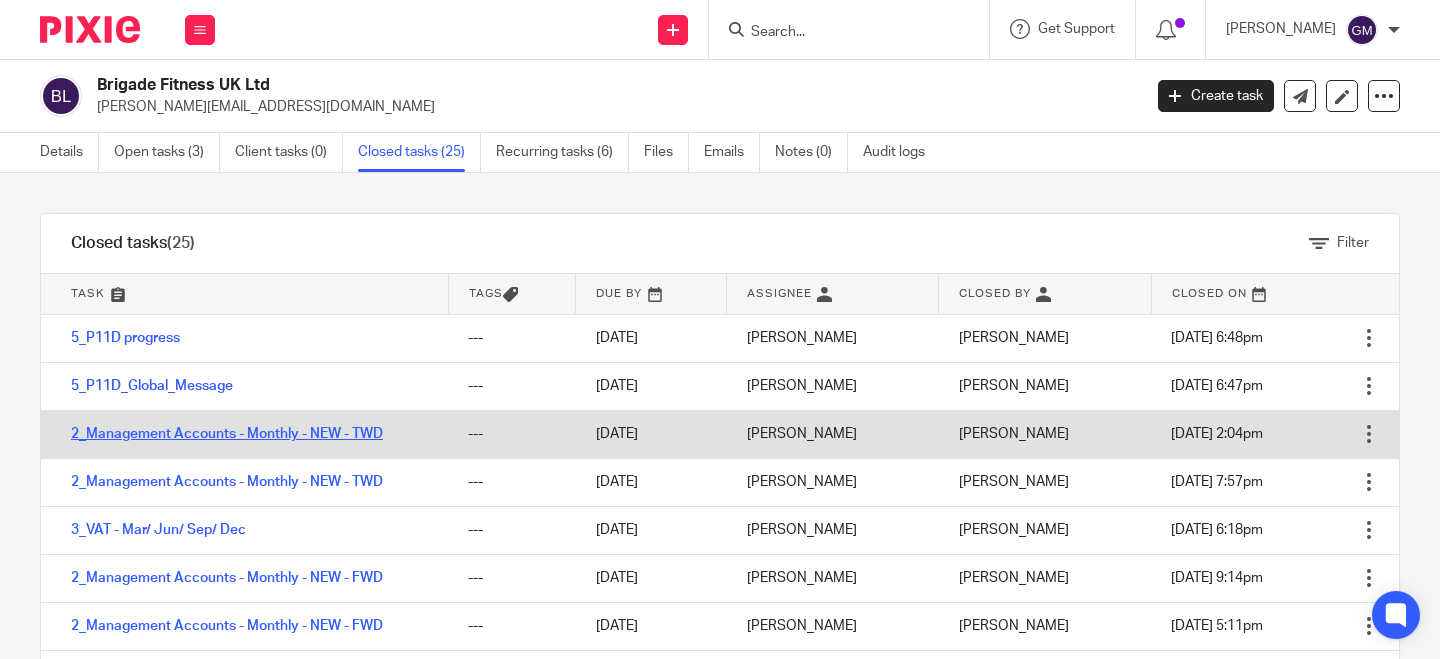 click on "2_Management Accounts - Monthly - NEW - TWD" at bounding box center [227, 434] 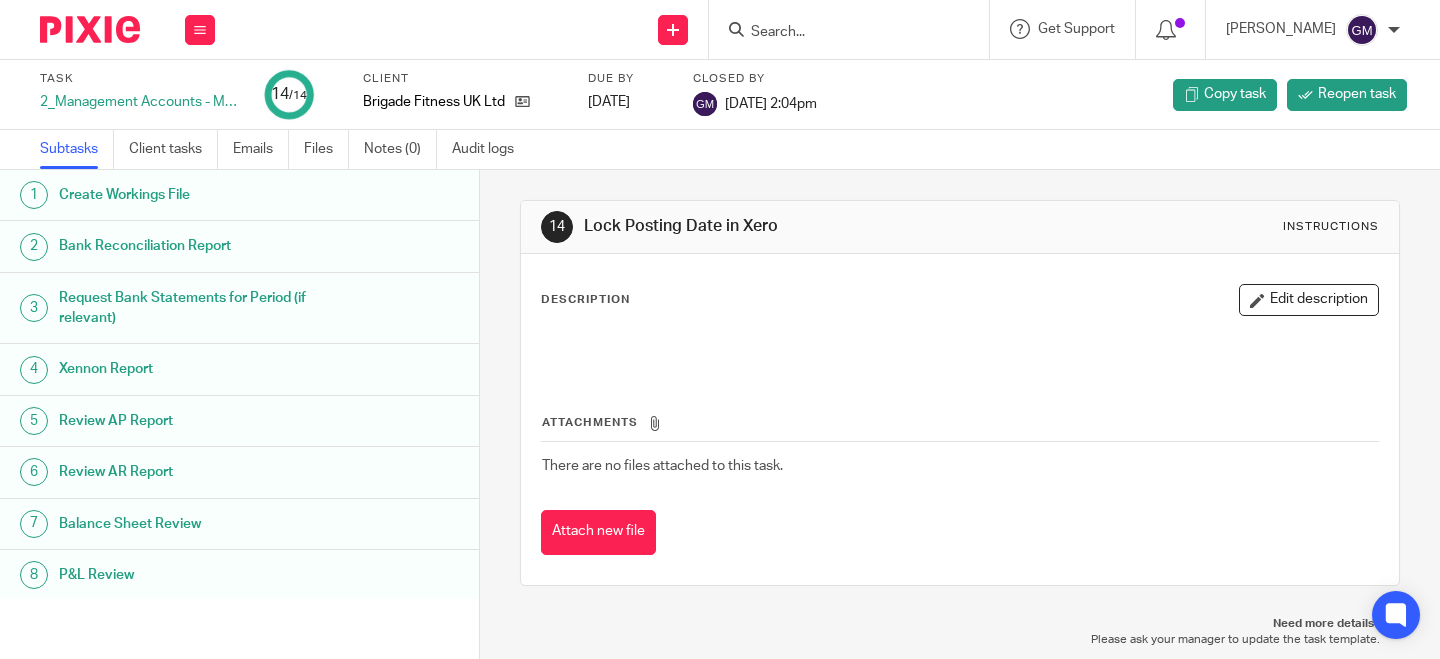 scroll, scrollTop: 0, scrollLeft: 0, axis: both 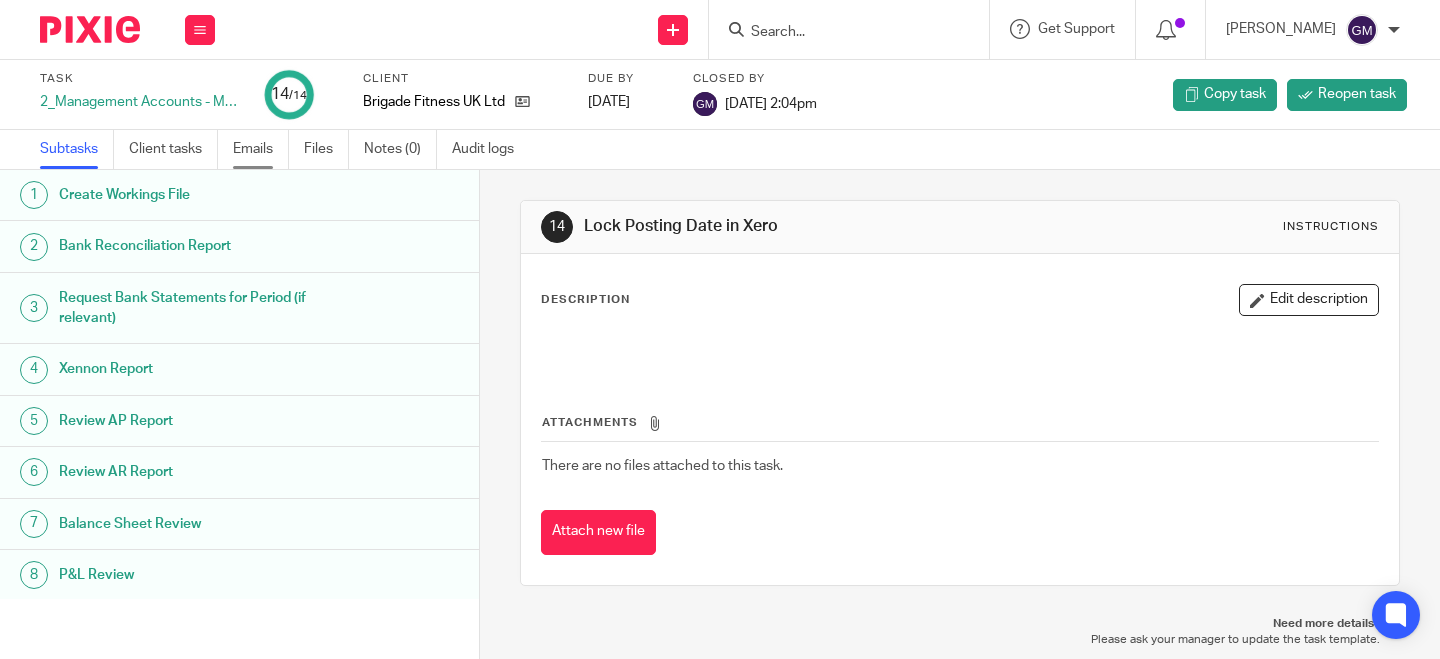 click on "Emails" at bounding box center (261, 149) 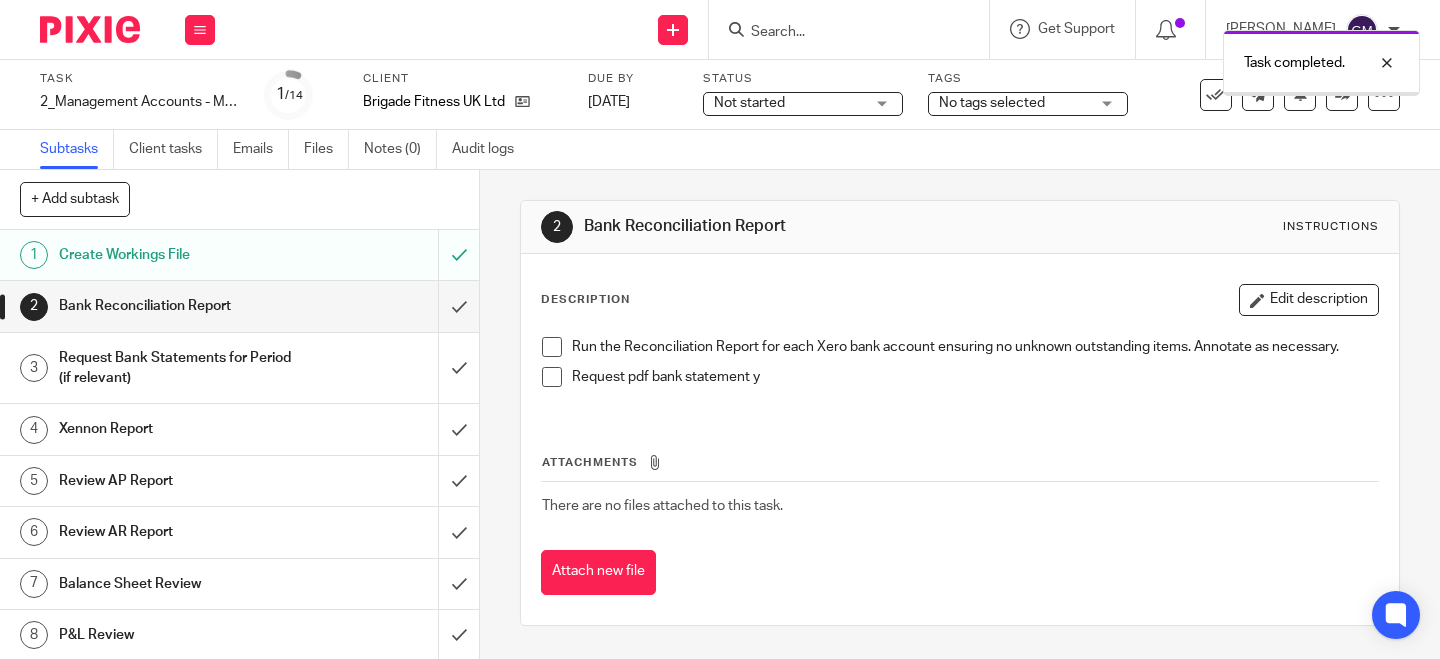 scroll, scrollTop: 0, scrollLeft: 0, axis: both 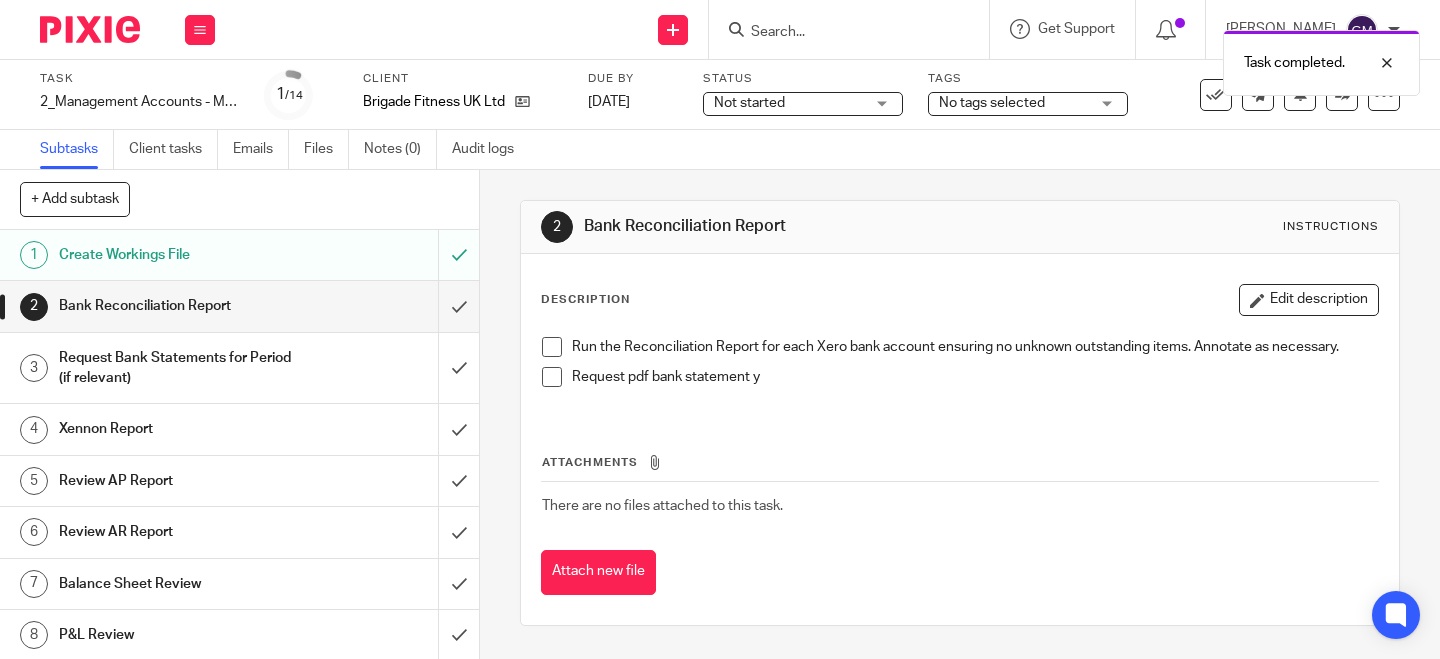 click at bounding box center (552, 347) 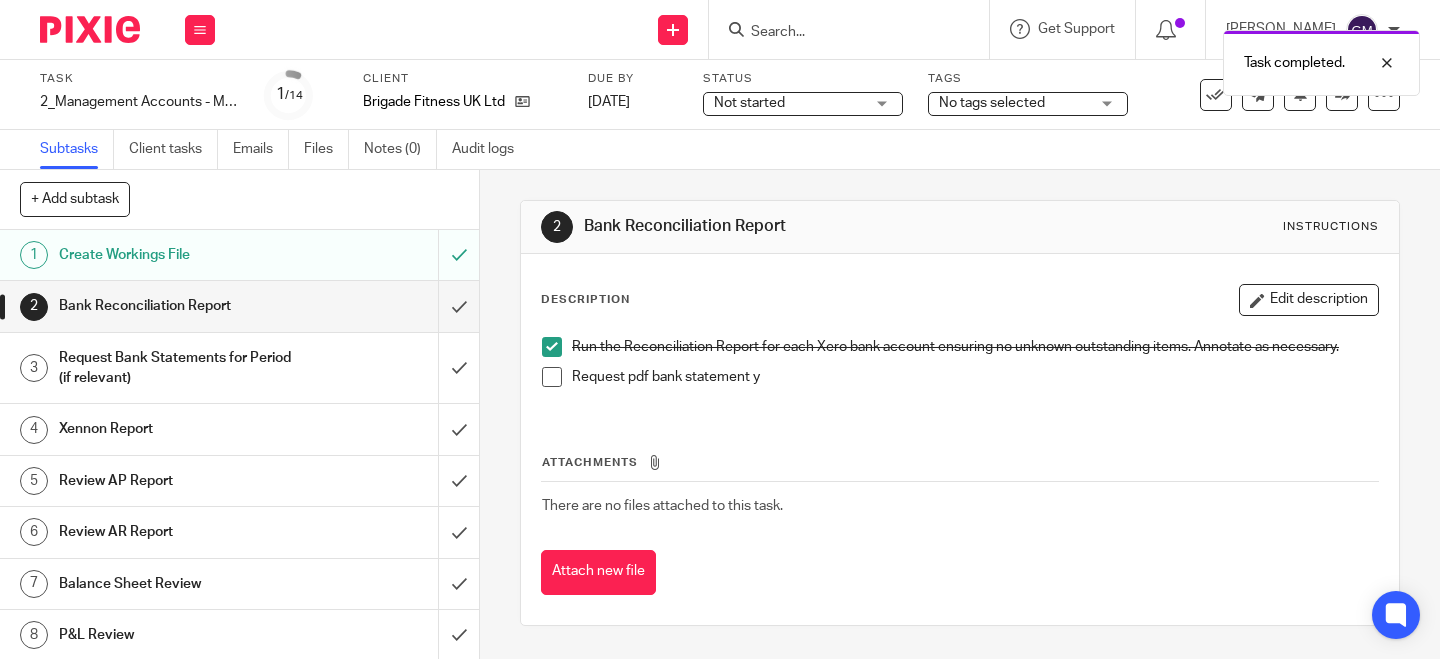 drag, startPoint x: 550, startPoint y: 372, endPoint x: 464, endPoint y: 333, distance: 94.42987 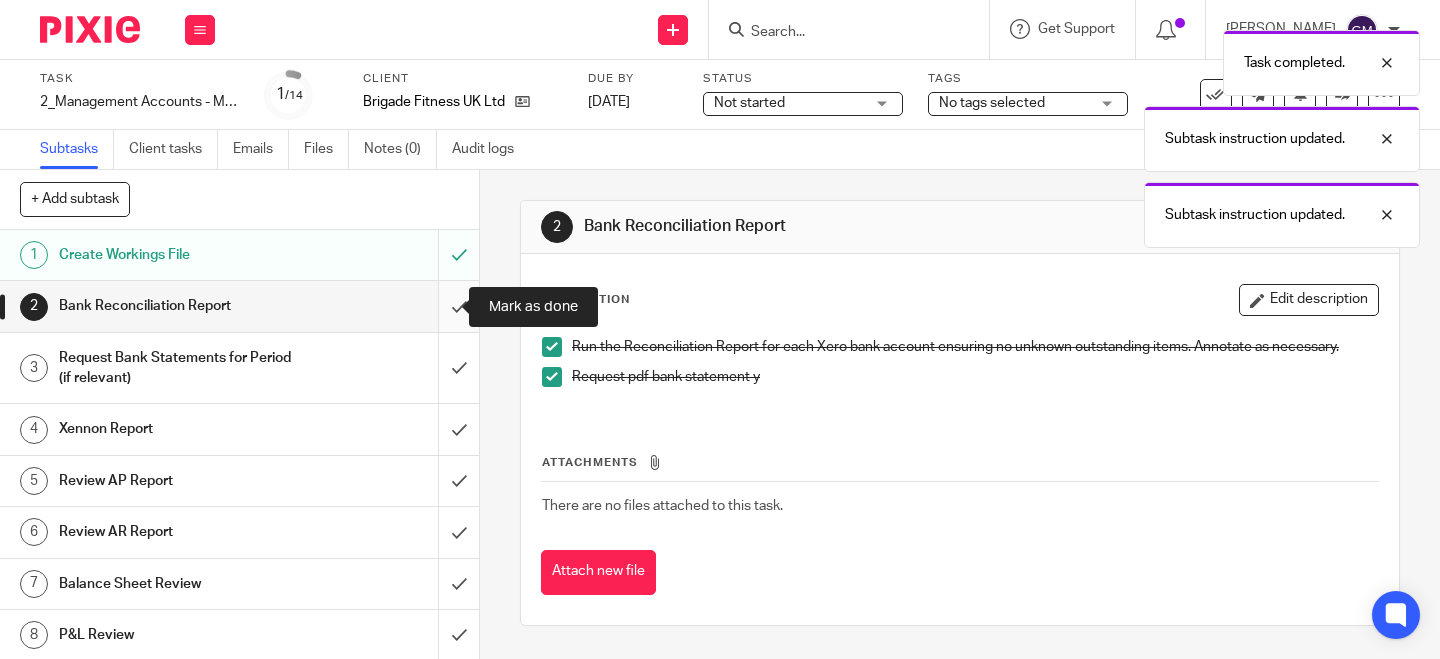 click at bounding box center [239, 306] 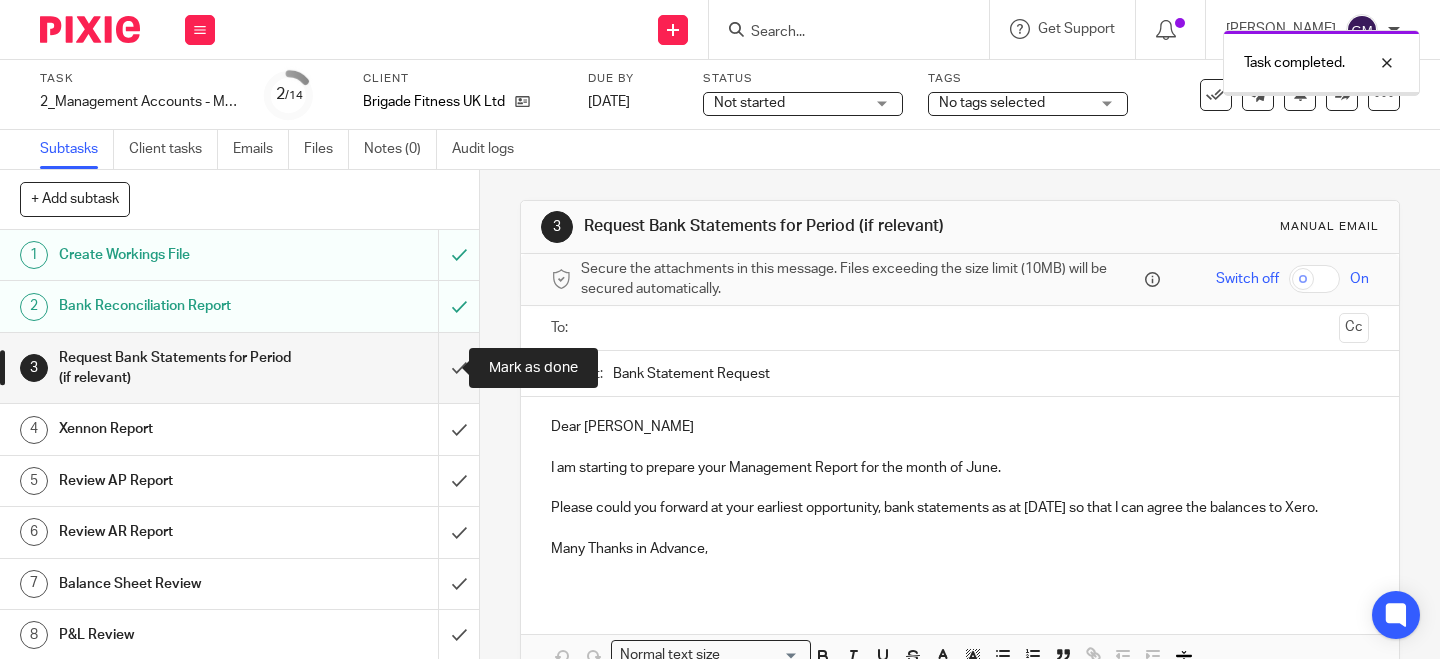 scroll, scrollTop: 0, scrollLeft: 0, axis: both 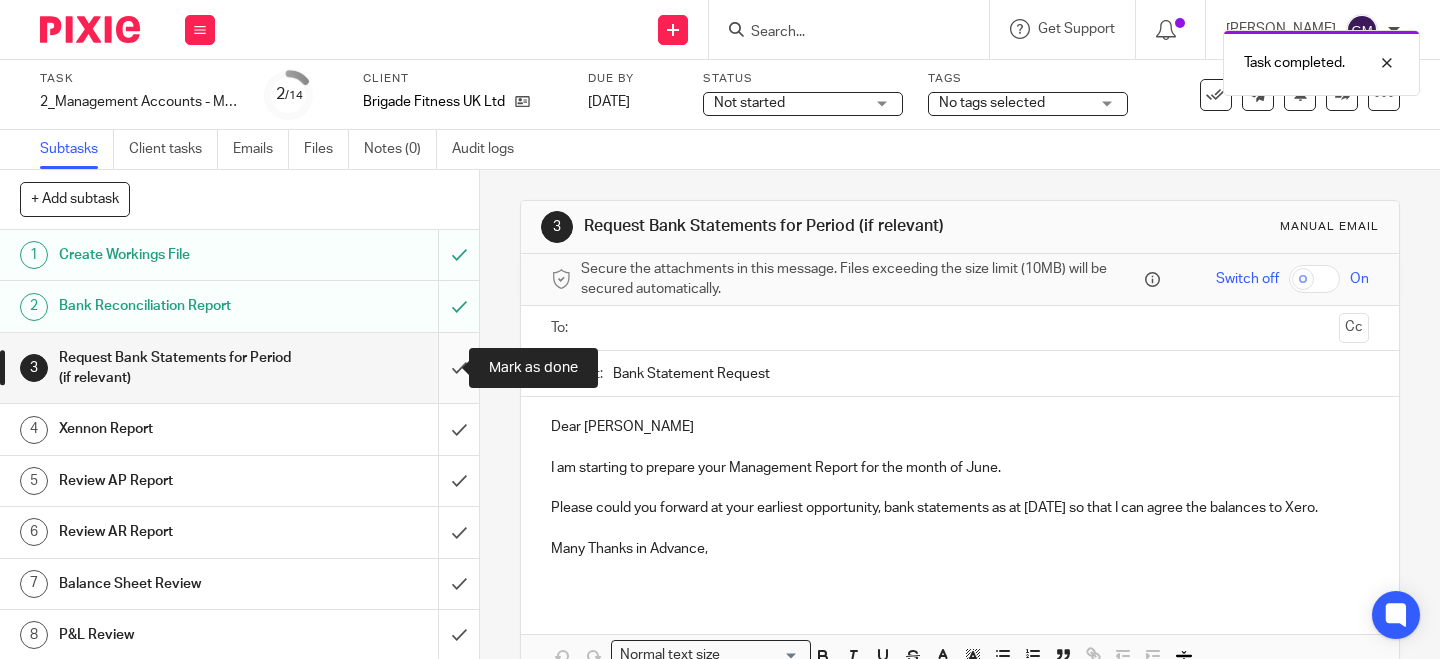 click at bounding box center [239, 368] 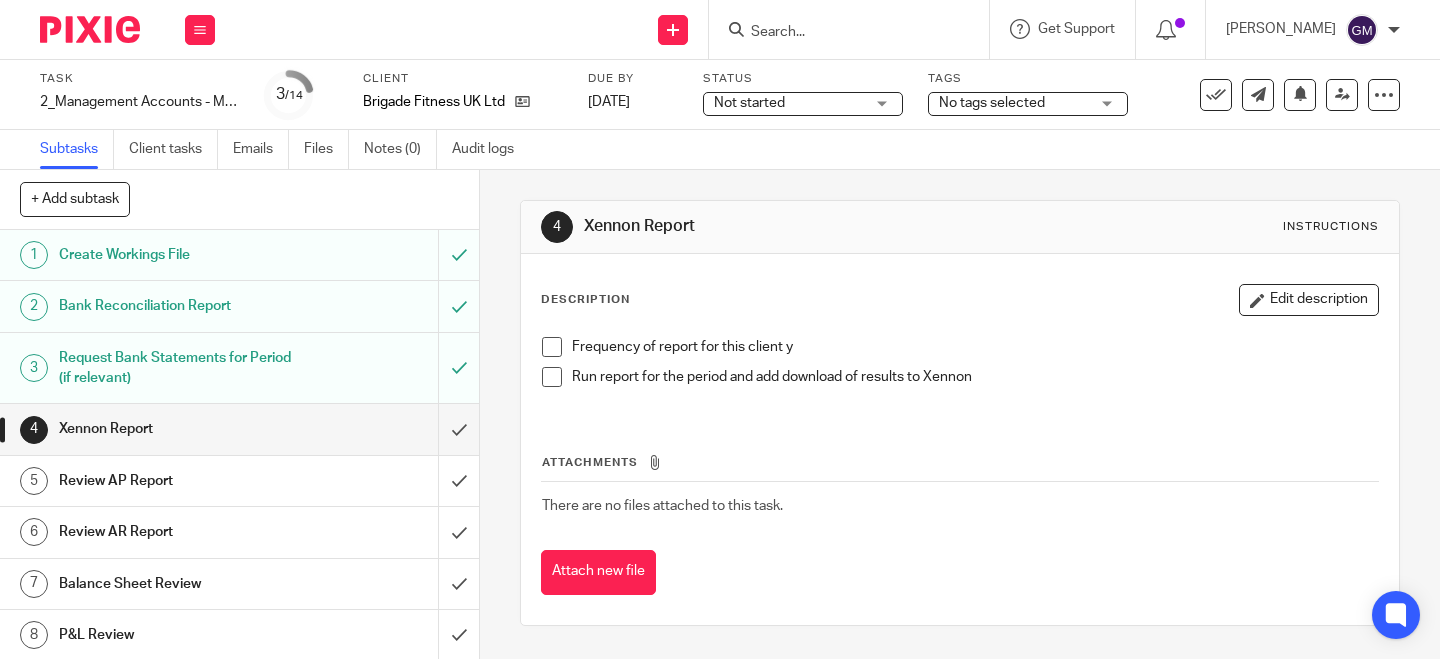 scroll, scrollTop: 0, scrollLeft: 0, axis: both 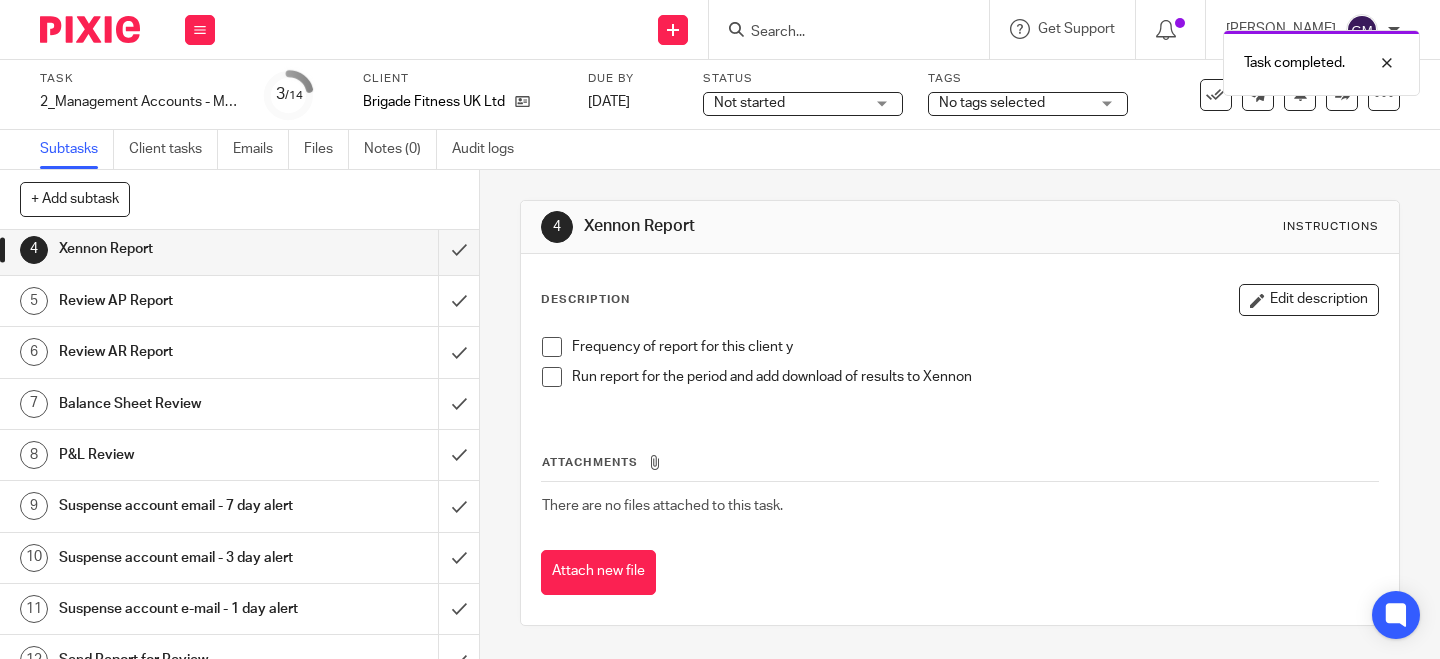 drag, startPoint x: 545, startPoint y: 349, endPoint x: 546, endPoint y: 359, distance: 10.049875 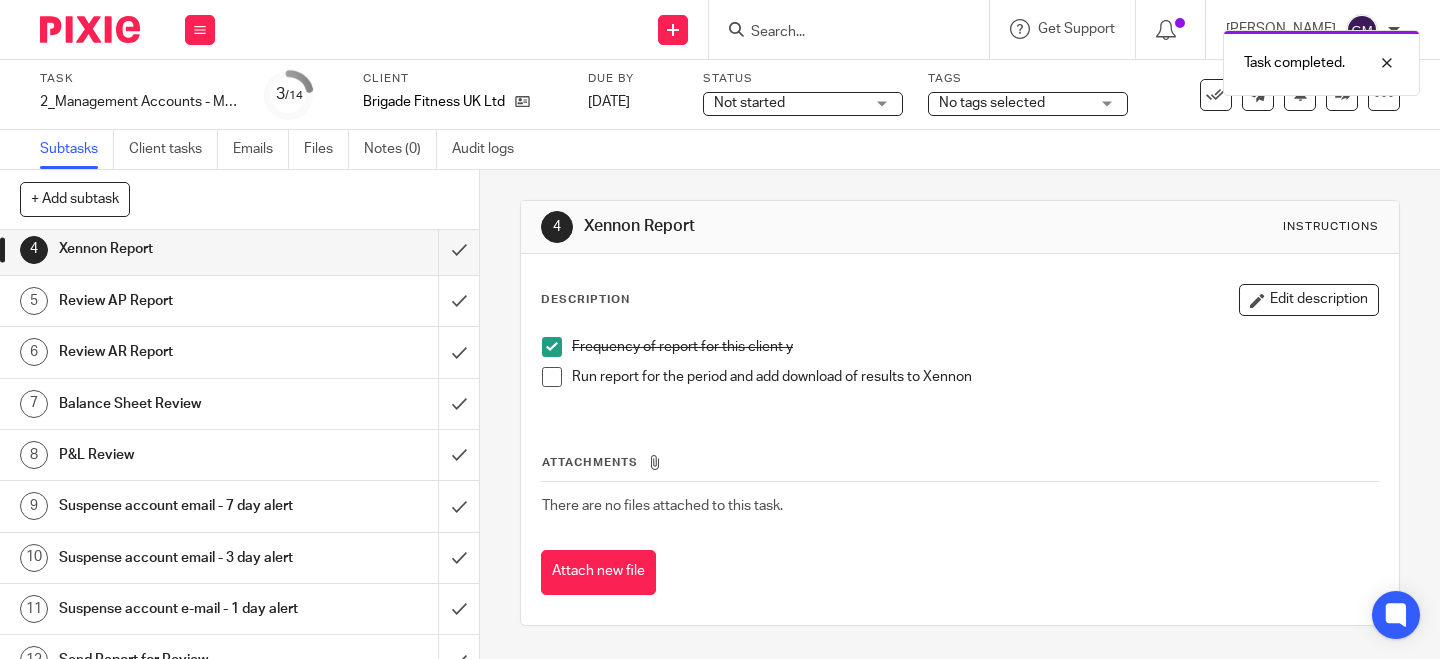click at bounding box center [552, 377] 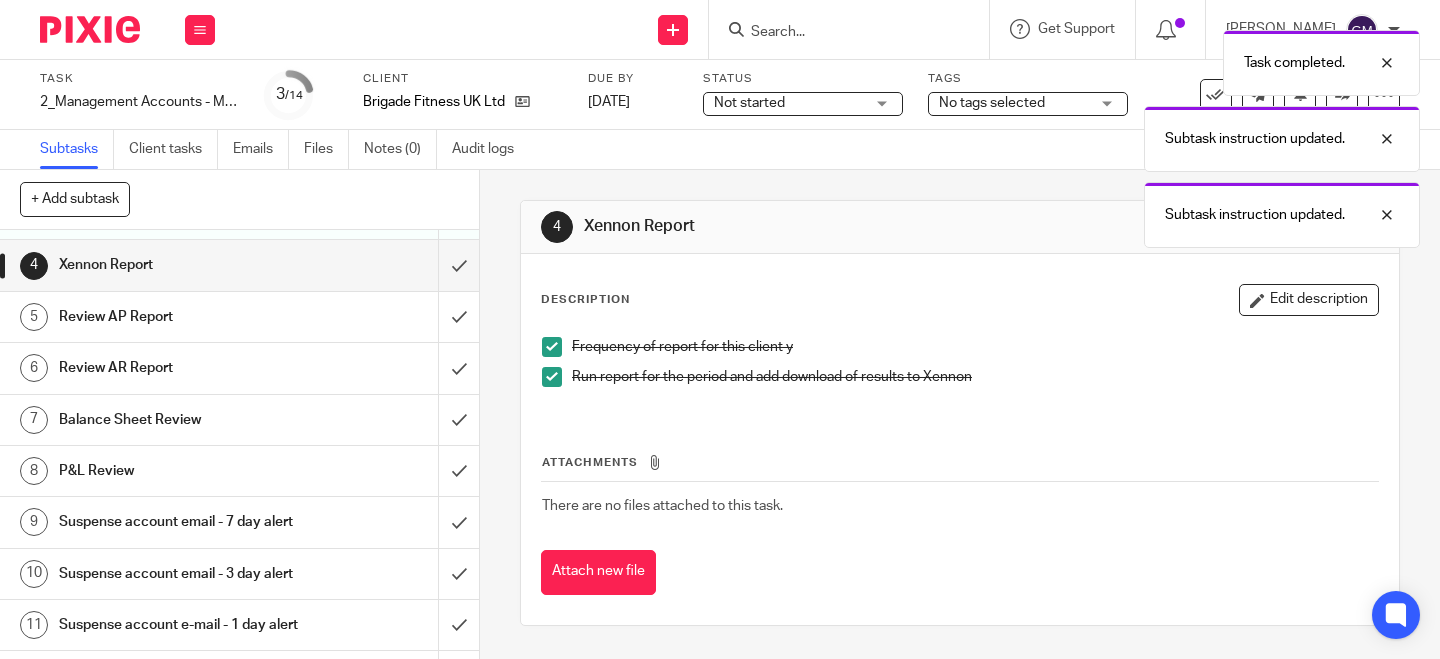 scroll, scrollTop: 144, scrollLeft: 0, axis: vertical 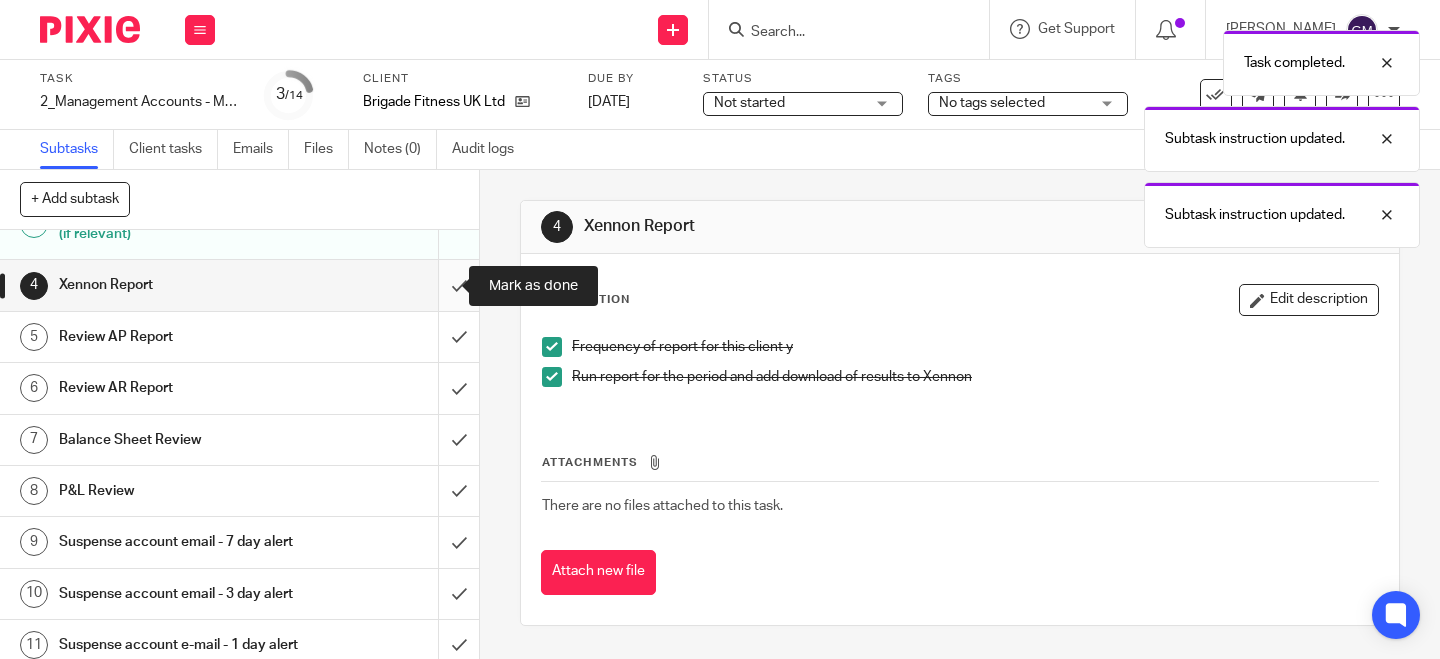 click on "4
Xennon Report" at bounding box center (239, 285) 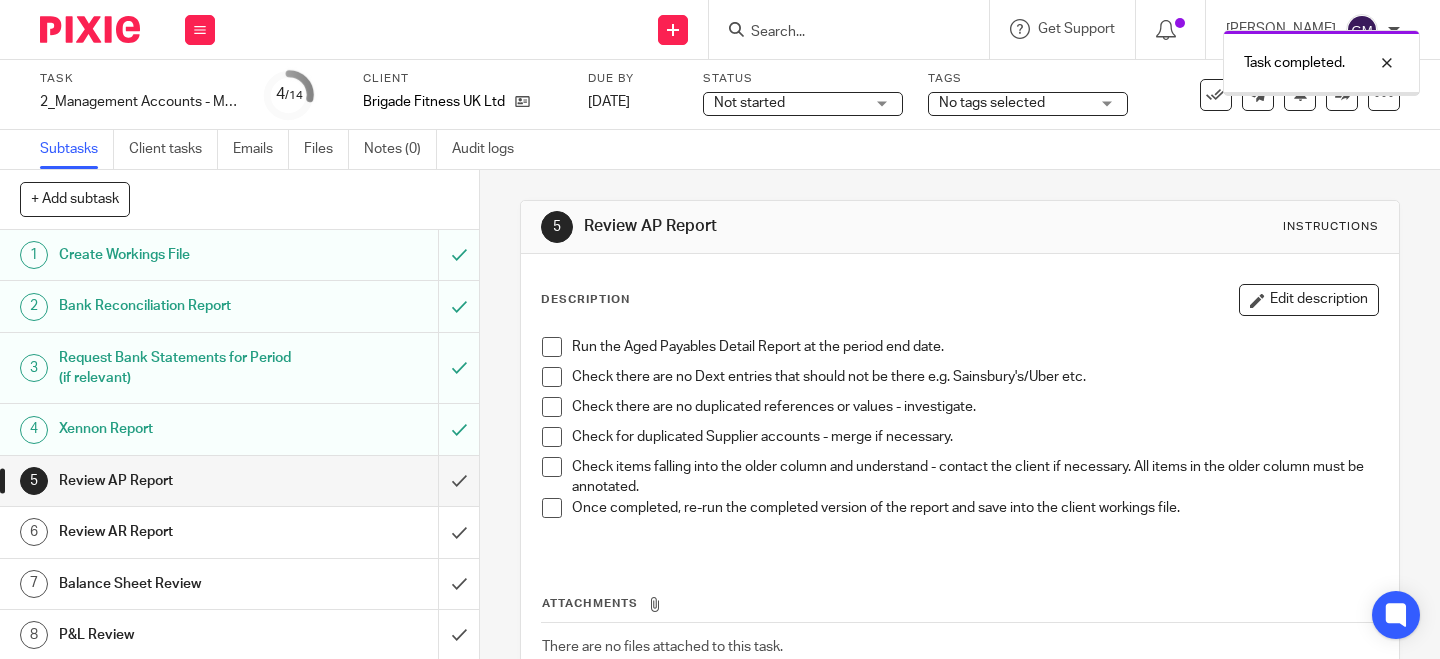 scroll, scrollTop: 0, scrollLeft: 0, axis: both 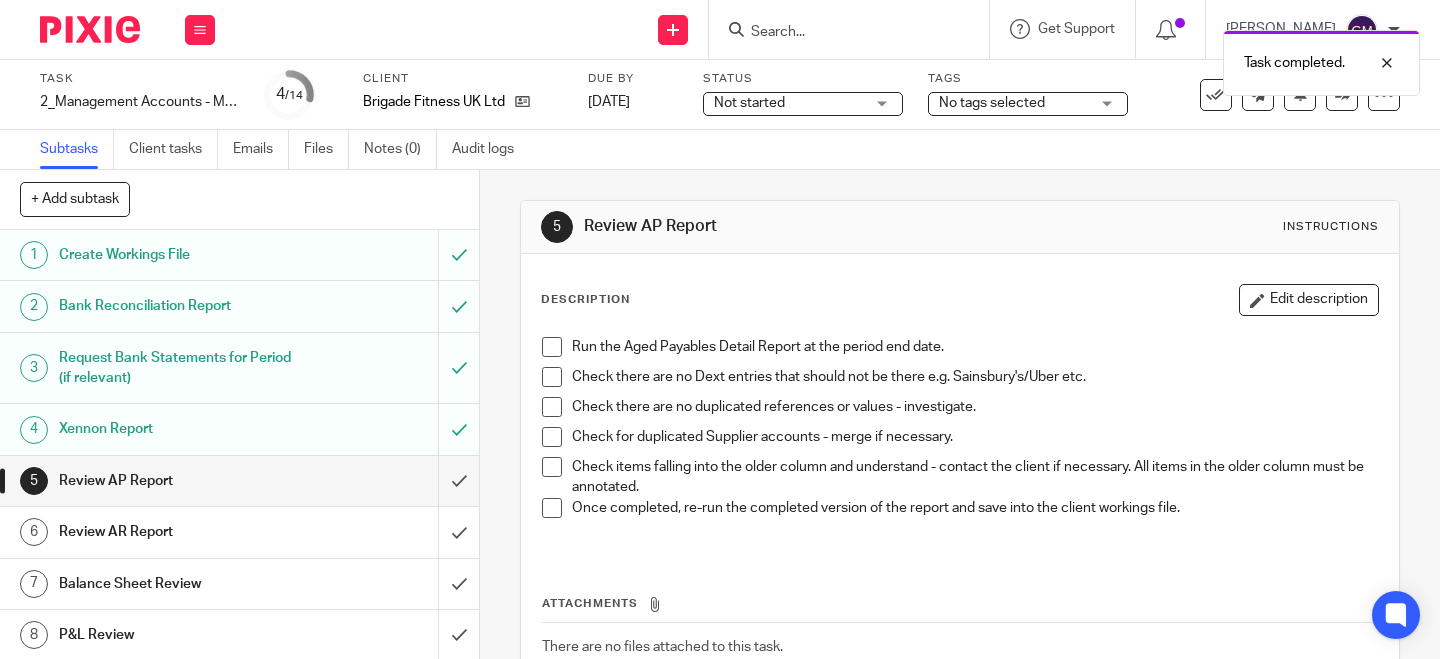 click at bounding box center [552, 347] 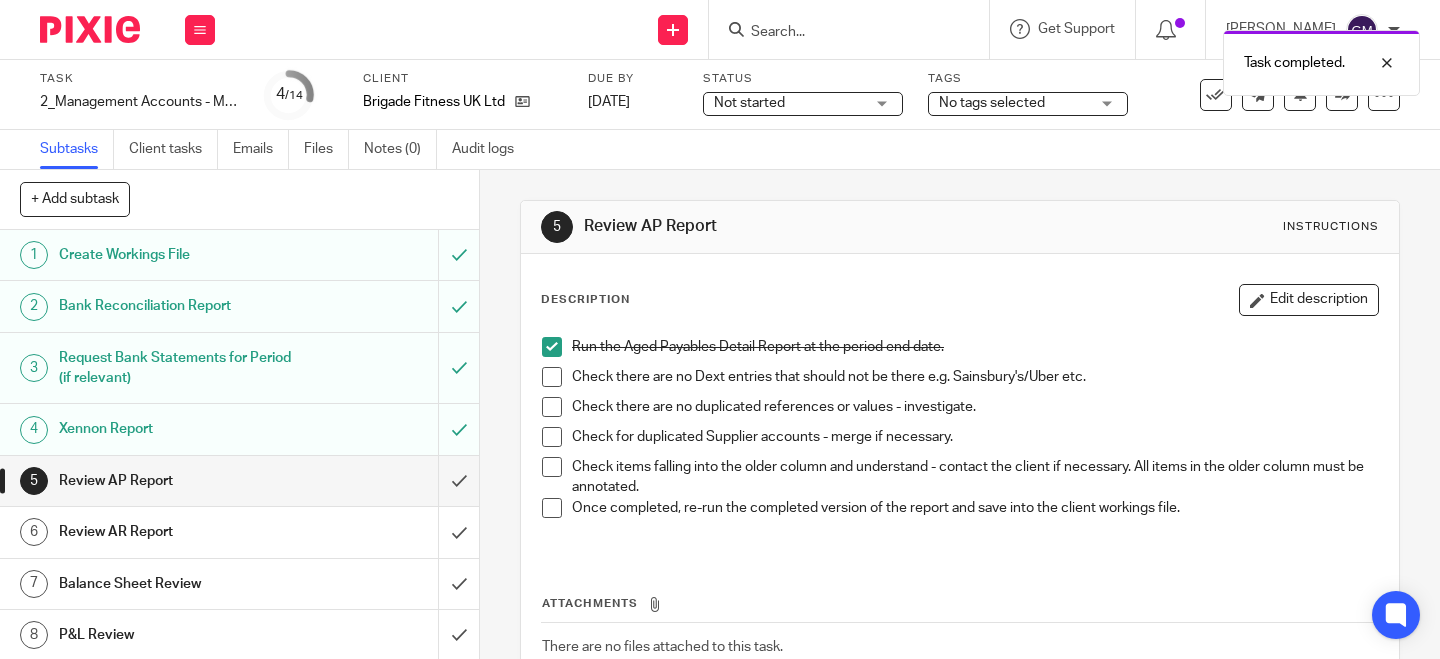 click at bounding box center [552, 377] 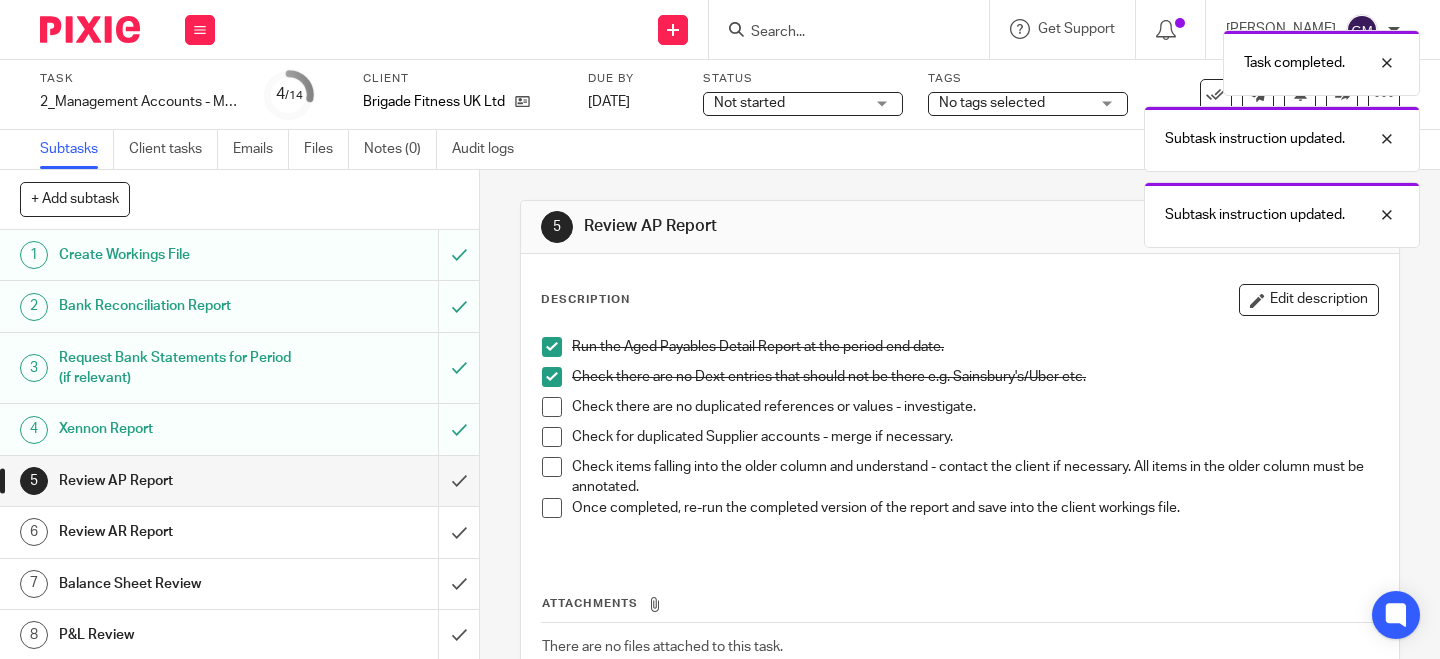 click at bounding box center [552, 407] 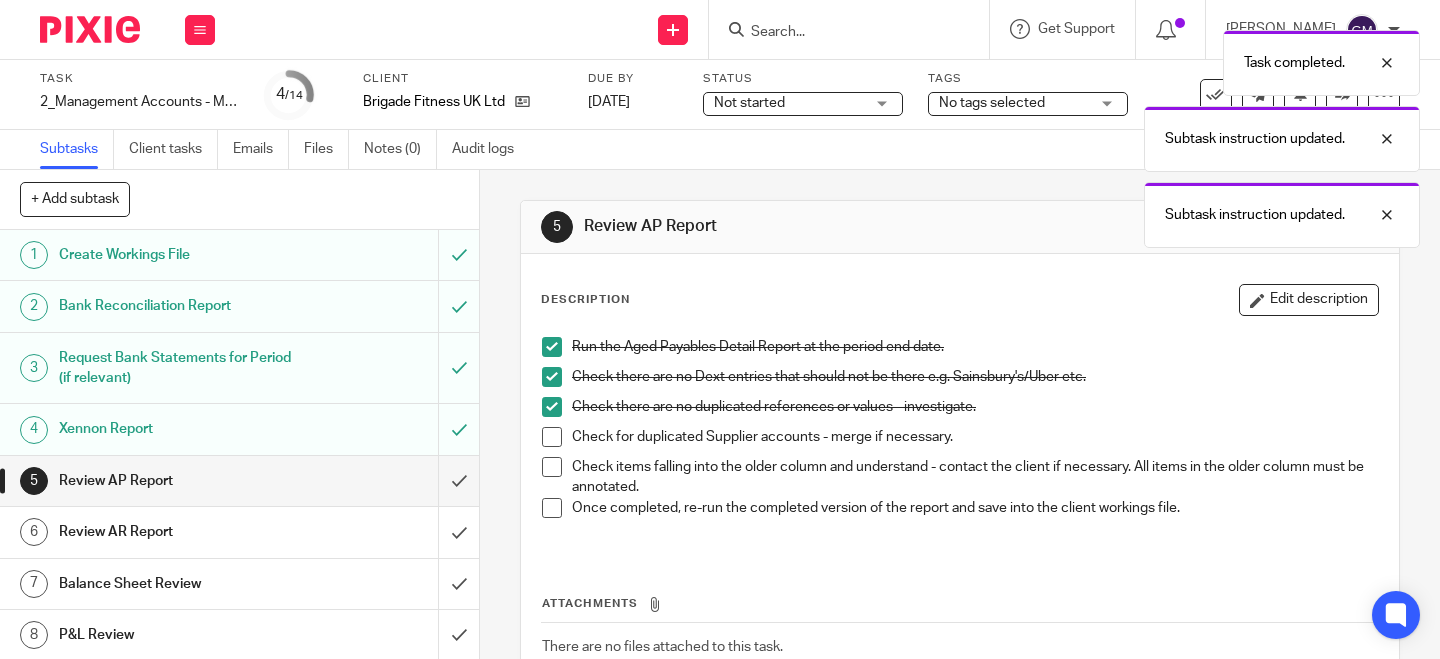 click at bounding box center [552, 437] 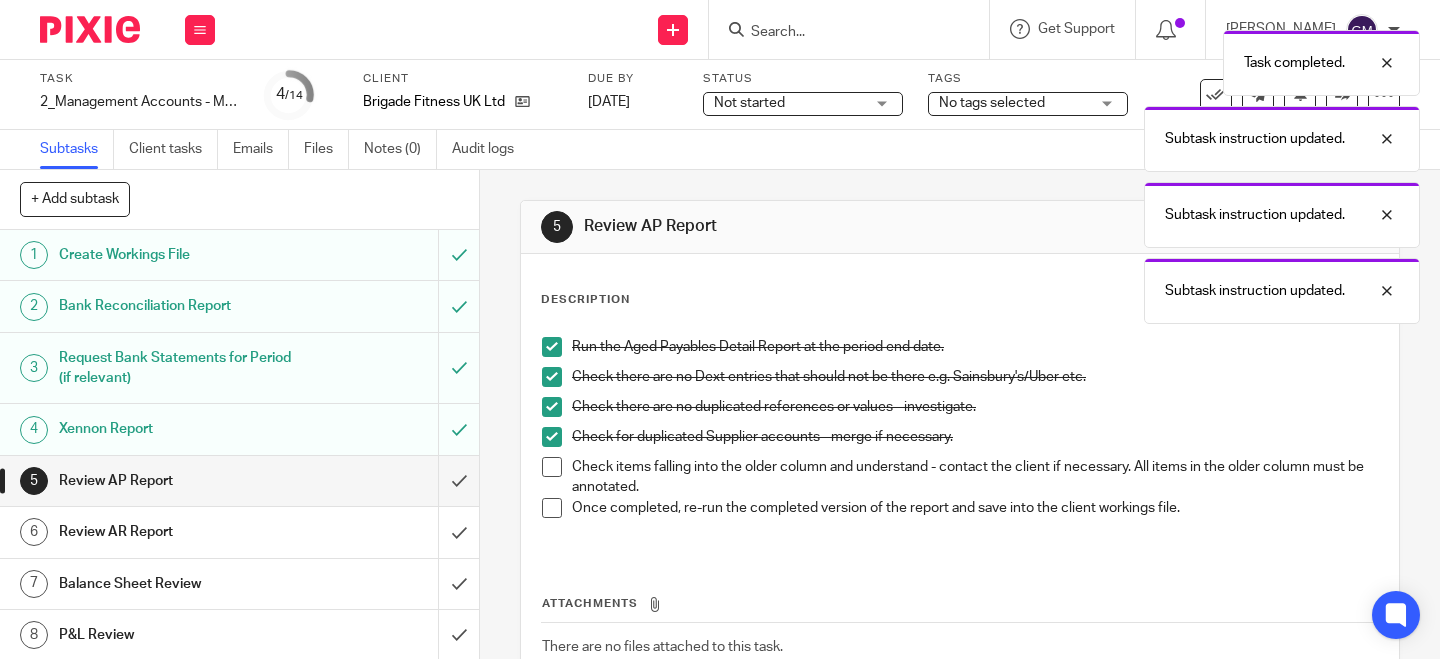 click at bounding box center [552, 467] 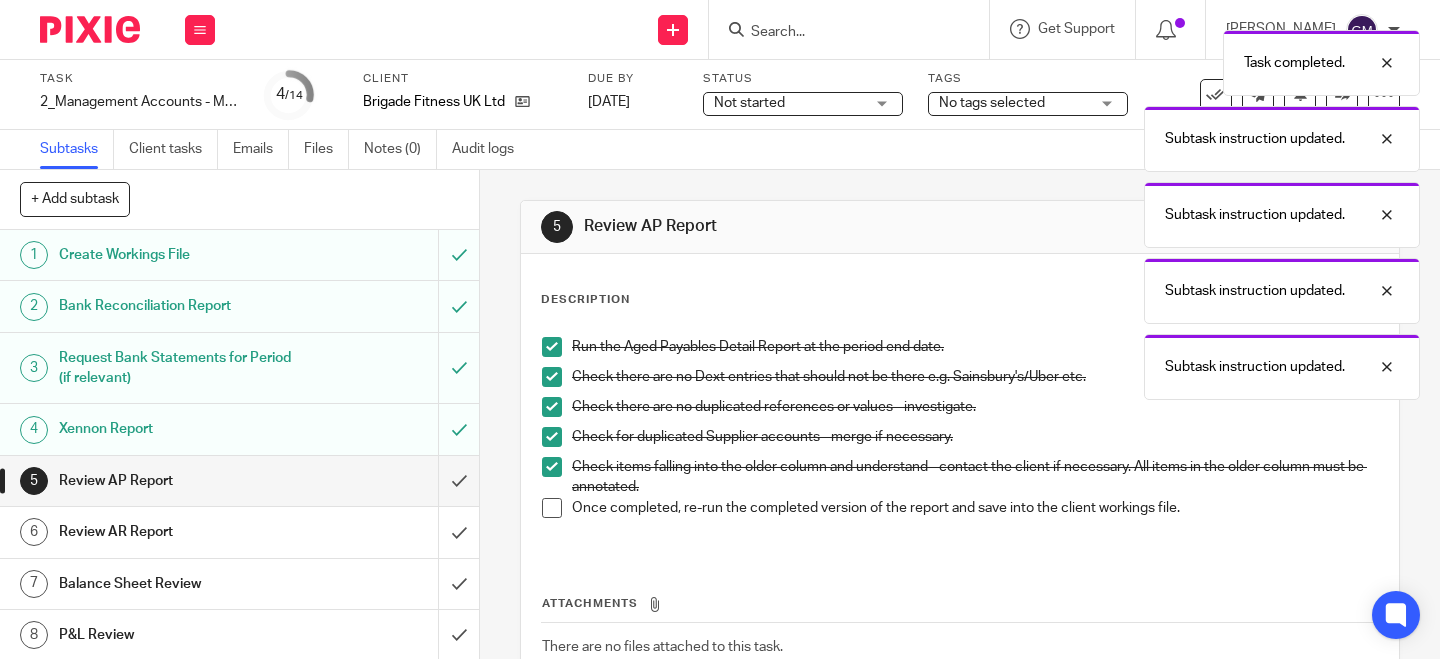 drag, startPoint x: 547, startPoint y: 508, endPoint x: 521, endPoint y: 507, distance: 26.019224 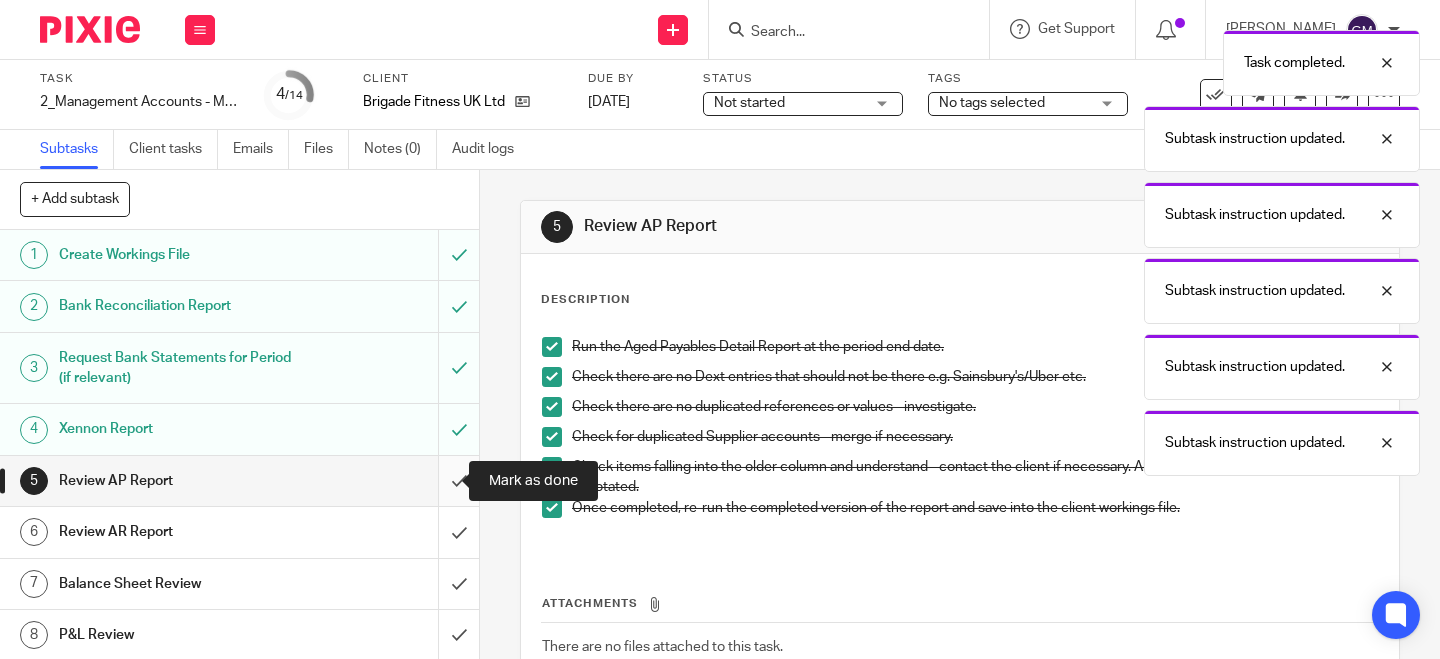 click at bounding box center (239, 481) 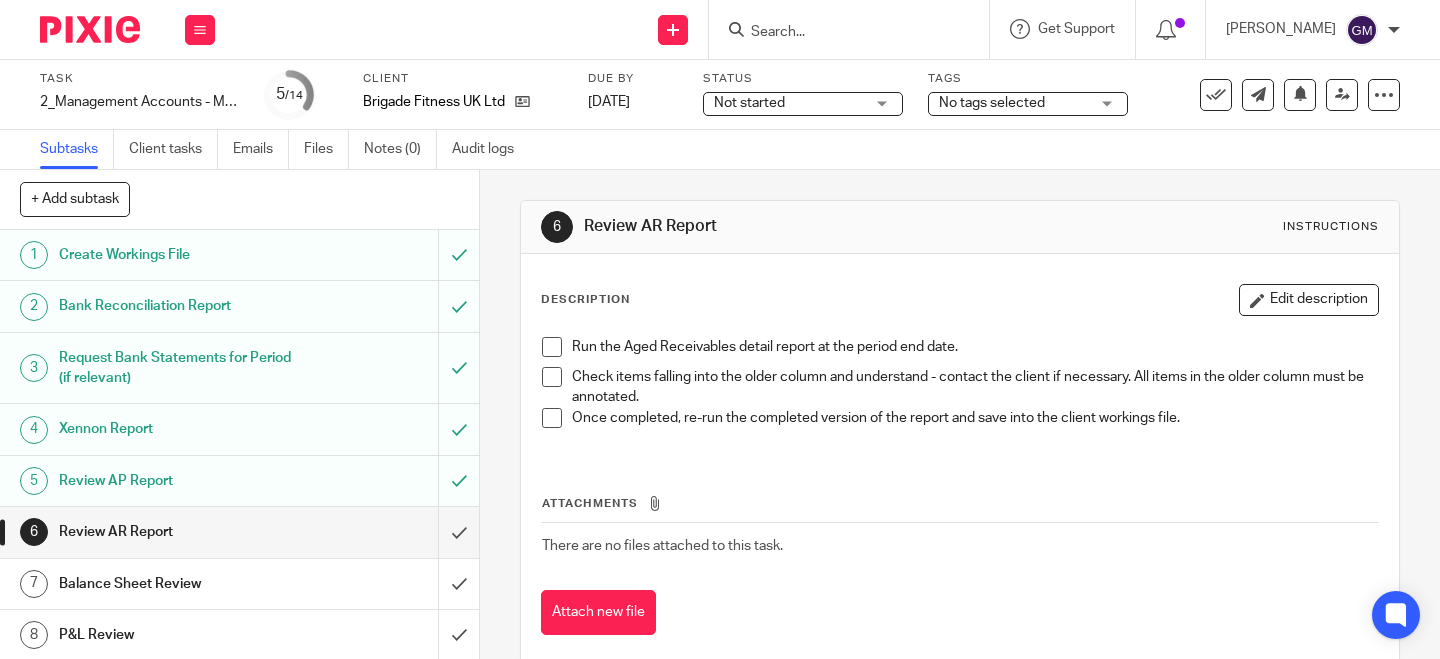 scroll, scrollTop: 0, scrollLeft: 0, axis: both 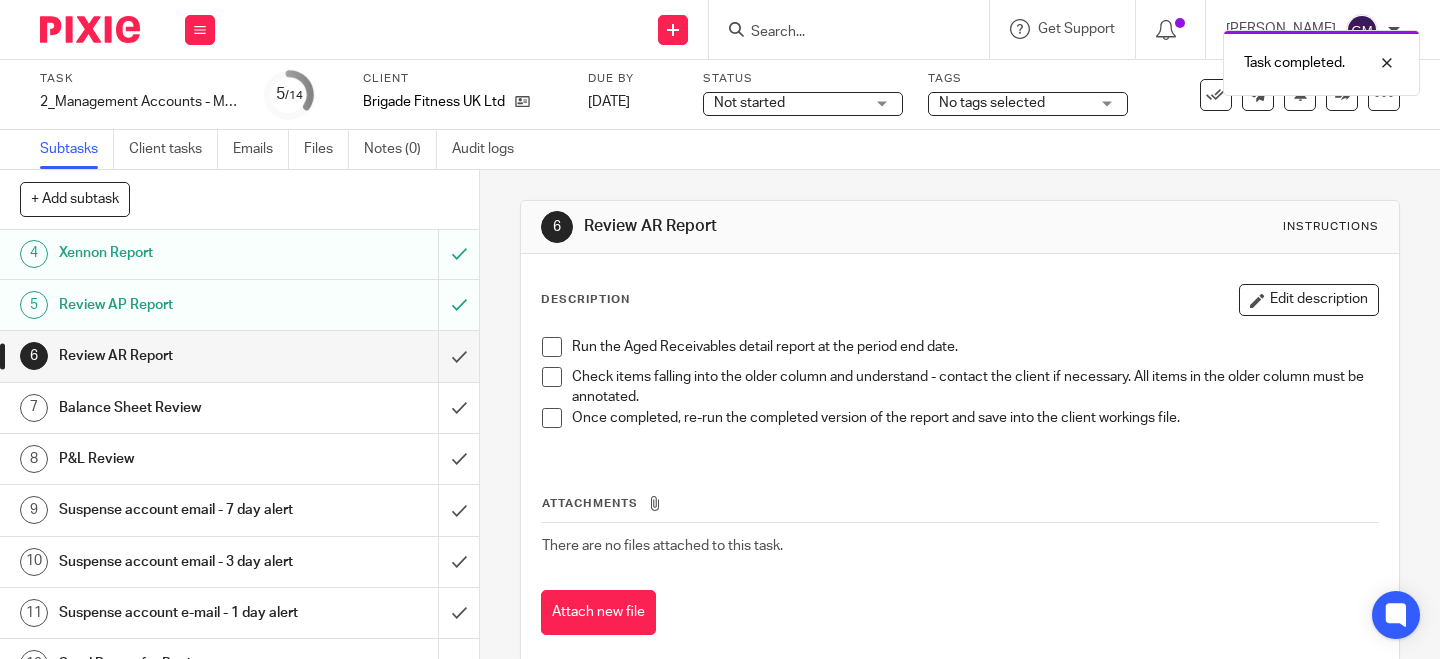 click at bounding box center (552, 347) 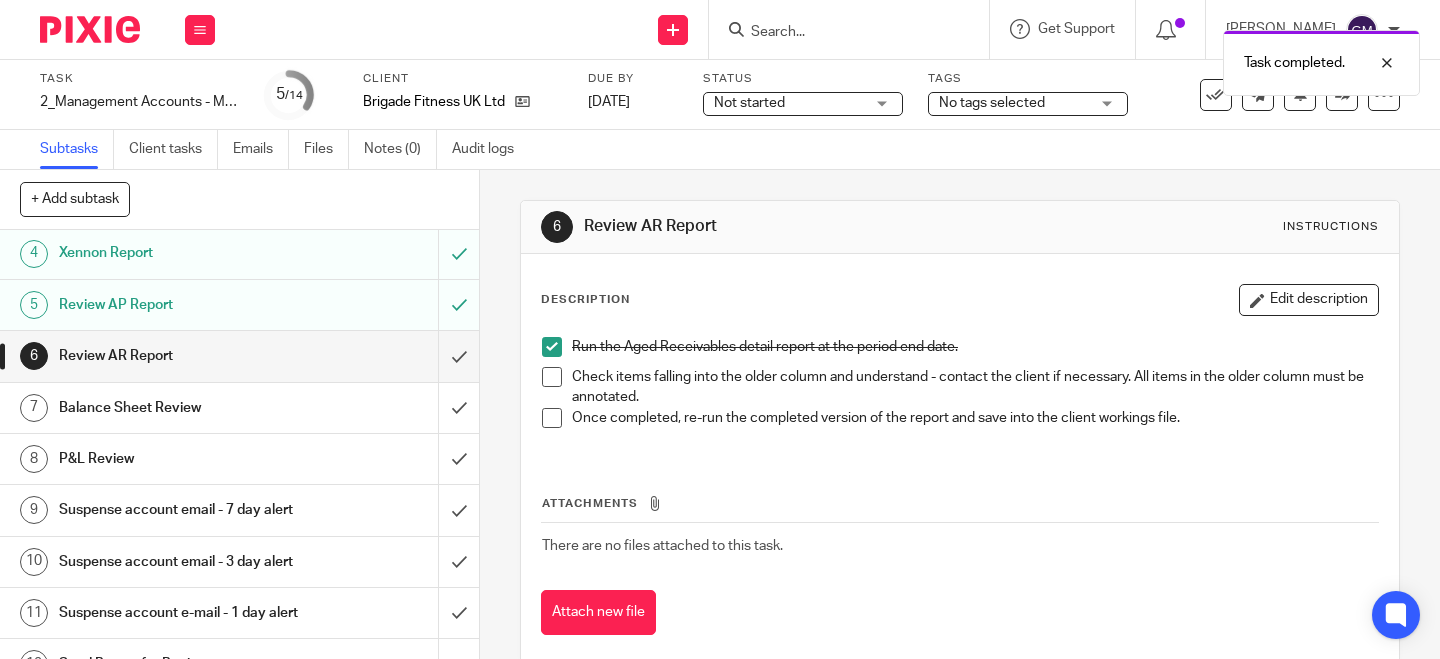 drag, startPoint x: 549, startPoint y: 375, endPoint x: 546, endPoint y: 388, distance: 13.341664 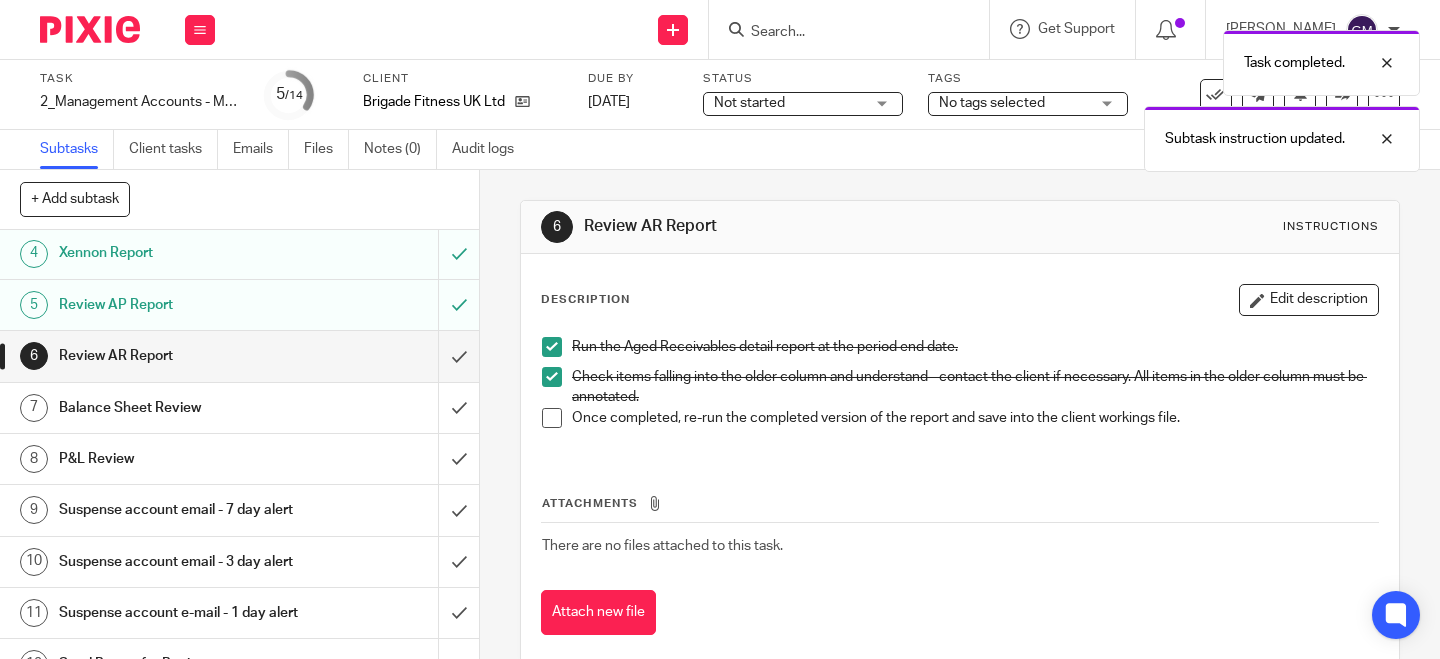 click at bounding box center (552, 418) 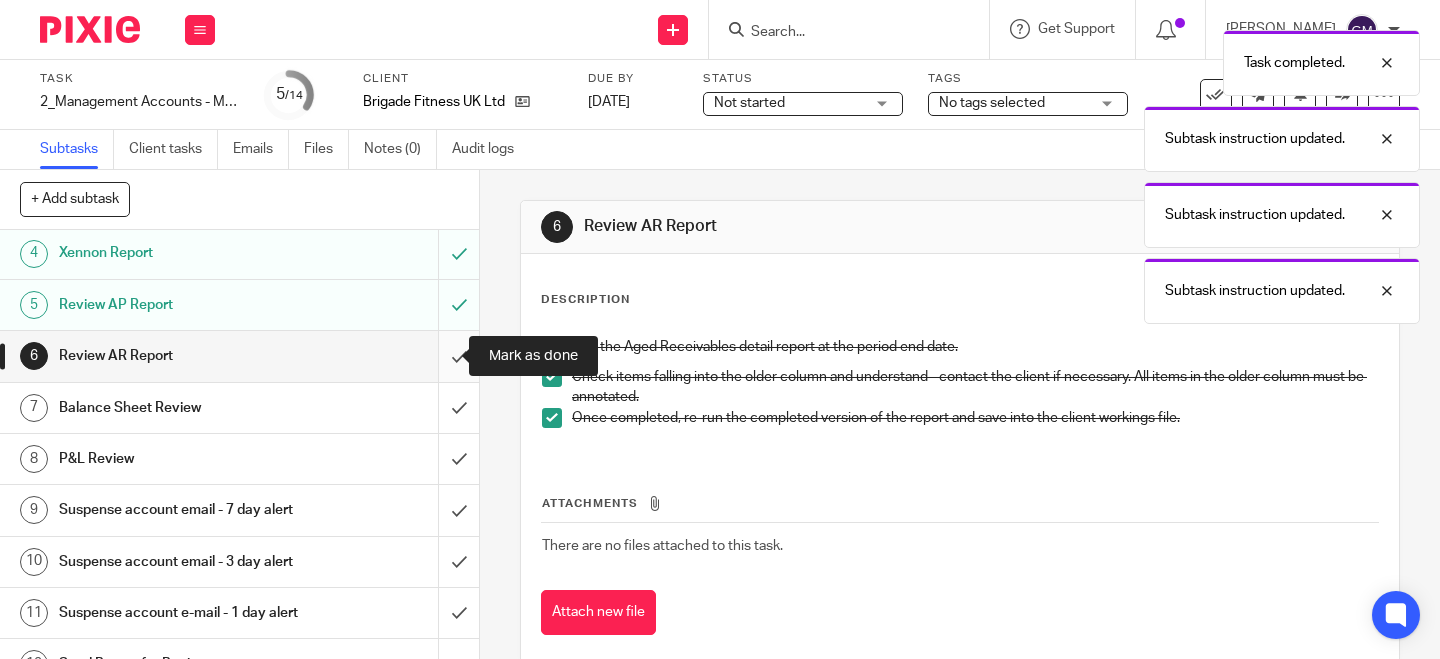 click at bounding box center [239, 356] 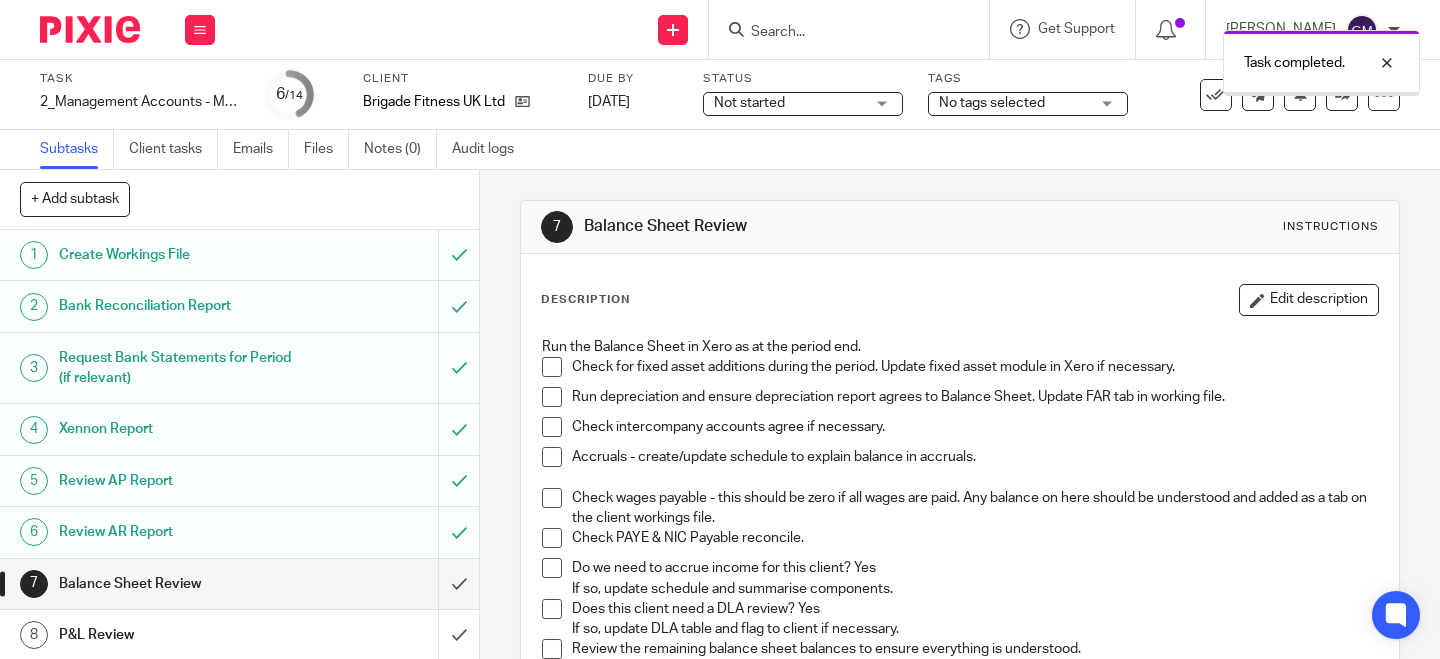scroll, scrollTop: 0, scrollLeft: 0, axis: both 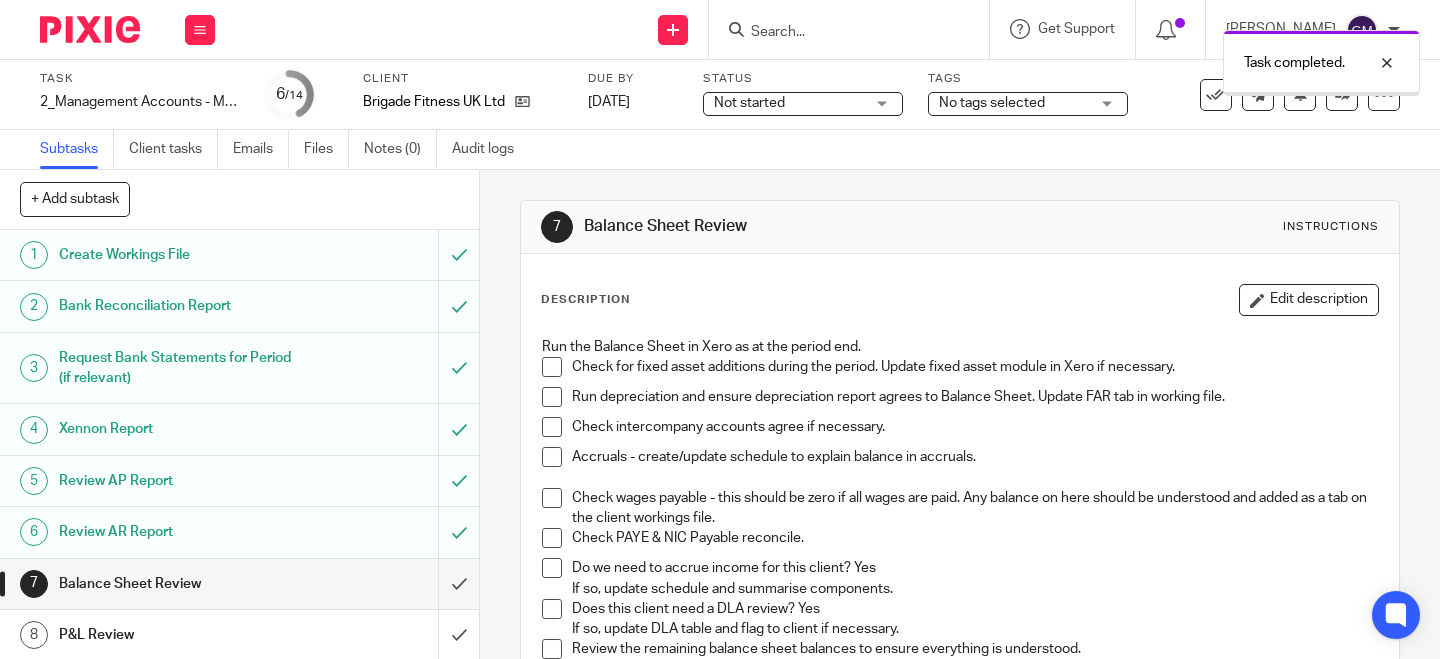 click at bounding box center (552, 367) 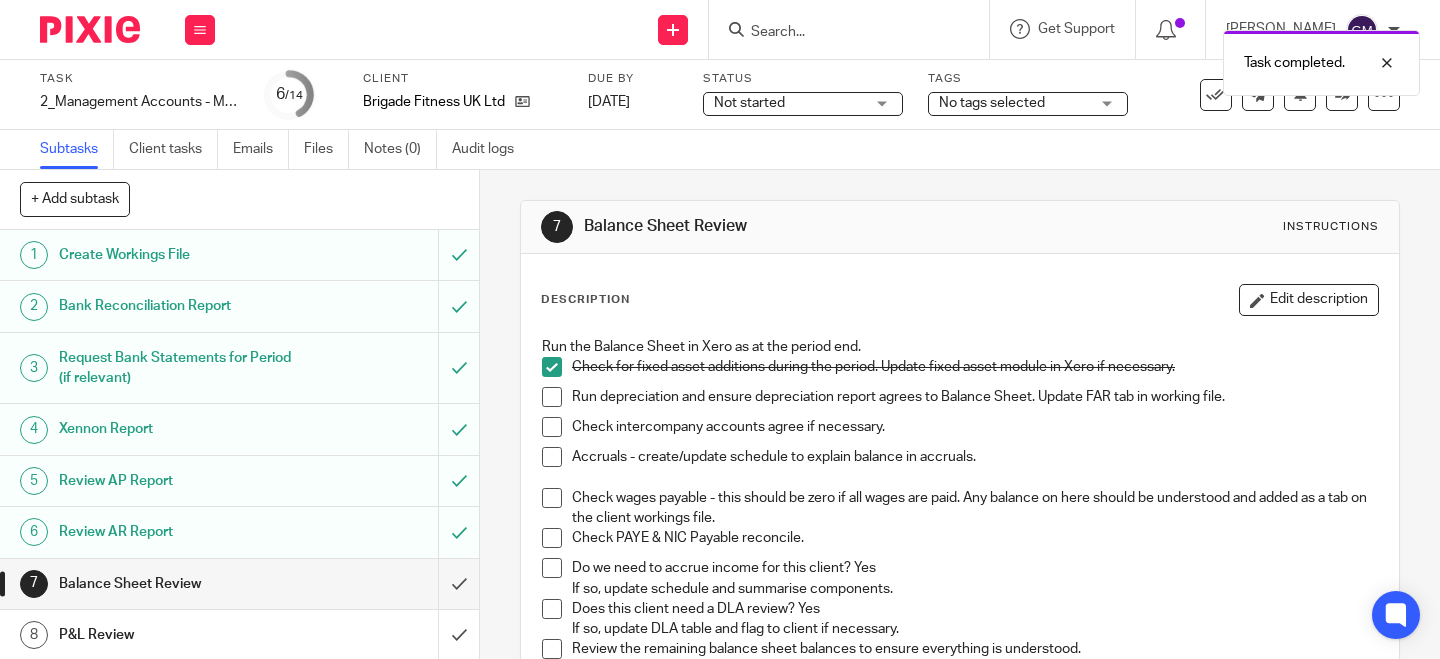 click at bounding box center [552, 397] 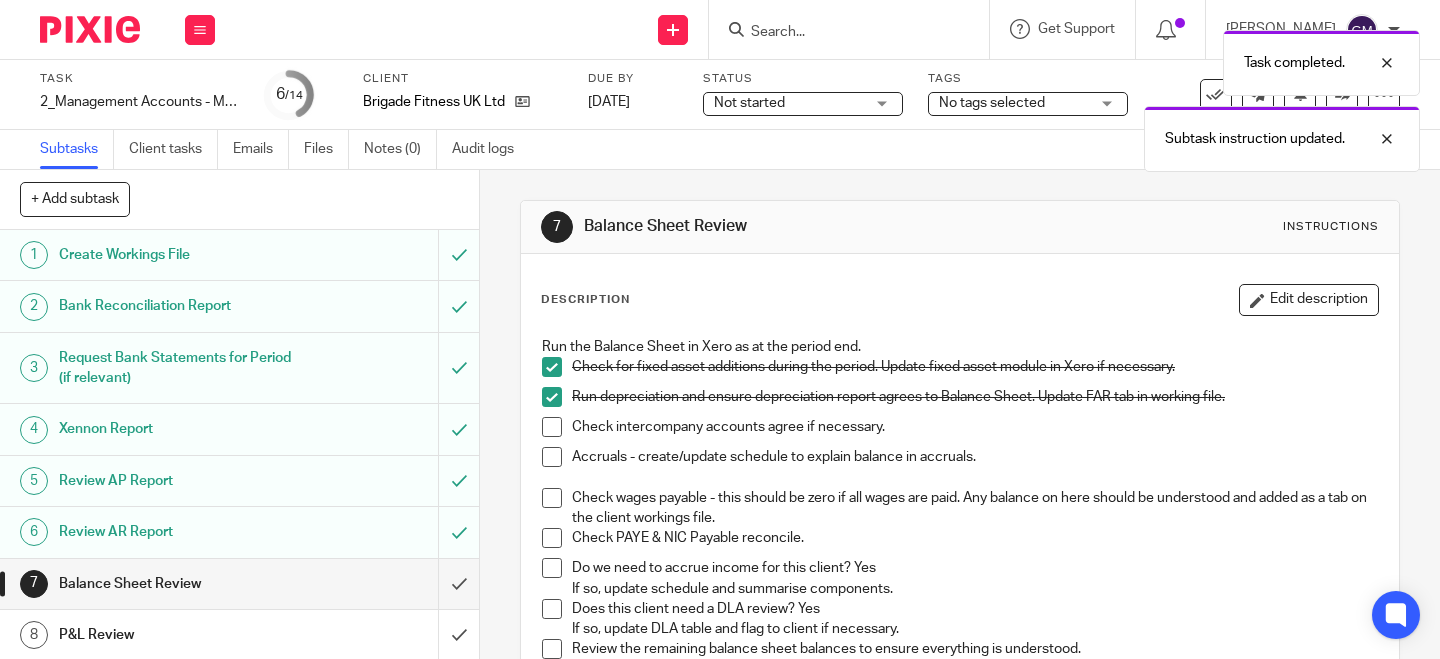 click at bounding box center (552, 427) 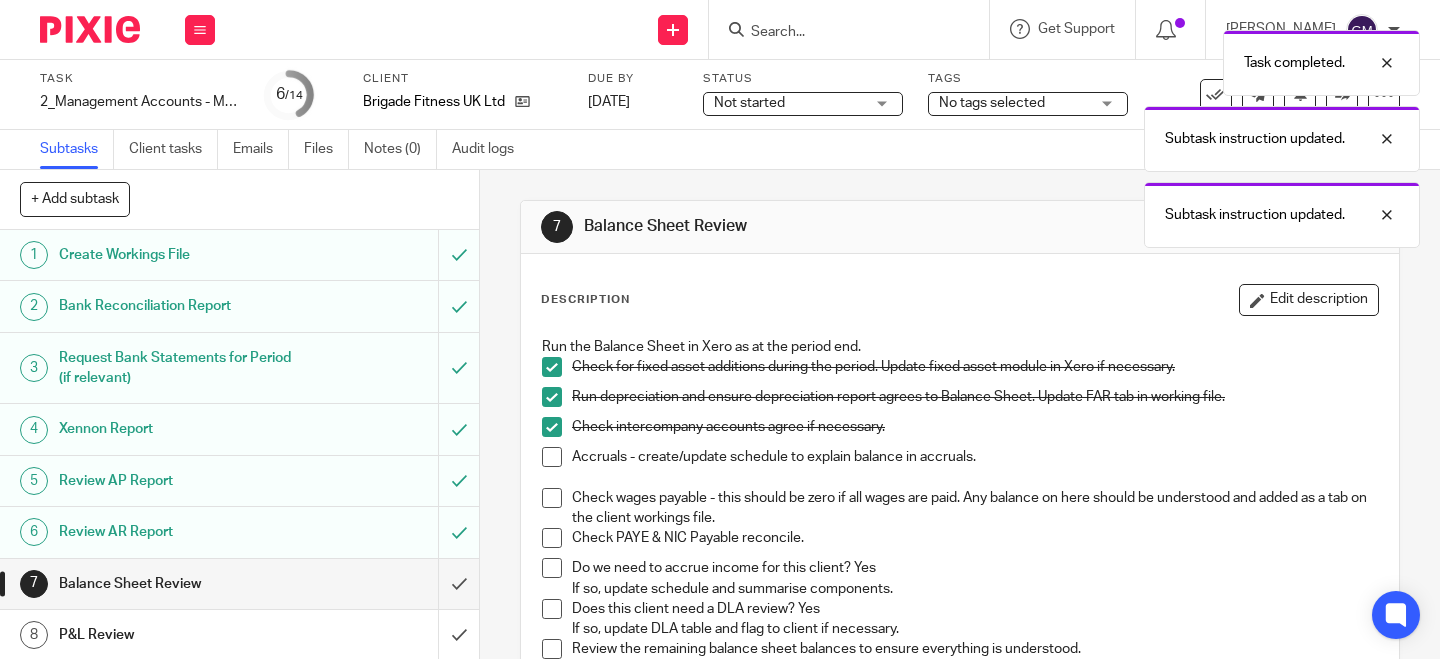 click at bounding box center [552, 457] 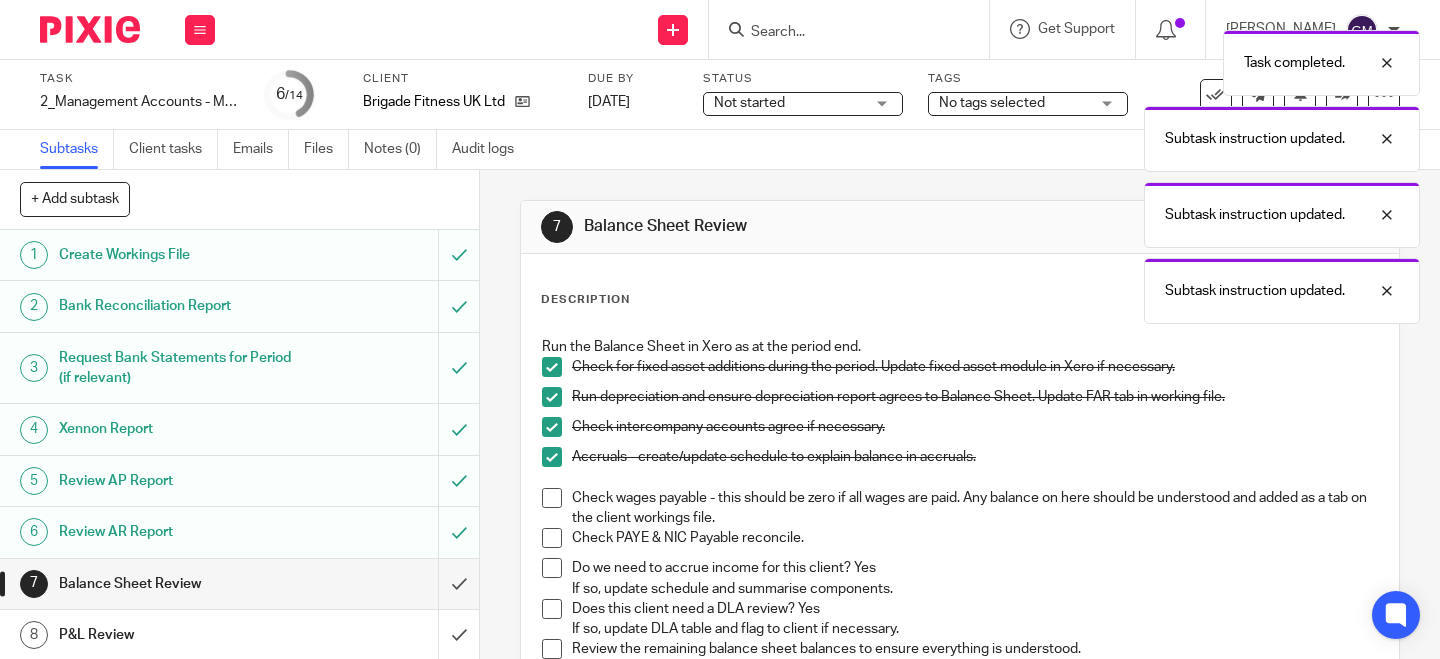 click on "Accruals - create/update schedule to explain balance in accruals." at bounding box center [960, 467] 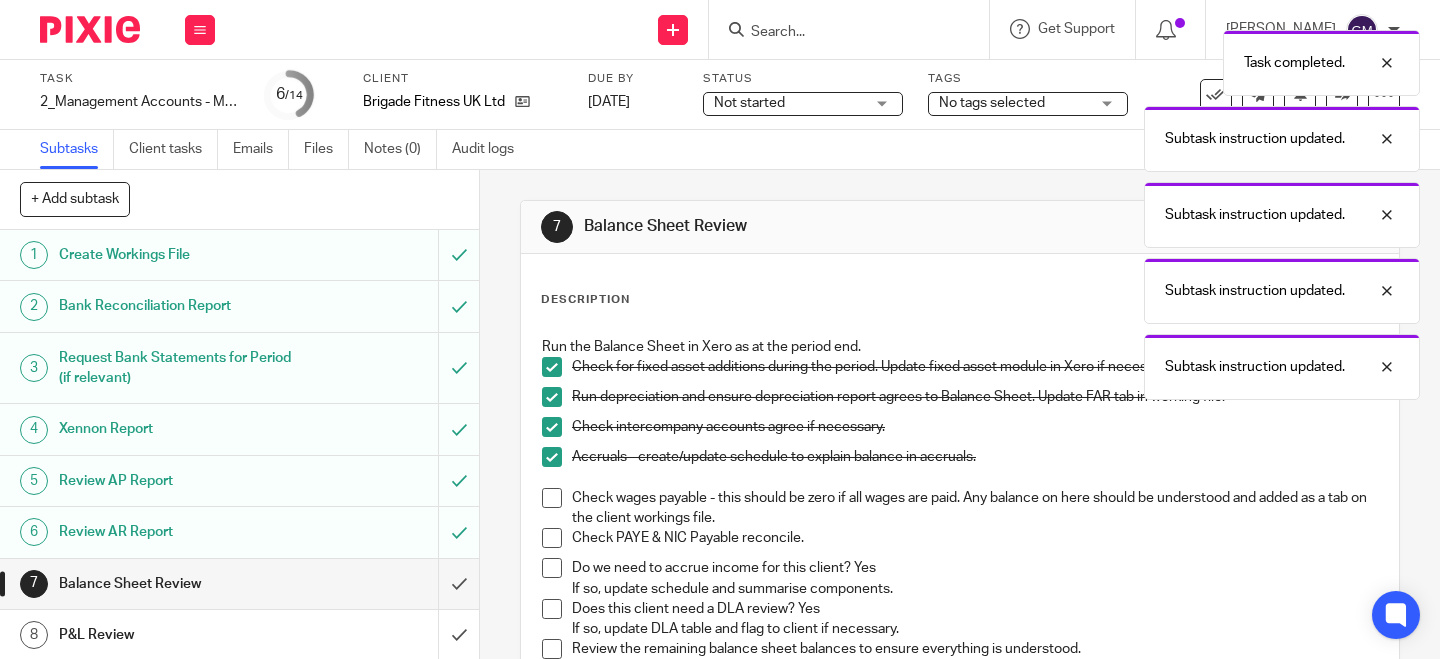 click at bounding box center [552, 498] 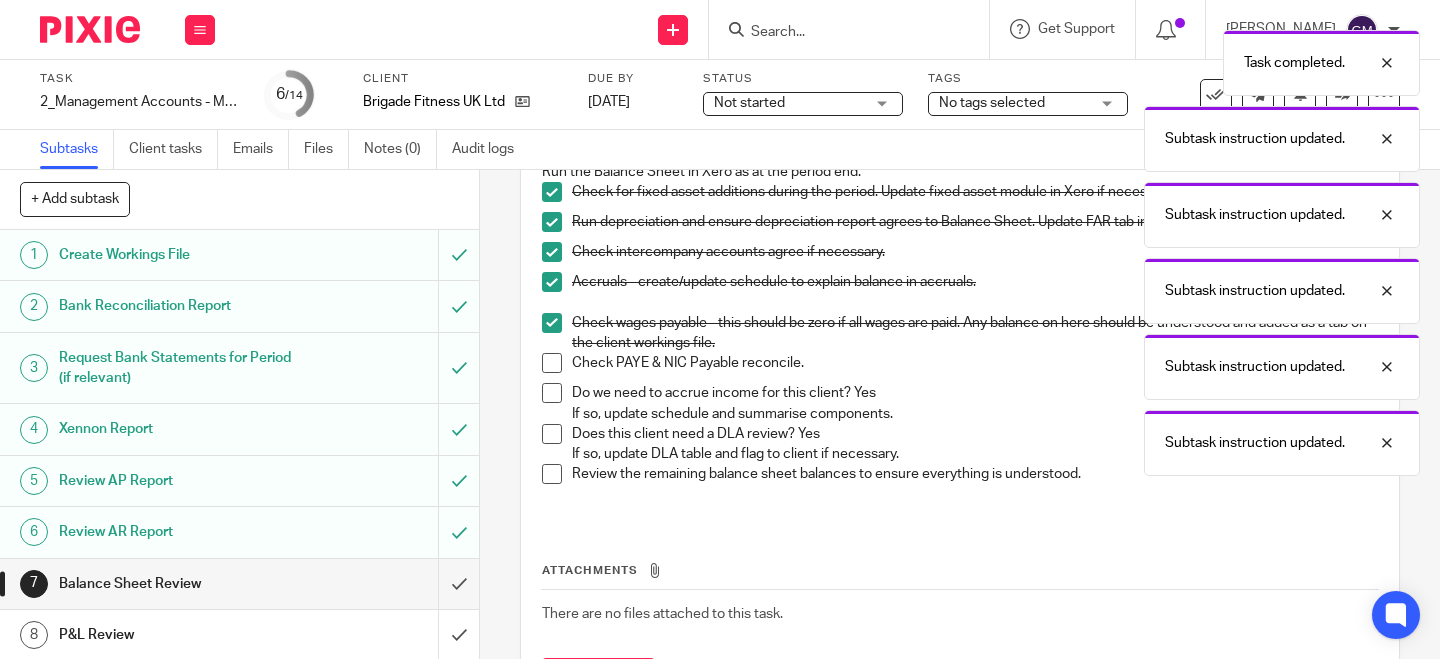 scroll, scrollTop: 188, scrollLeft: 0, axis: vertical 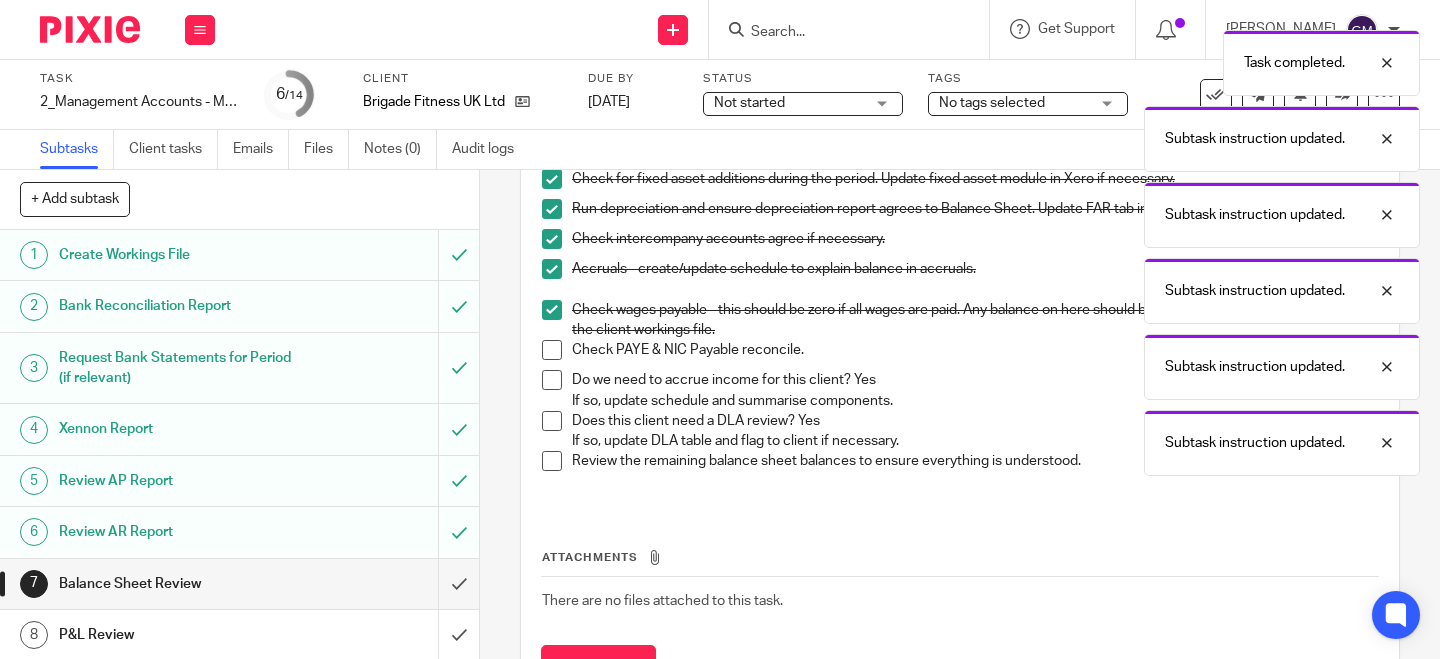 drag, startPoint x: 545, startPoint y: 344, endPoint x: 551, endPoint y: 364, distance: 20.880613 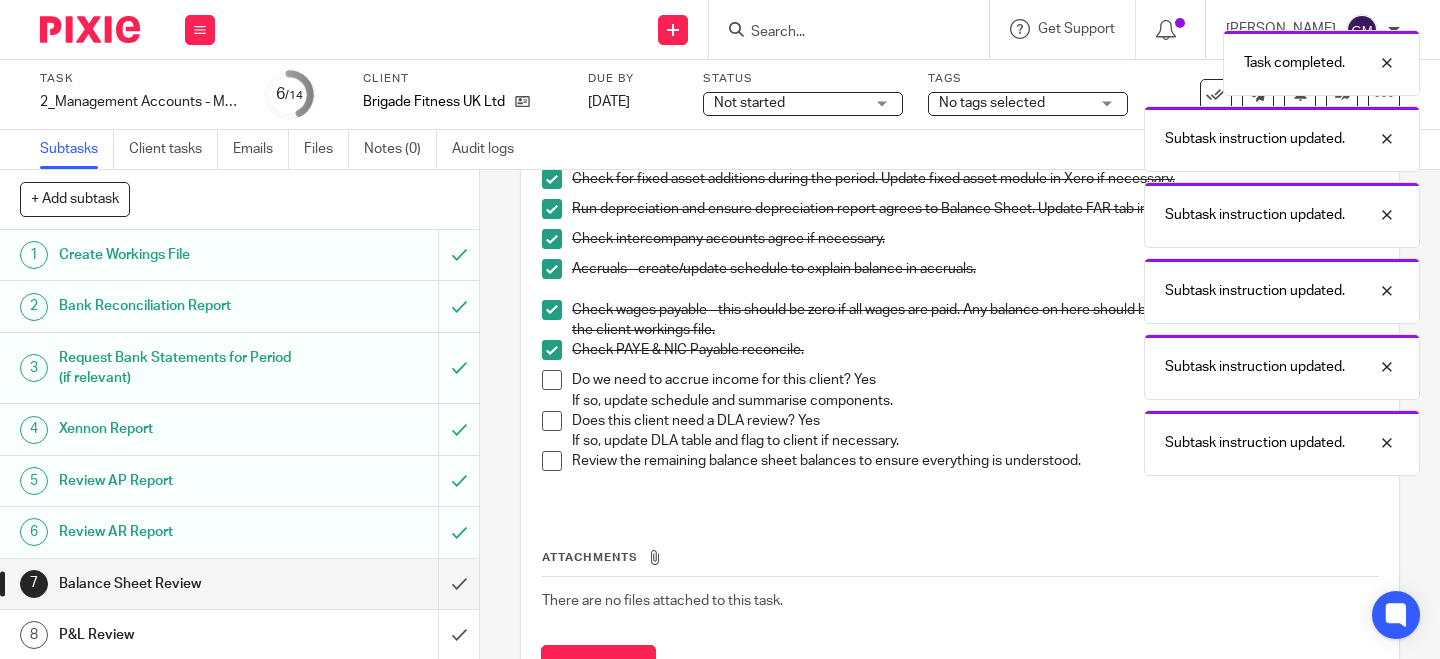 click at bounding box center (552, 380) 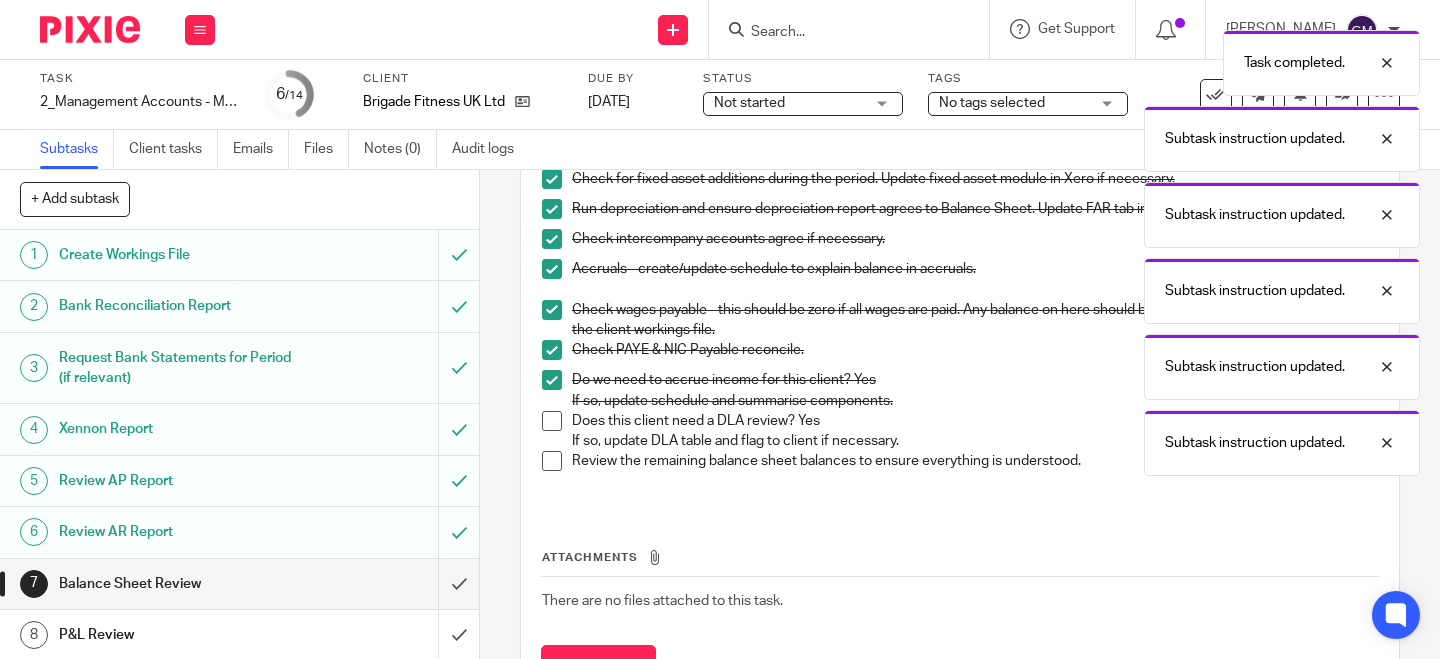 drag, startPoint x: 546, startPoint y: 418, endPoint x: 549, endPoint y: 461, distance: 43.104523 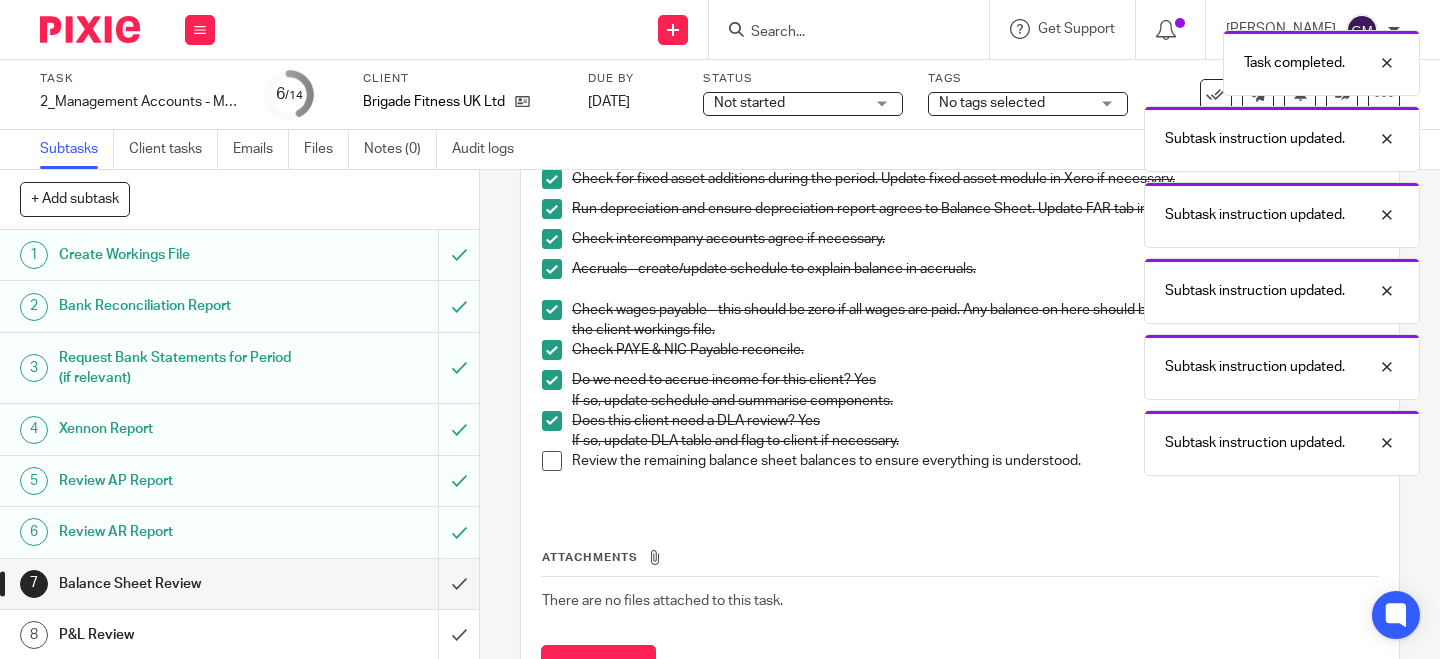 click at bounding box center (552, 461) 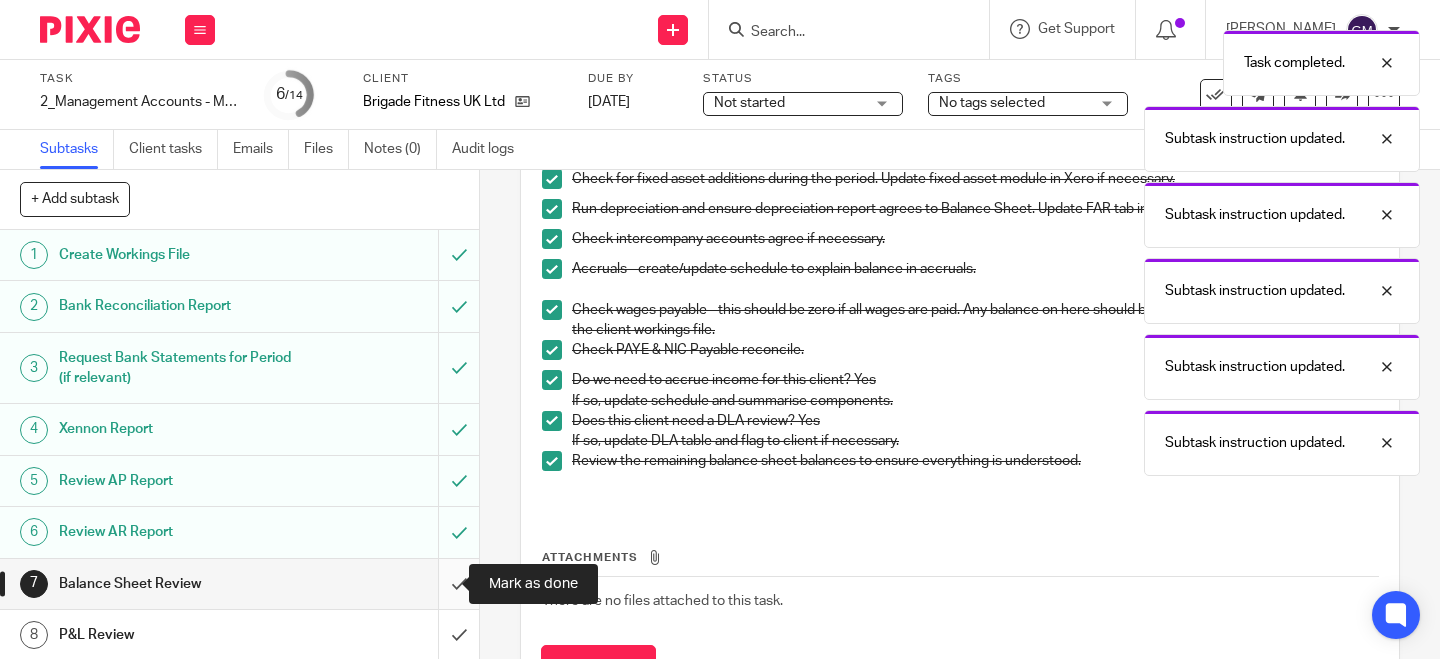 click at bounding box center (239, 584) 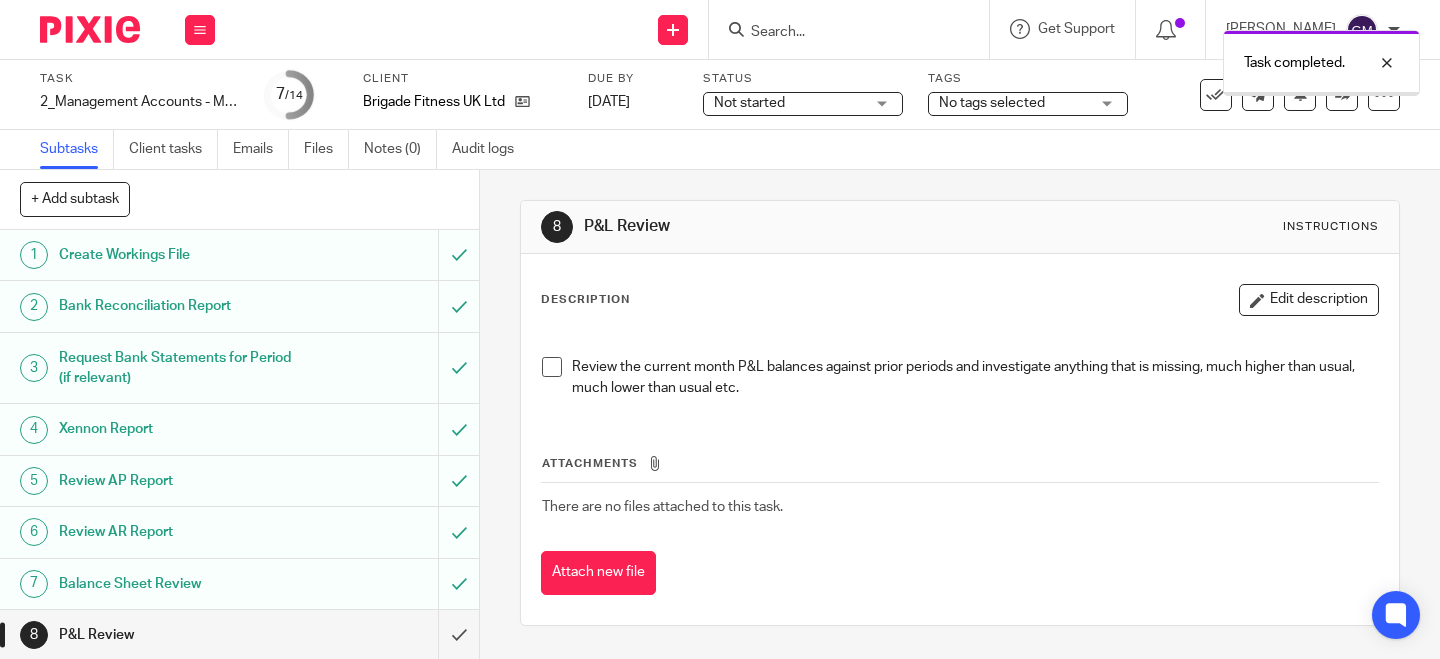 scroll, scrollTop: 0, scrollLeft: 0, axis: both 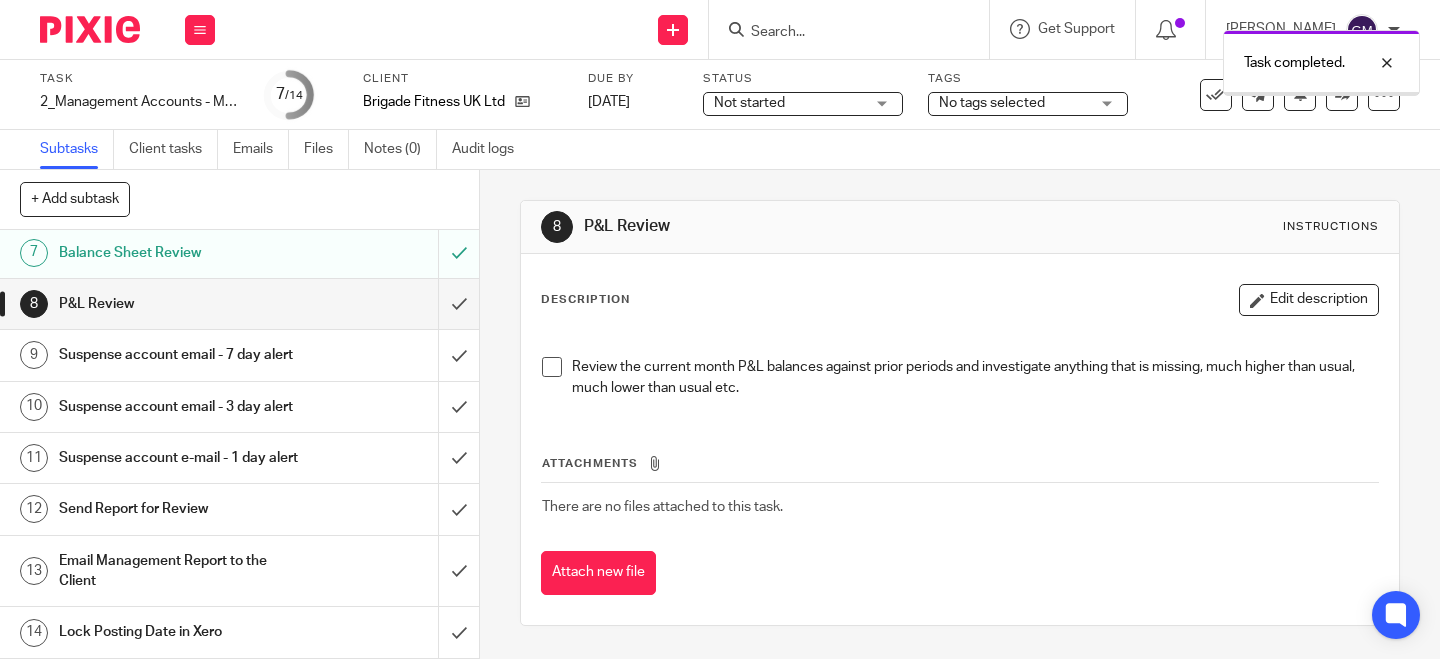 click at bounding box center [552, 367] 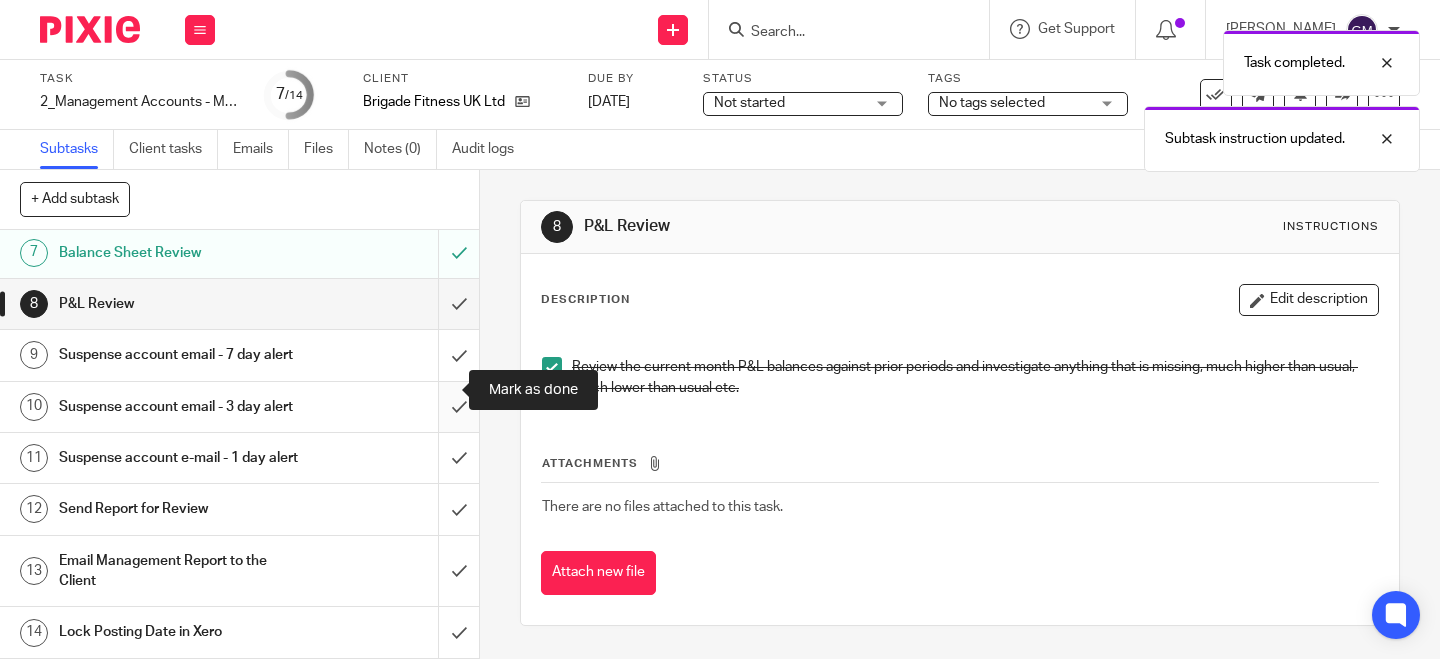 scroll, scrollTop: 341, scrollLeft: 0, axis: vertical 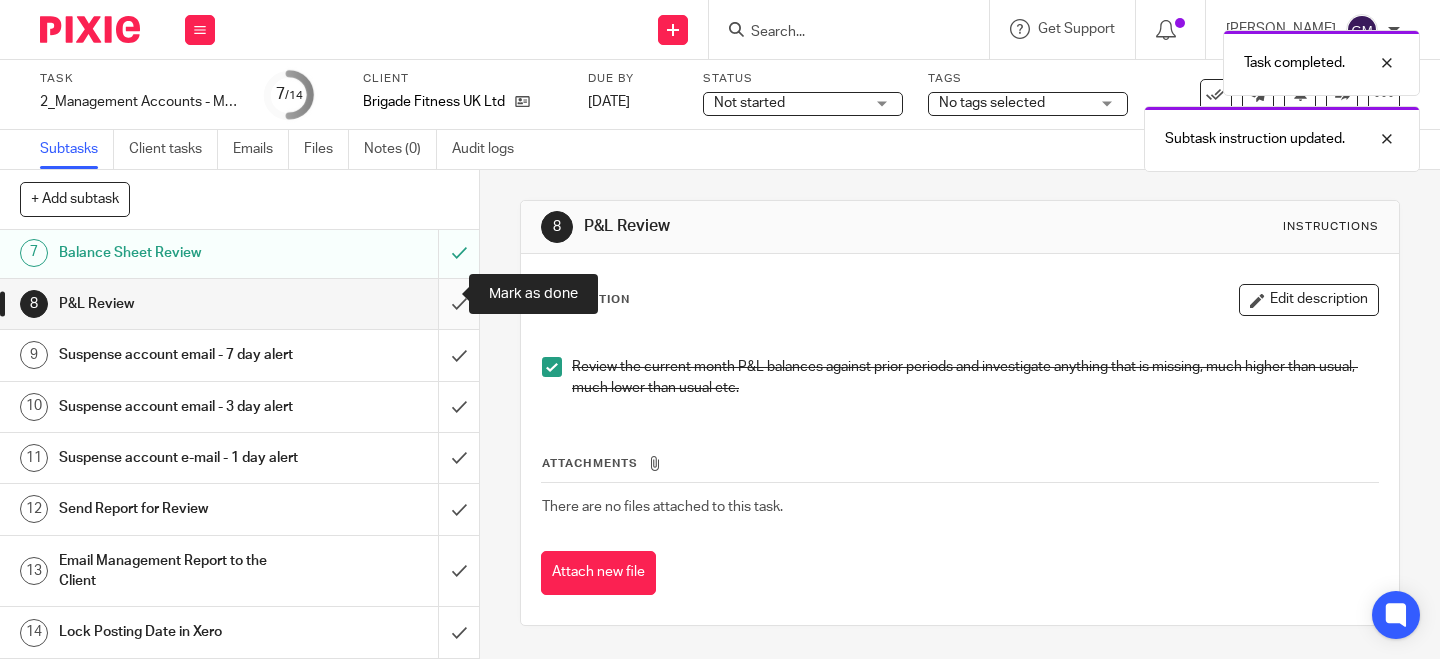 click at bounding box center [239, 304] 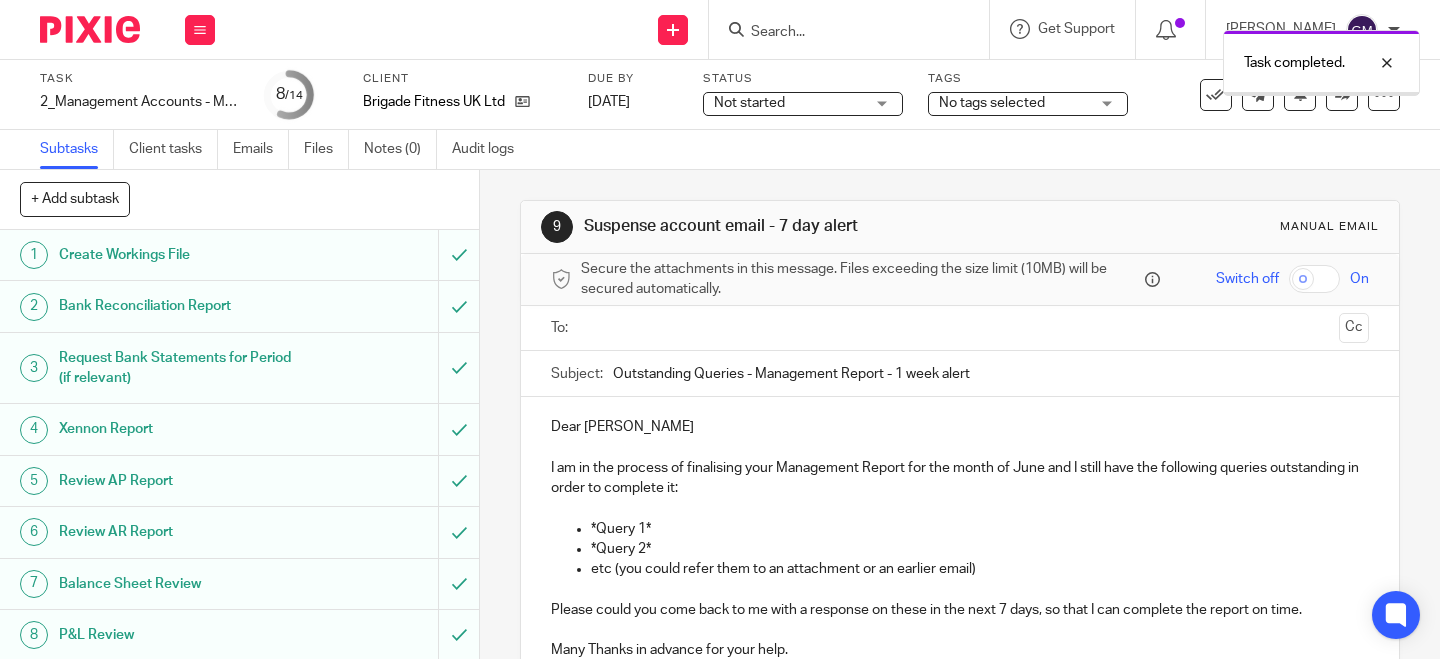 scroll, scrollTop: 0, scrollLeft: 0, axis: both 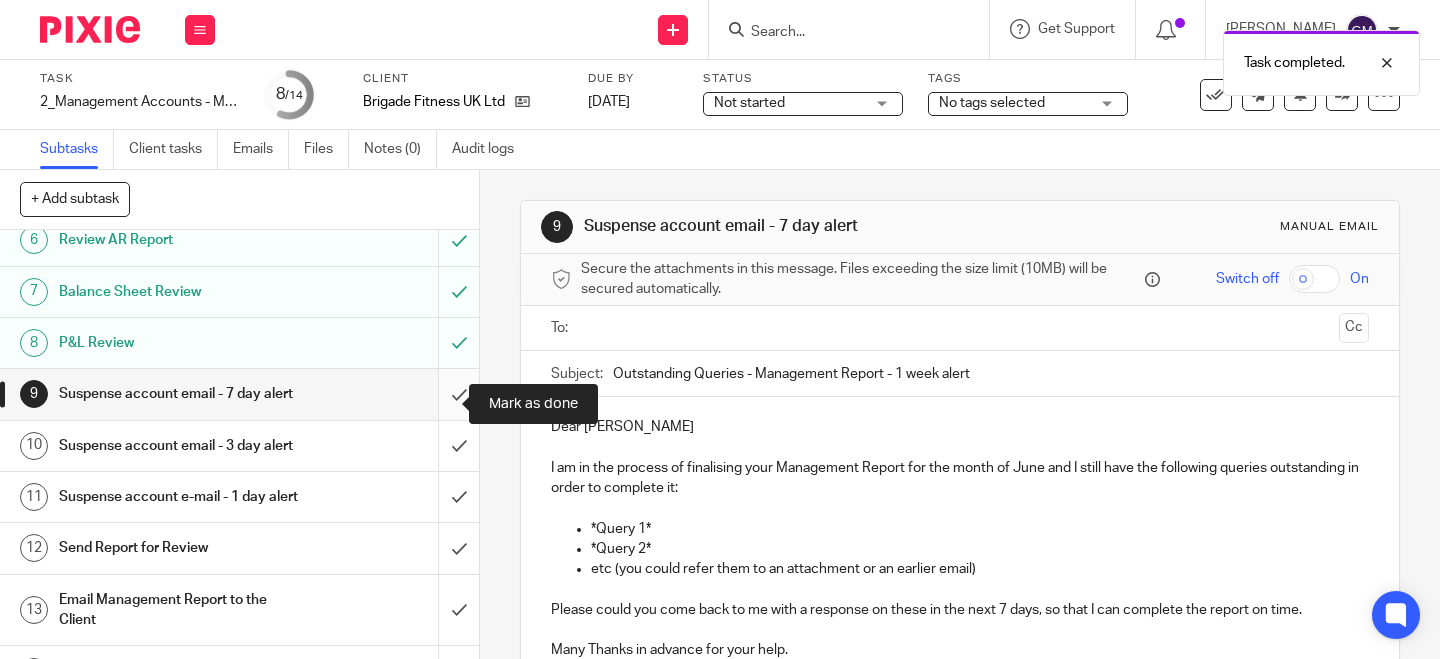 click at bounding box center [239, 394] 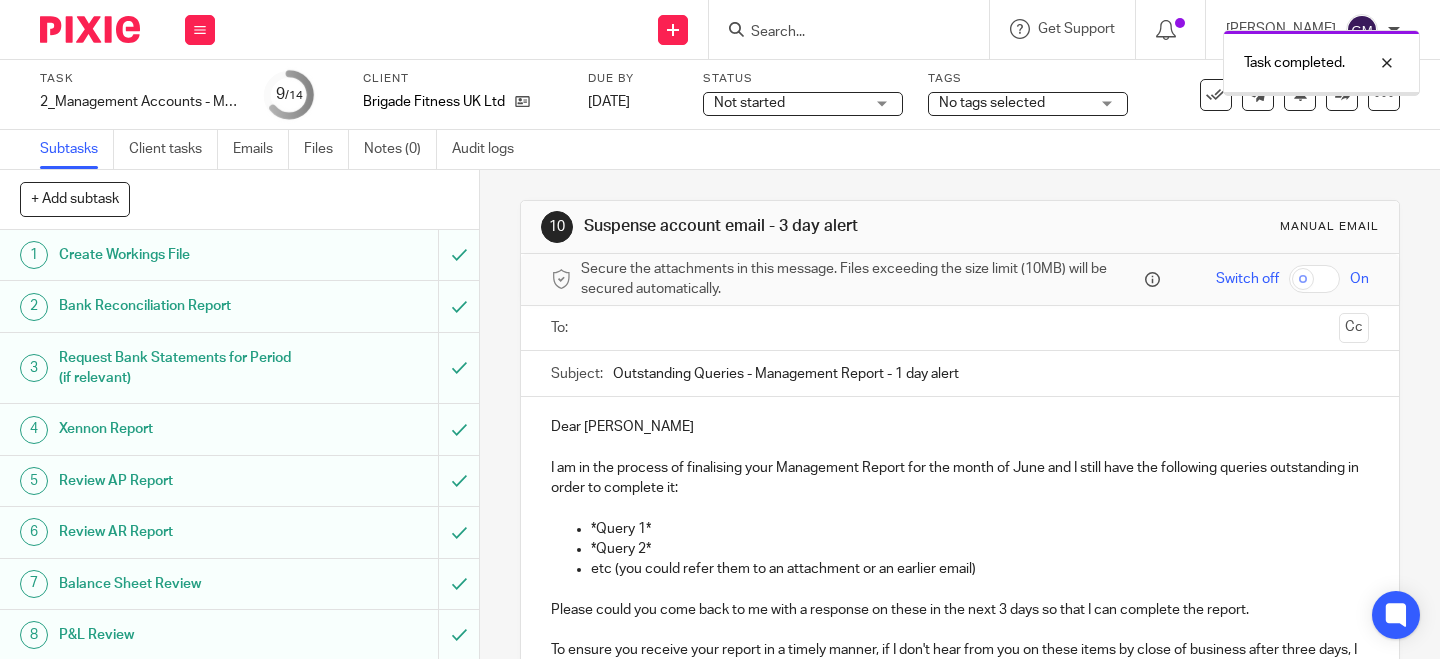scroll, scrollTop: 0, scrollLeft: 0, axis: both 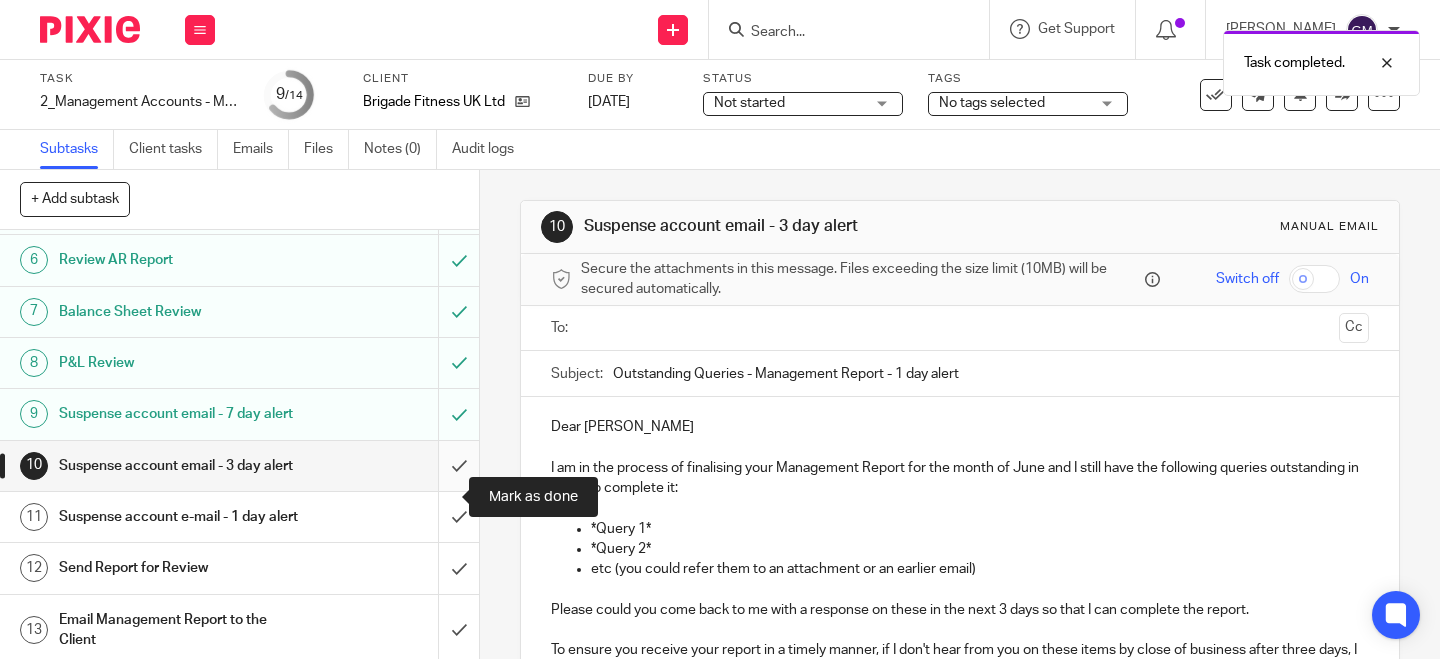 click at bounding box center [239, 466] 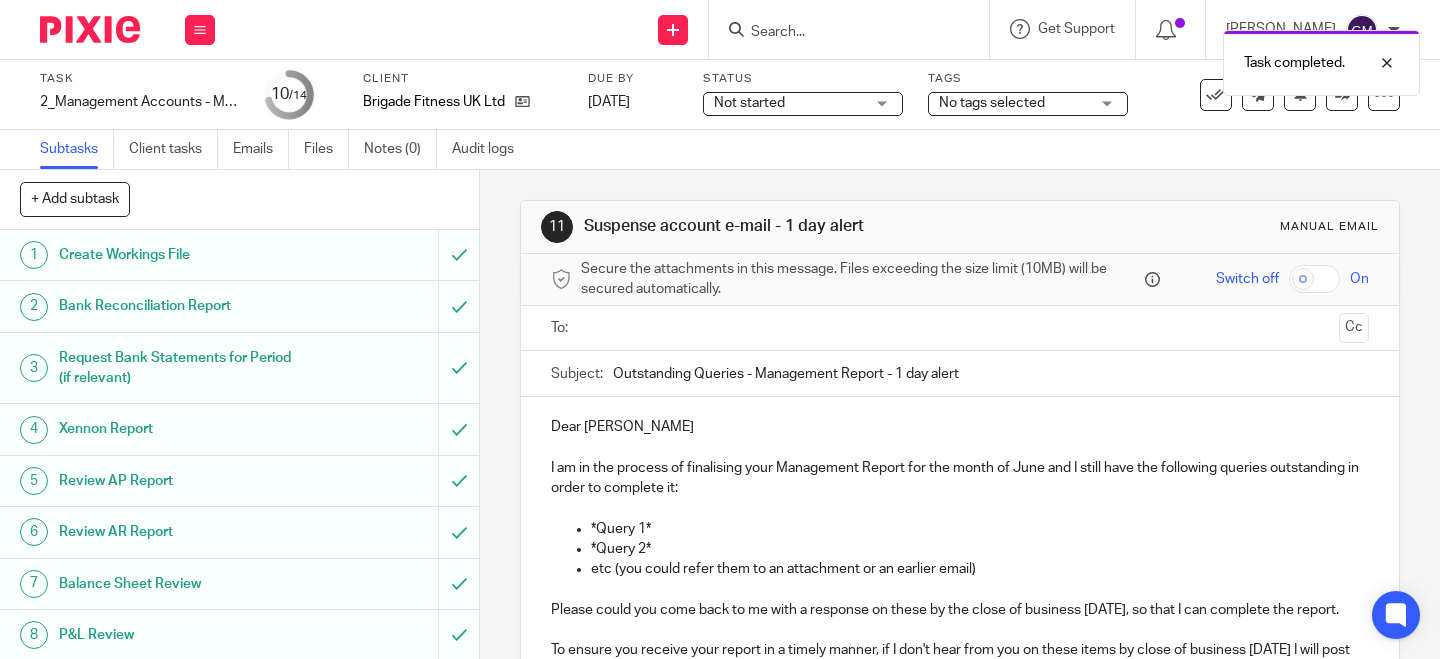 scroll, scrollTop: 0, scrollLeft: 0, axis: both 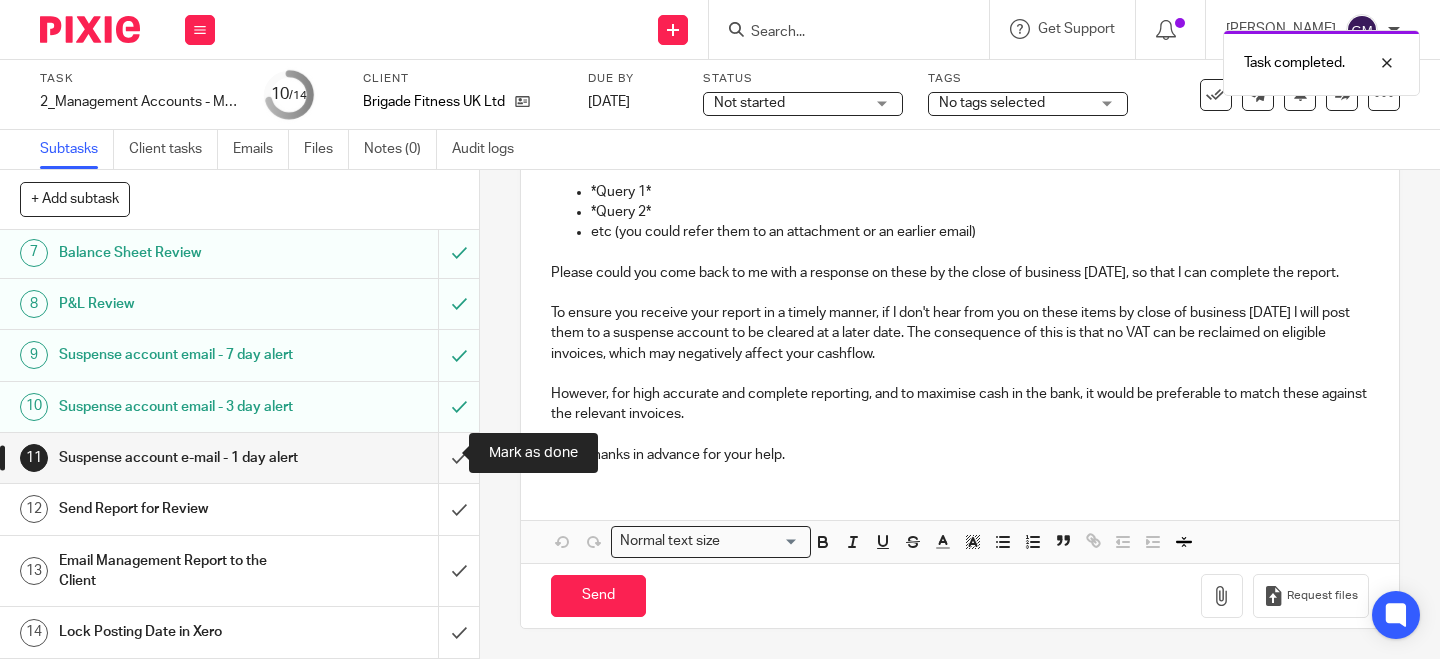 click at bounding box center (239, 458) 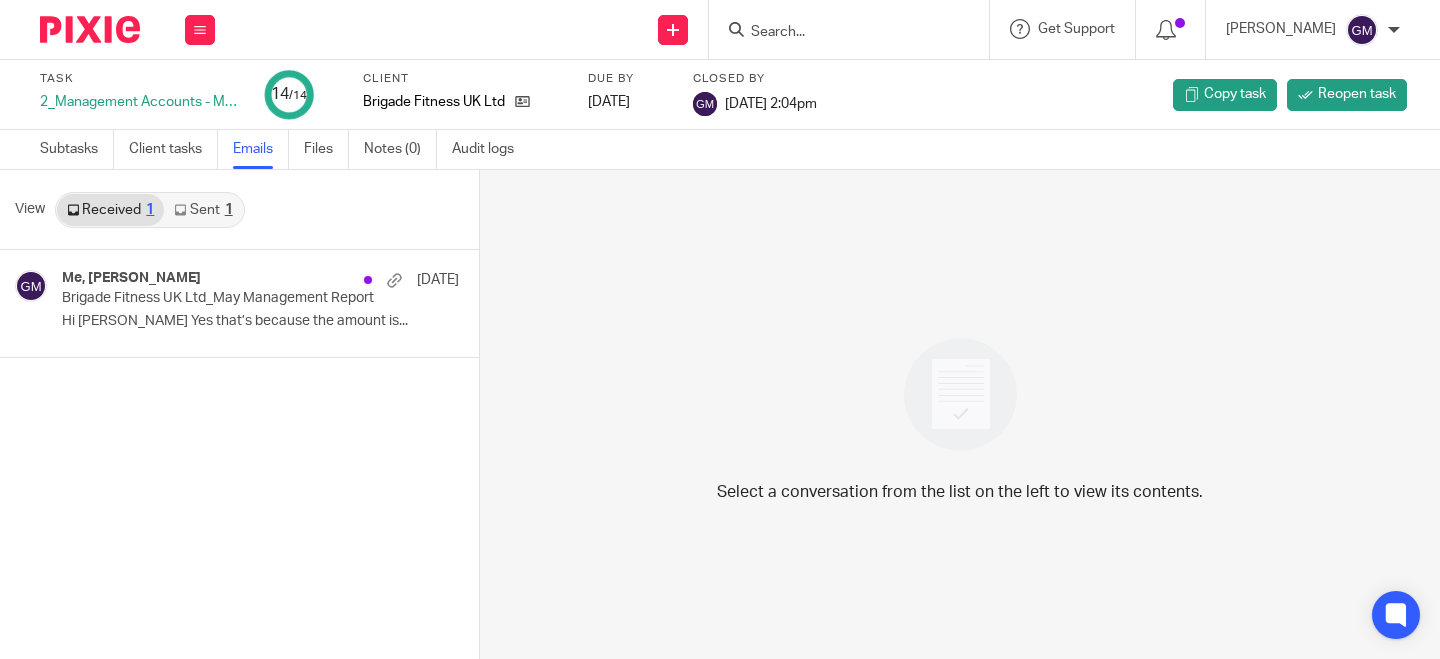scroll, scrollTop: 0, scrollLeft: 0, axis: both 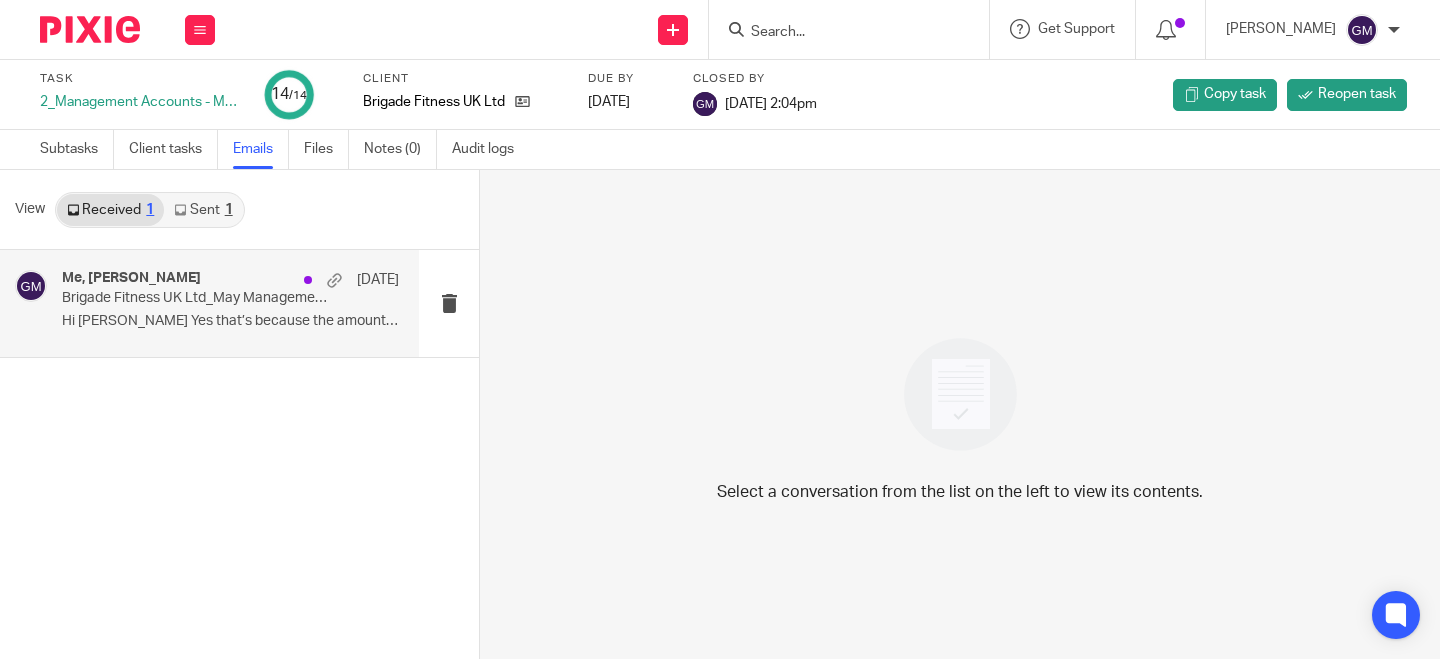 drag, startPoint x: 214, startPoint y: 220, endPoint x: 233, endPoint y: 271, distance: 54.42426 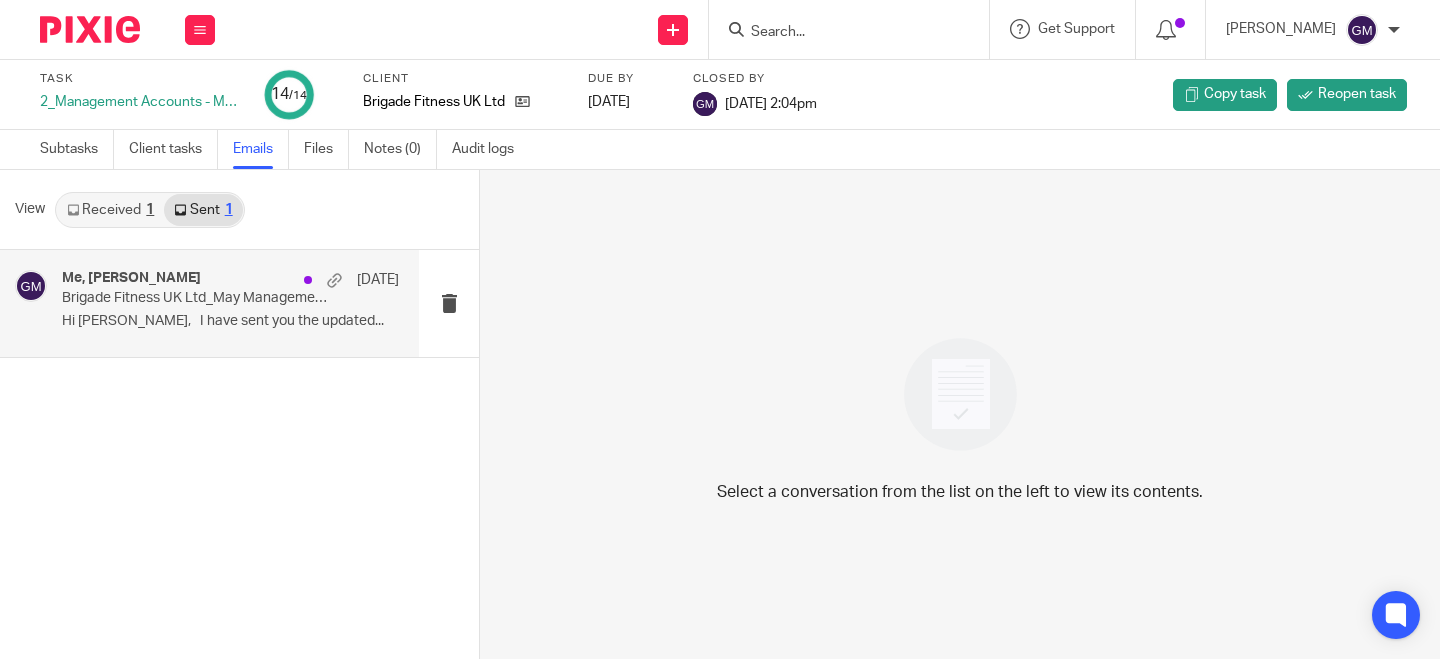 click on "Me, Sally Jarrett
20 Jun   Brigade Fitness UK Ltd_May Management Report   Hi Sally,      I have sent you the updated..." at bounding box center (230, 303) 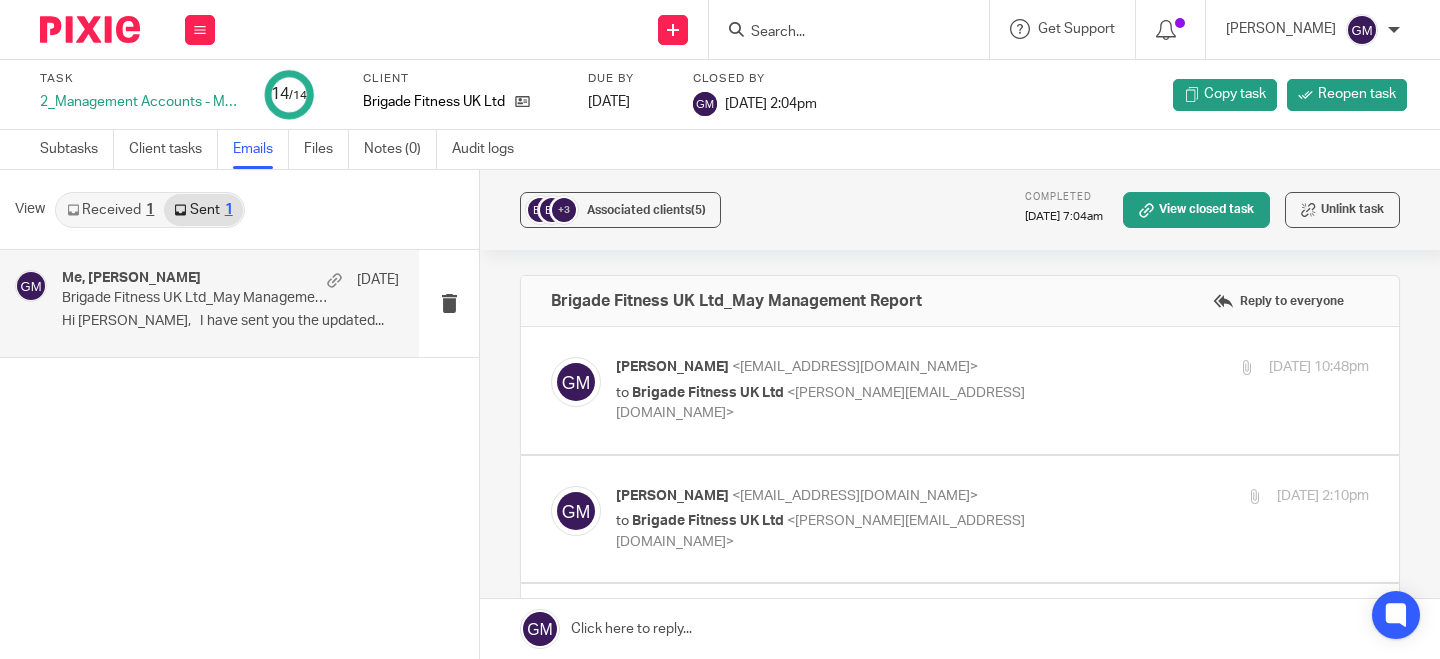 scroll, scrollTop: 0, scrollLeft: 0, axis: both 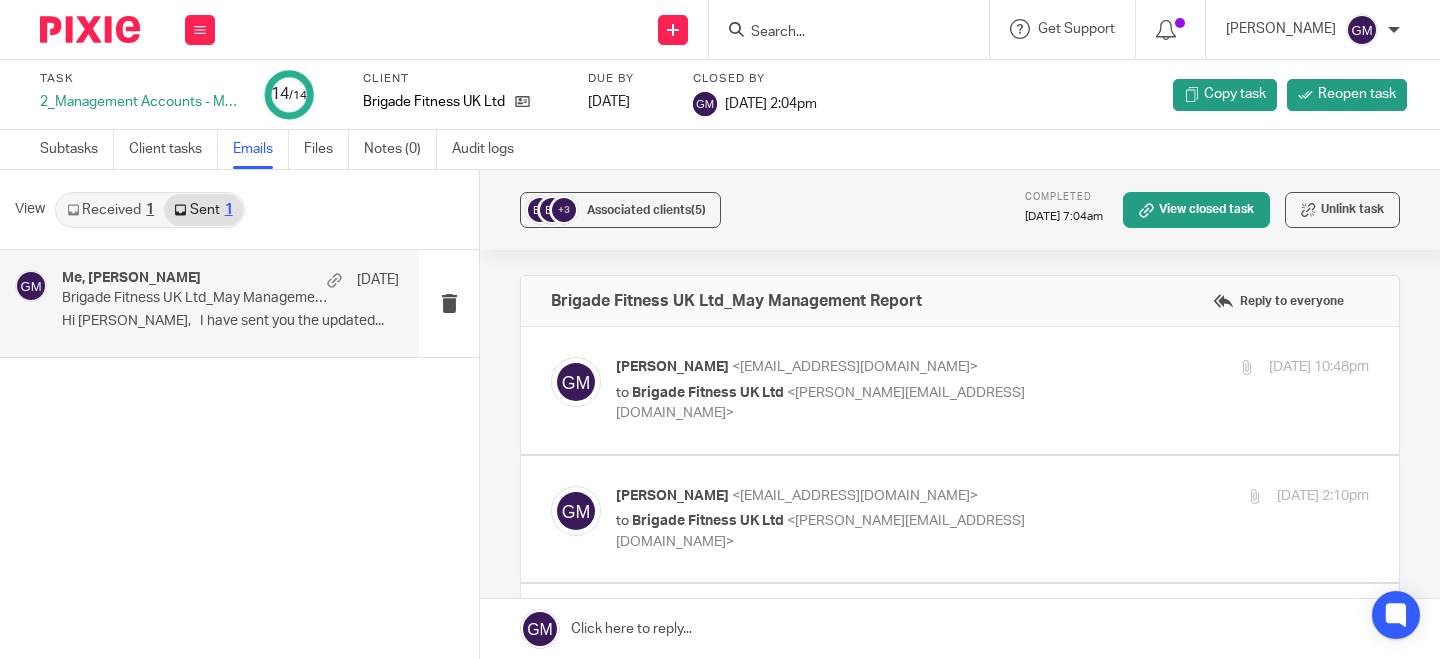click on "Grace Moncada
<grace@profitgenie.group>   to
Brigade Fitness UK Ltd
<sally@brigadefitness.co.uk>       17 Jun 2025 10:48pm" at bounding box center [992, 390] 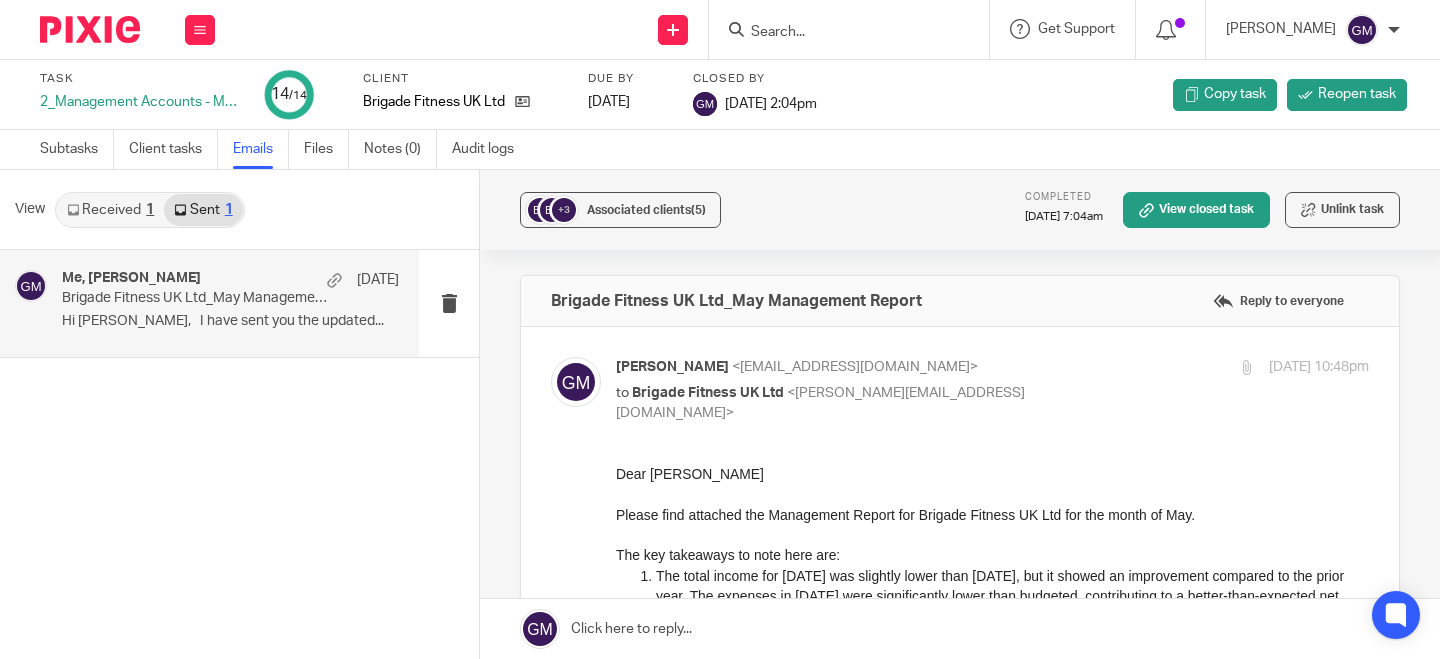 scroll, scrollTop: 0, scrollLeft: 0, axis: both 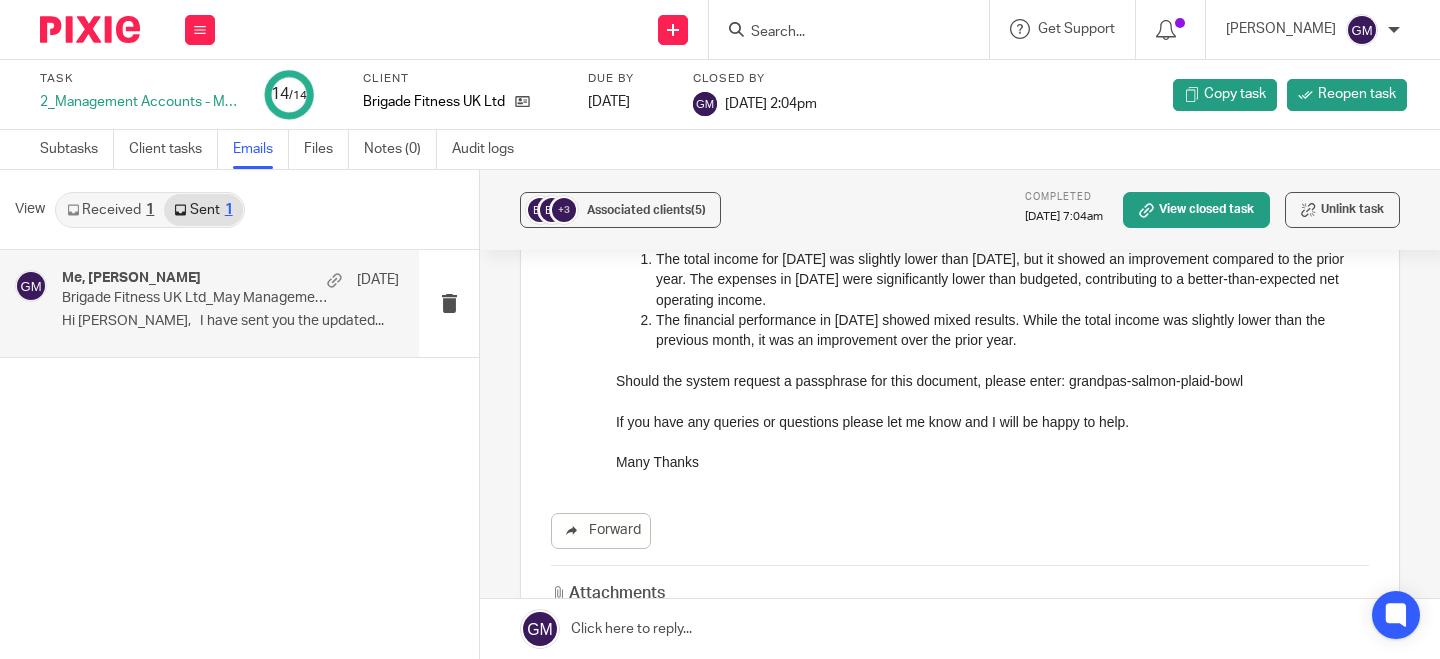 drag, startPoint x: 1219, startPoint y: 514, endPoint x: 1138, endPoint y: 424, distance: 121.08262 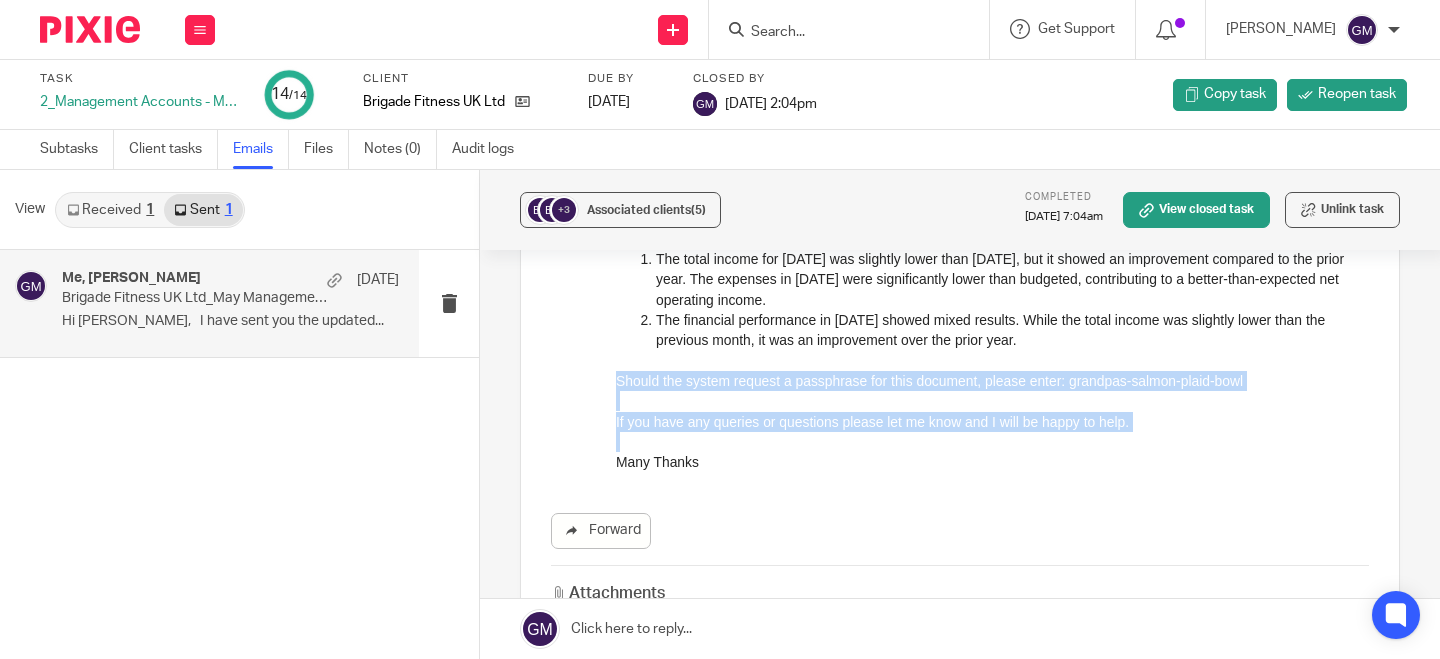 drag, startPoint x: 1157, startPoint y: 433, endPoint x: 596, endPoint y: 375, distance: 563.99023 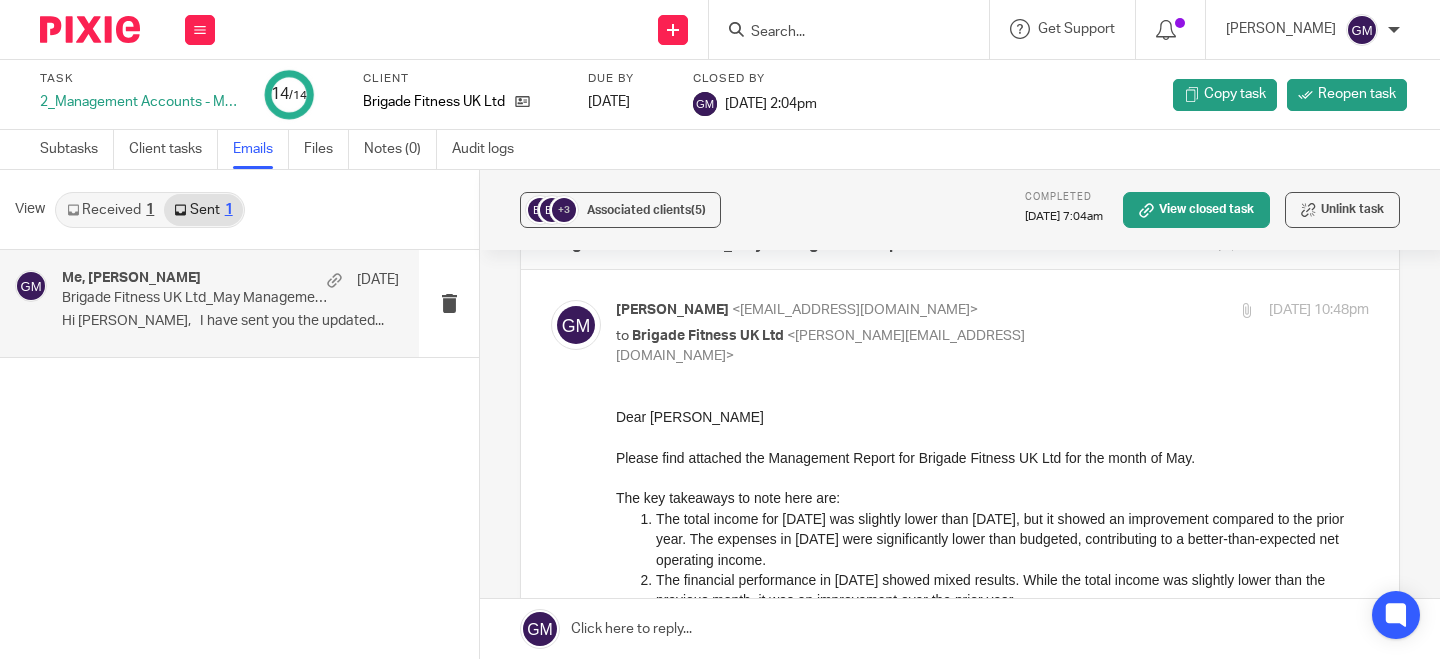 scroll, scrollTop: 0, scrollLeft: 0, axis: both 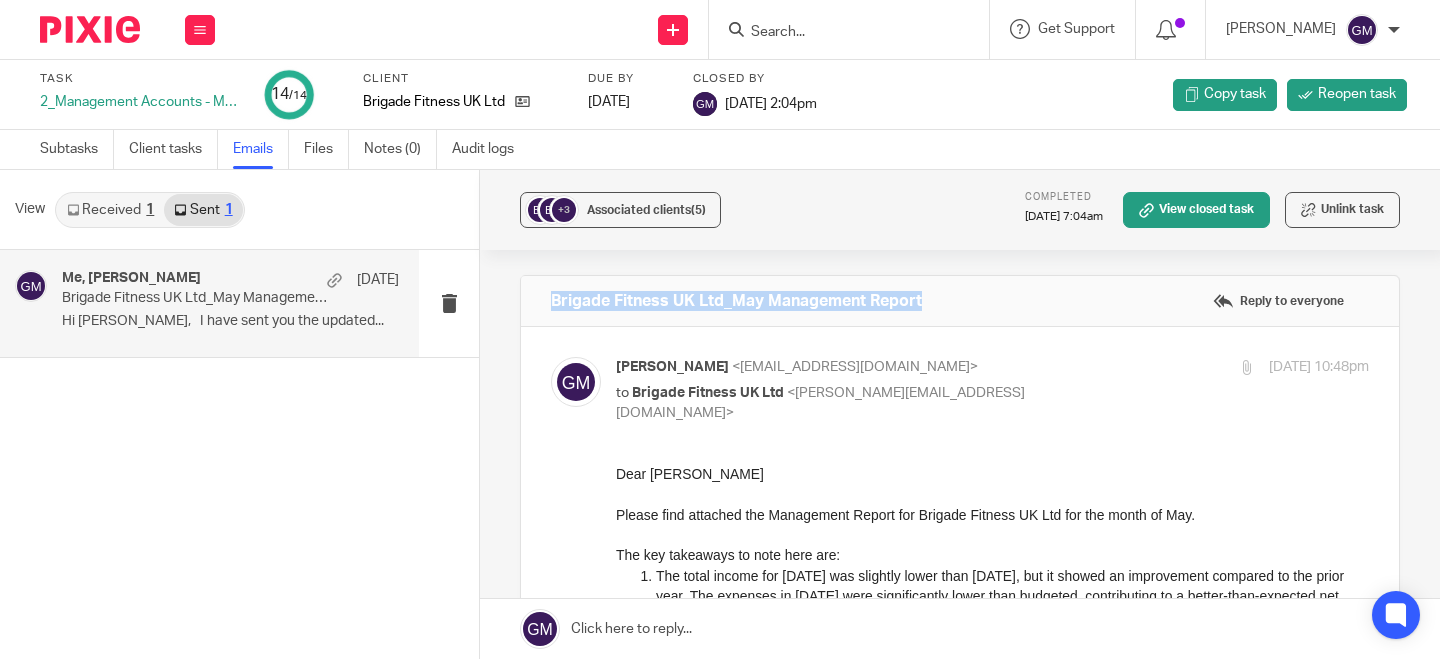 drag, startPoint x: 907, startPoint y: 306, endPoint x: 516, endPoint y: 303, distance: 391.0115 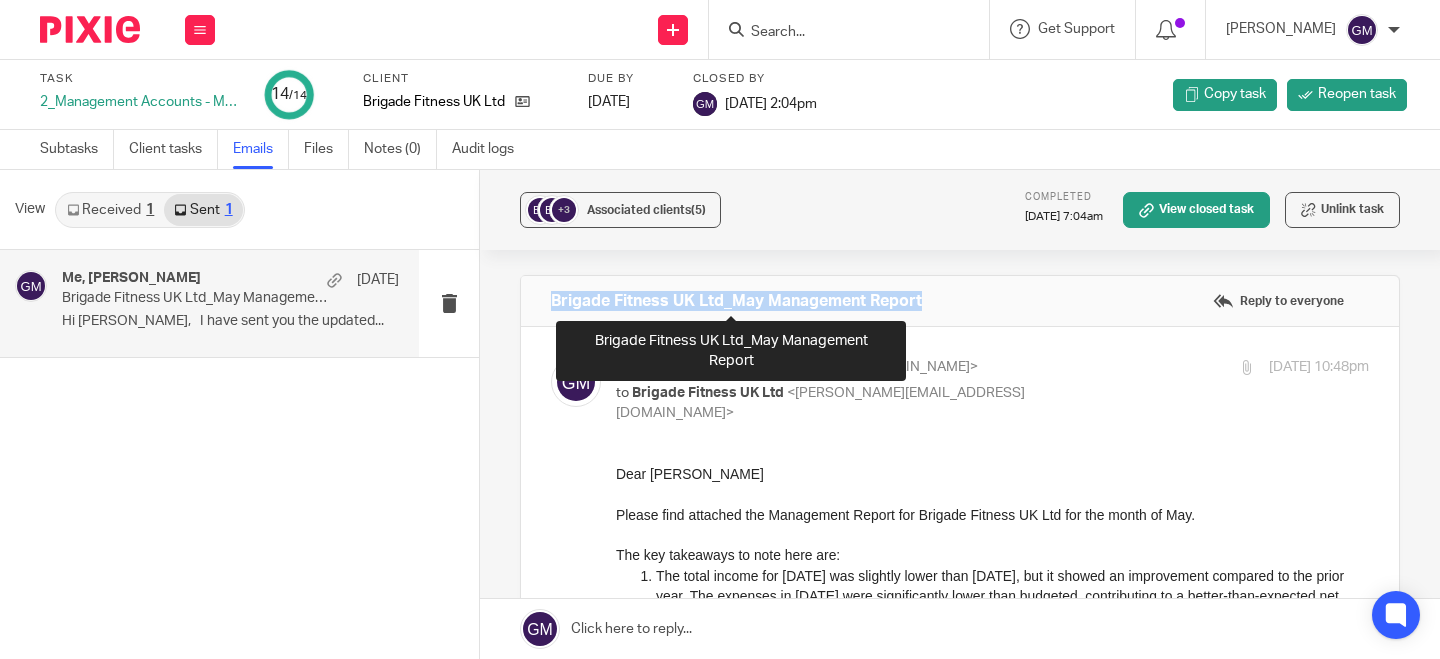 copy on "Brigade Fitness UK Ltd_May Management Report" 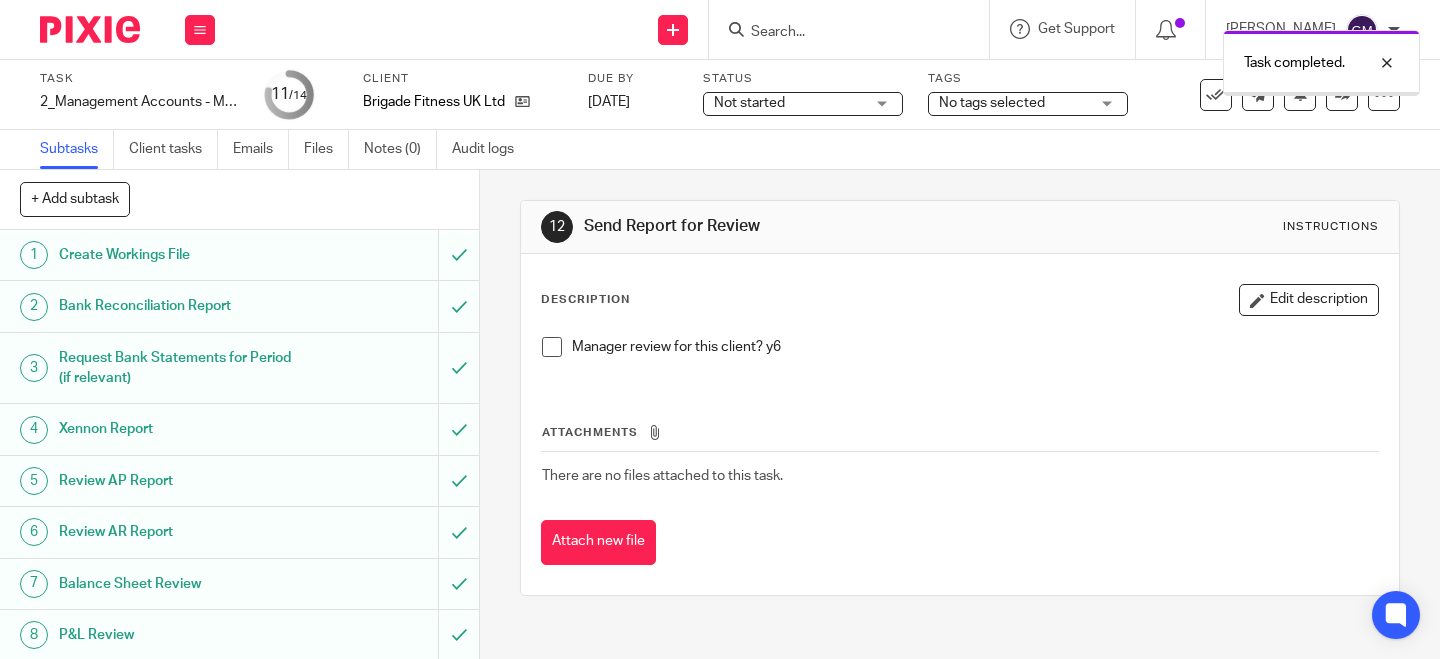 scroll, scrollTop: 0, scrollLeft: 0, axis: both 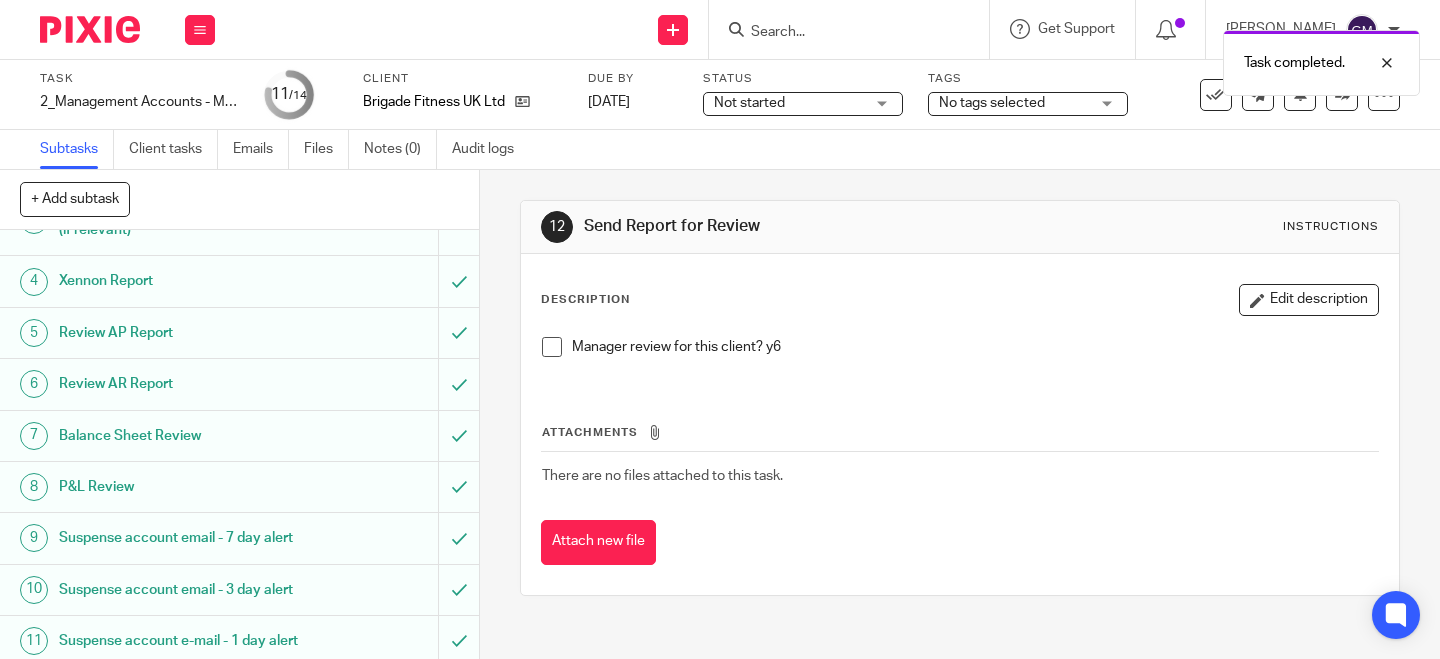 click at bounding box center (552, 347) 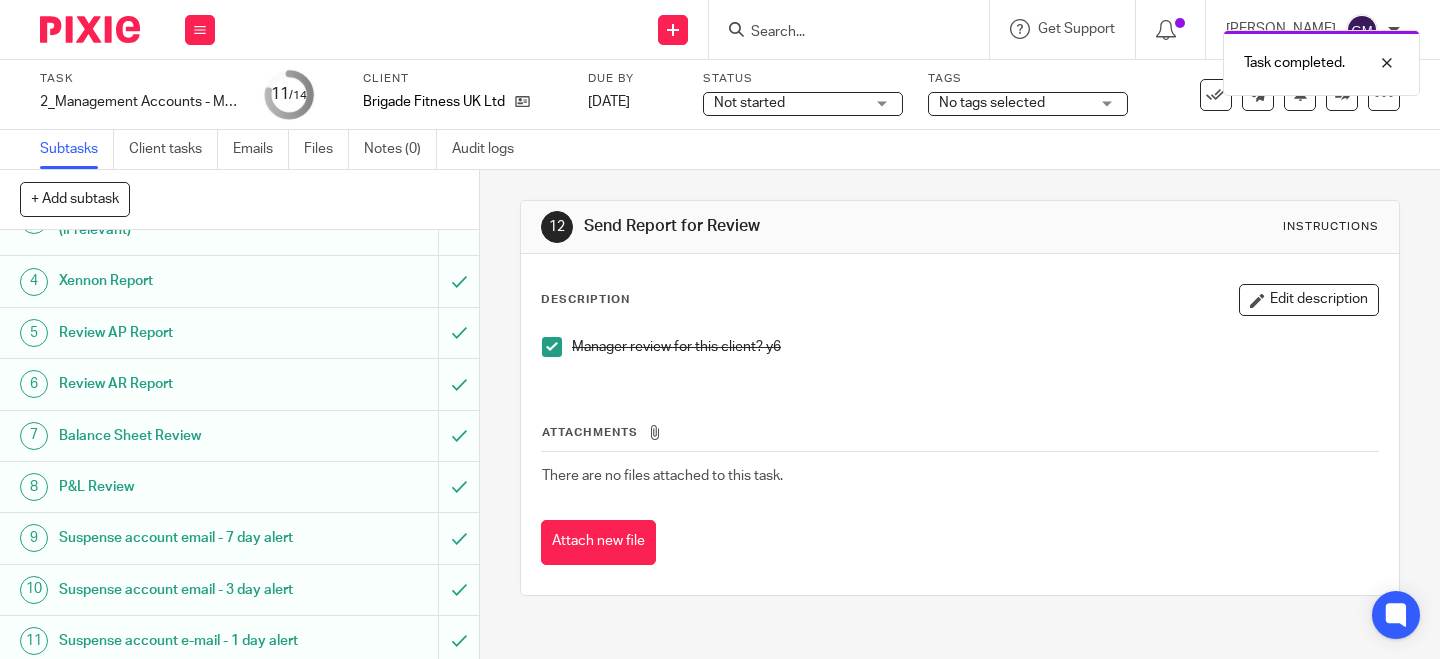 scroll, scrollTop: 326, scrollLeft: 0, axis: vertical 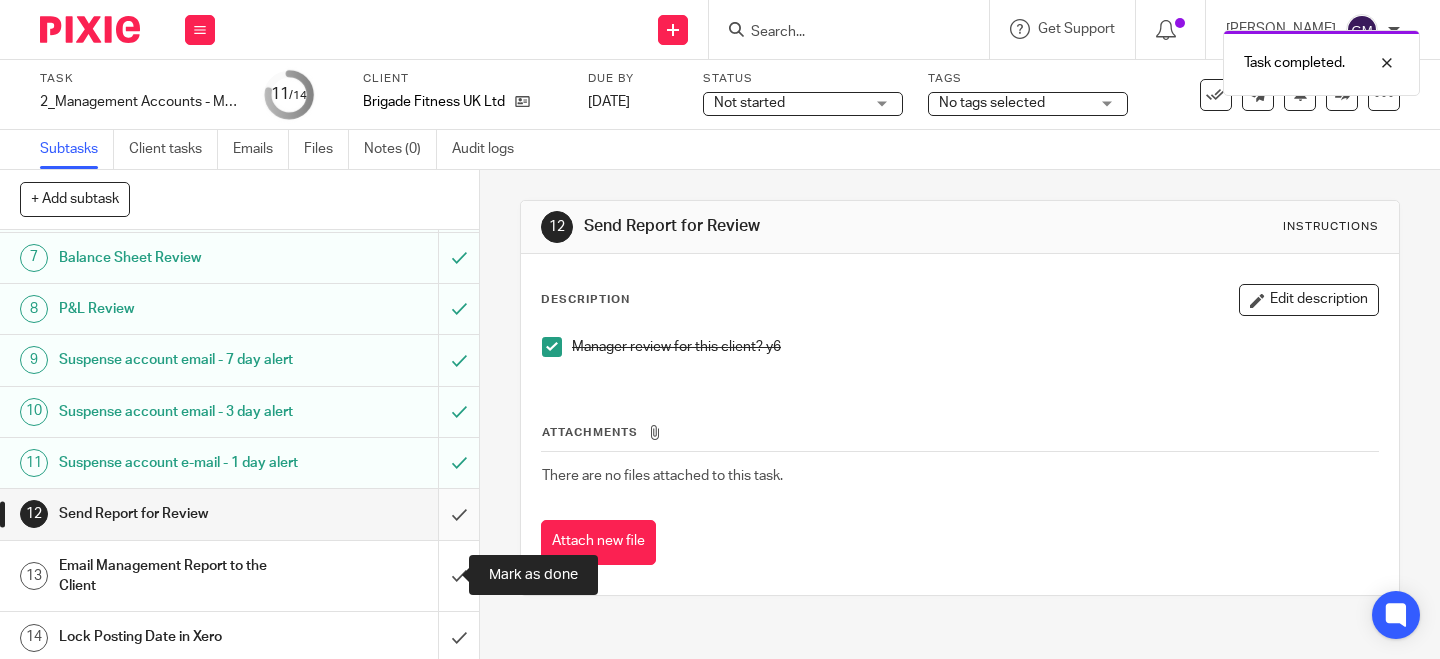 click at bounding box center (239, 514) 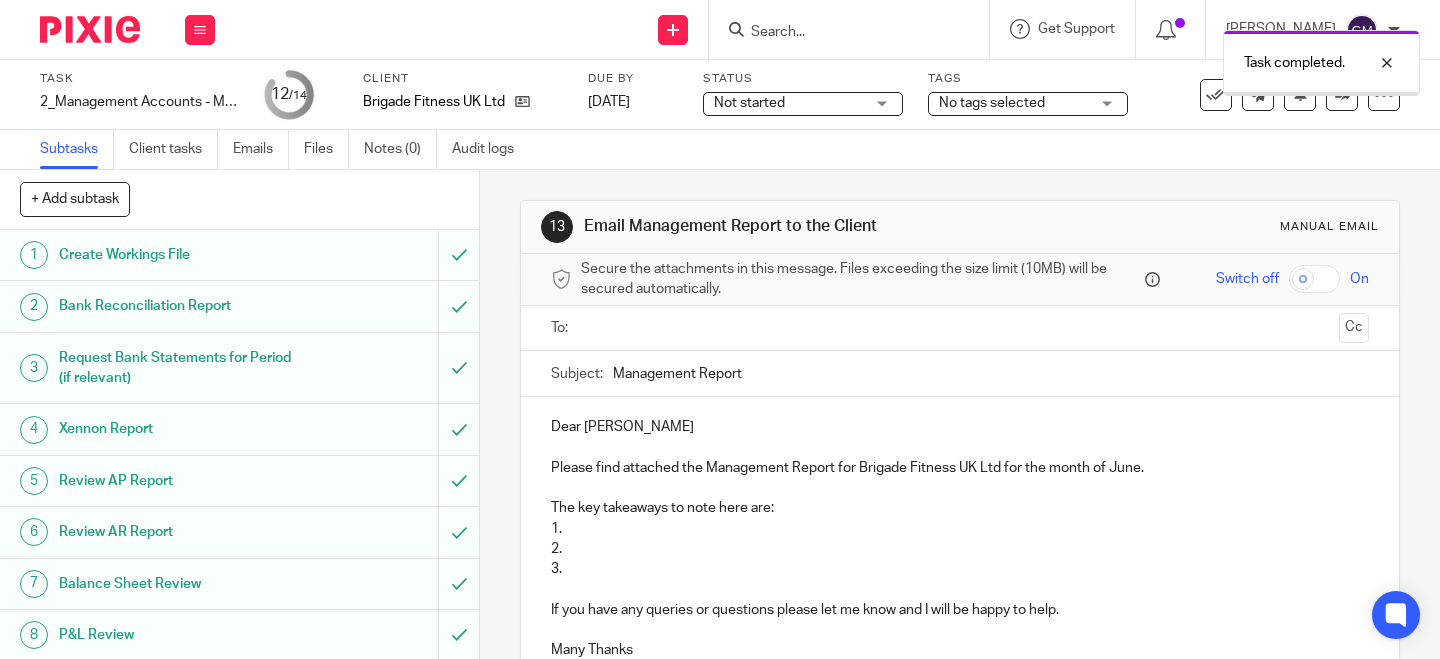 scroll, scrollTop: 0, scrollLeft: 0, axis: both 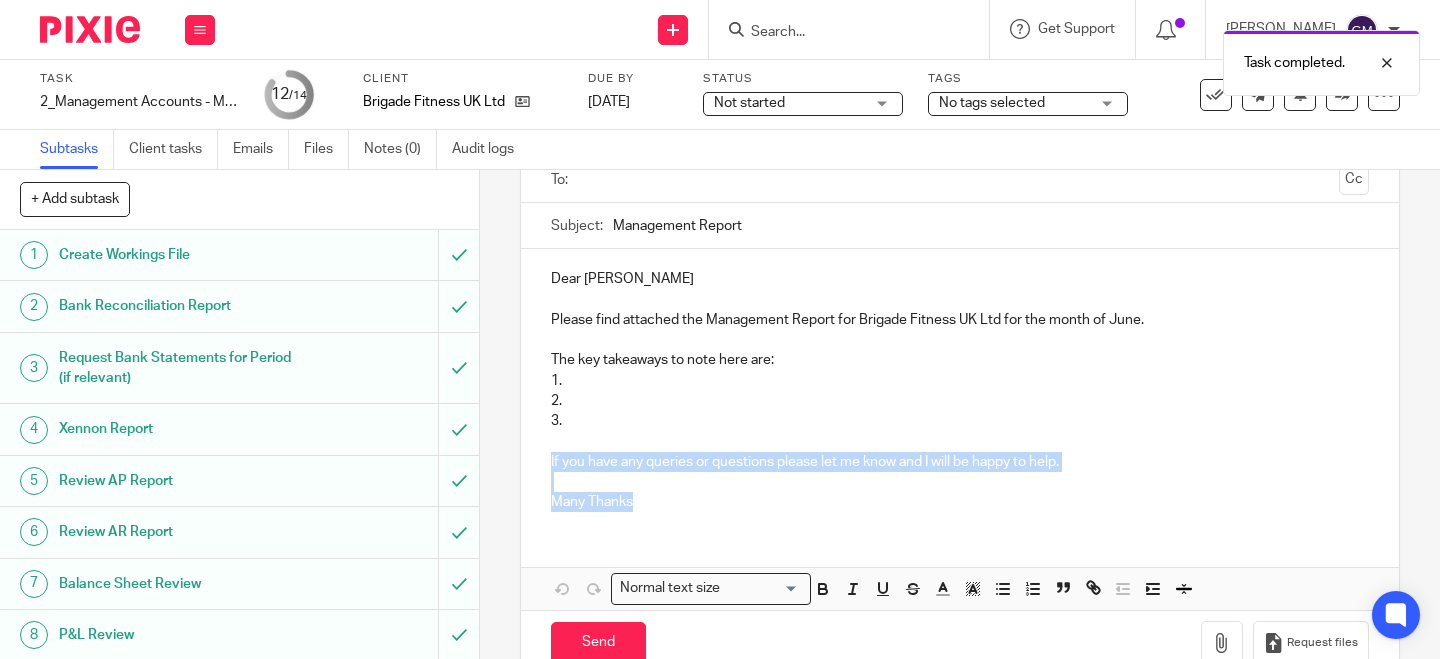 drag, startPoint x: 540, startPoint y: 459, endPoint x: 658, endPoint y: 504, distance: 126.28935 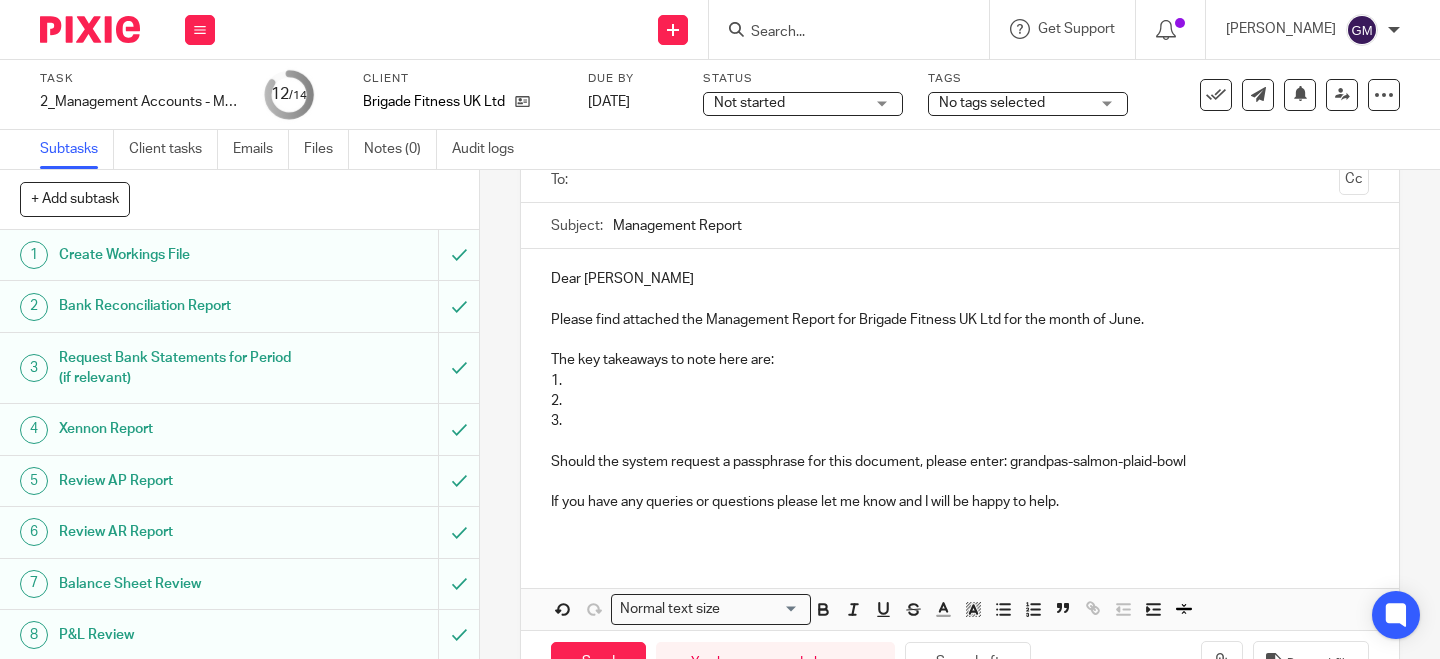 click on "1." at bounding box center (960, 381) 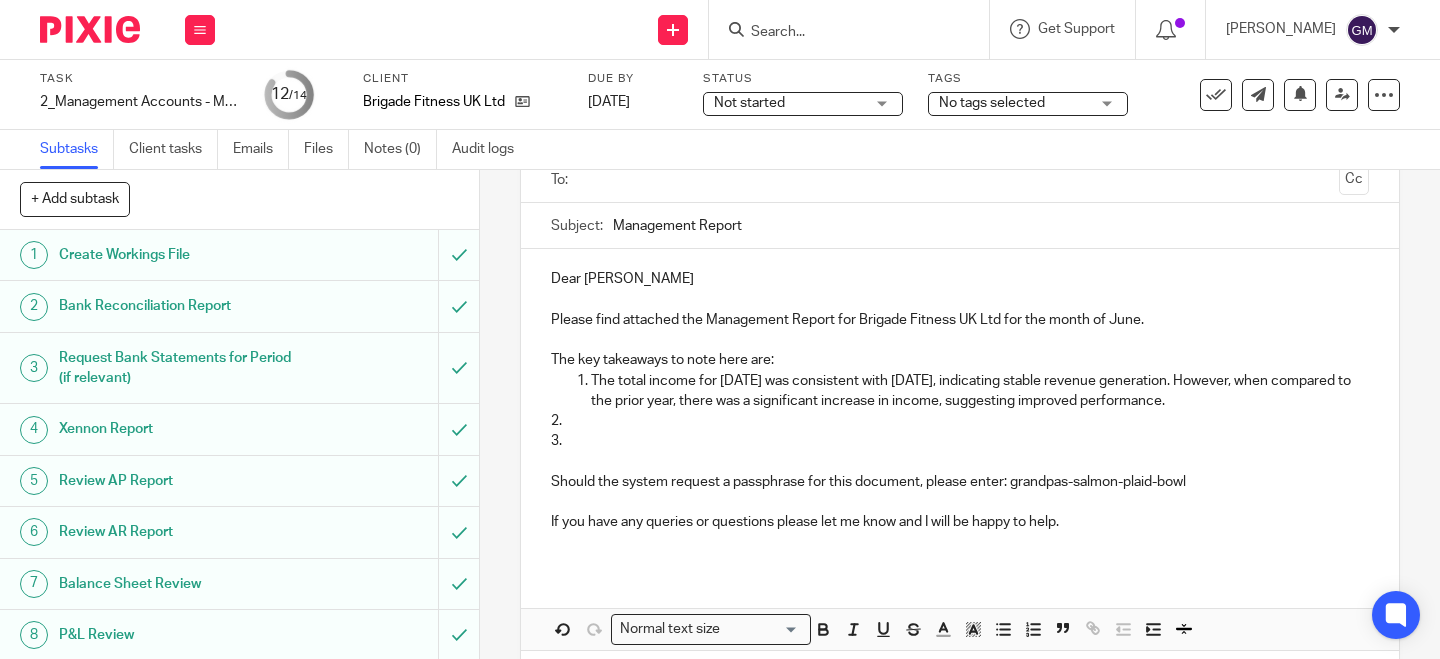 click on "2." at bounding box center (960, 421) 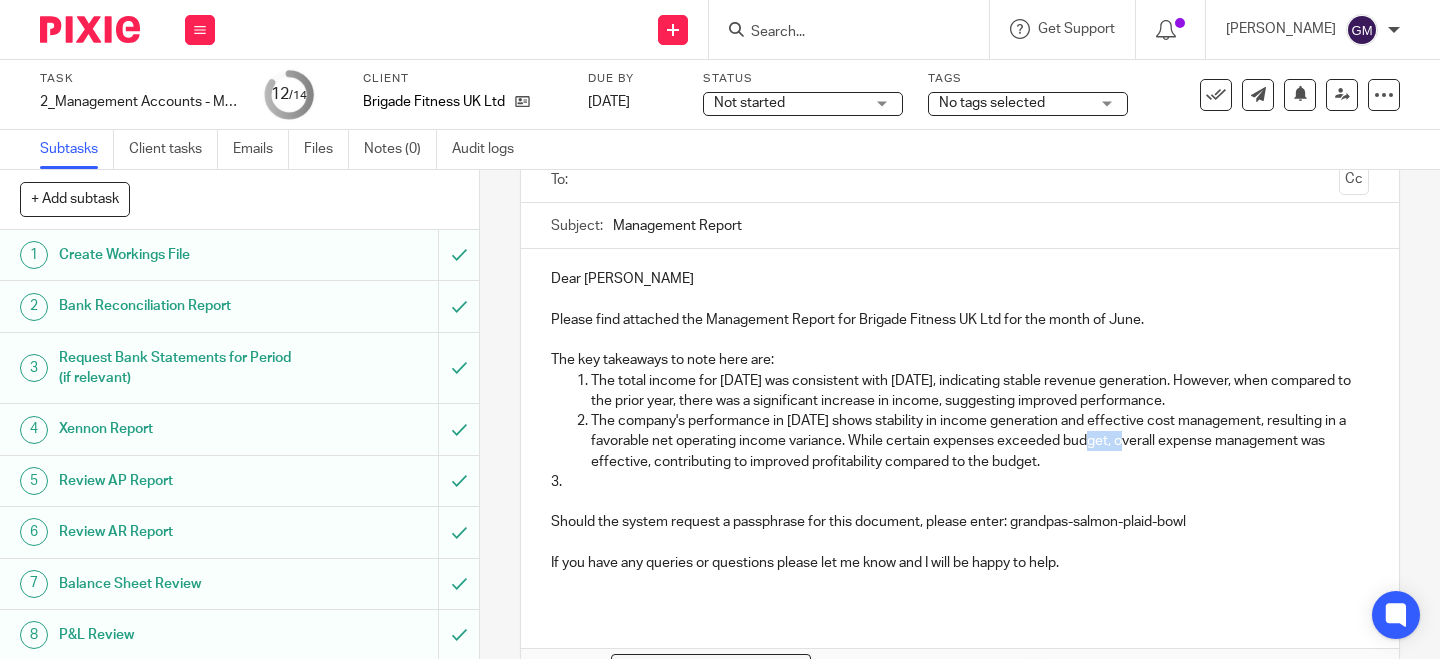 drag, startPoint x: 1143, startPoint y: 442, endPoint x: 1183, endPoint y: 444, distance: 40.04997 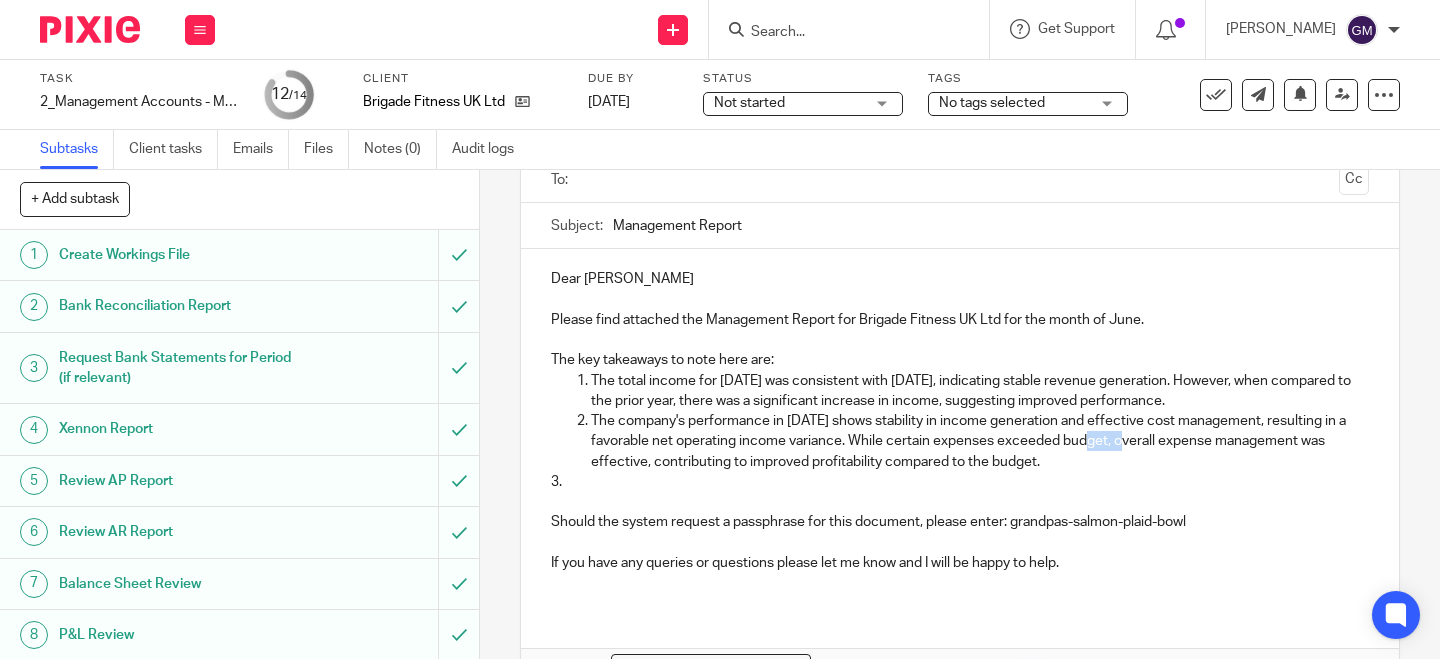 click on "The company's performance in [DATE] shows stability in income generation and effective cost management, resulting in a favorable net operating income variance. While certain expenses exceeded budget, overall expense management was effective, contributing to improved profitability compared to the budget." at bounding box center (980, 441) 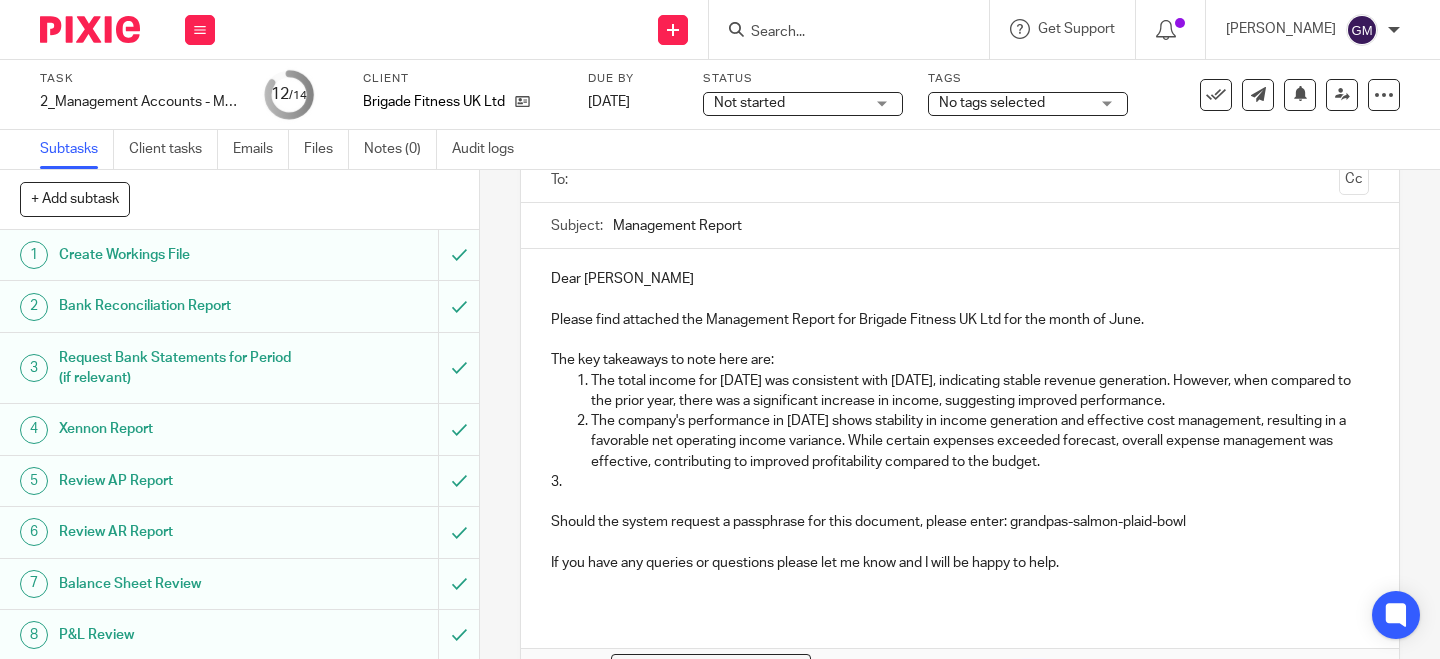 drag, startPoint x: 1102, startPoint y: 462, endPoint x: 1145, endPoint y: 462, distance: 43 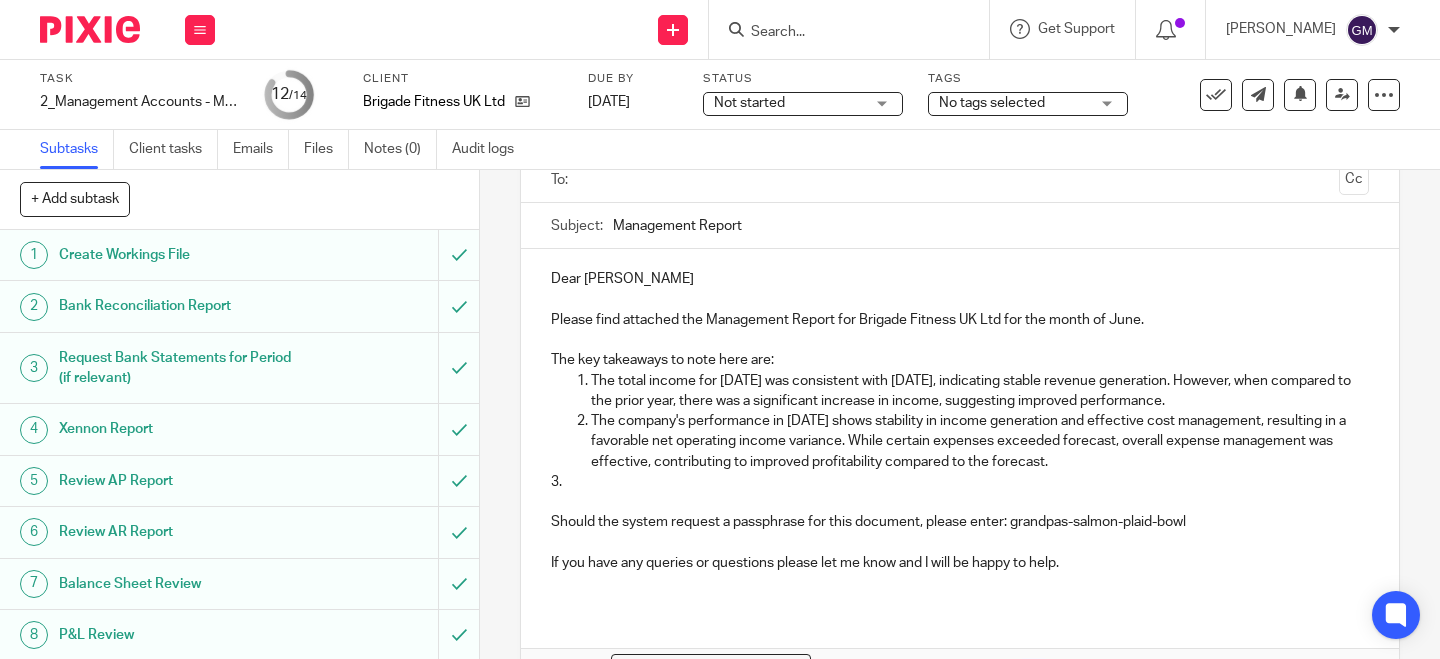 click on "3." at bounding box center [960, 482] 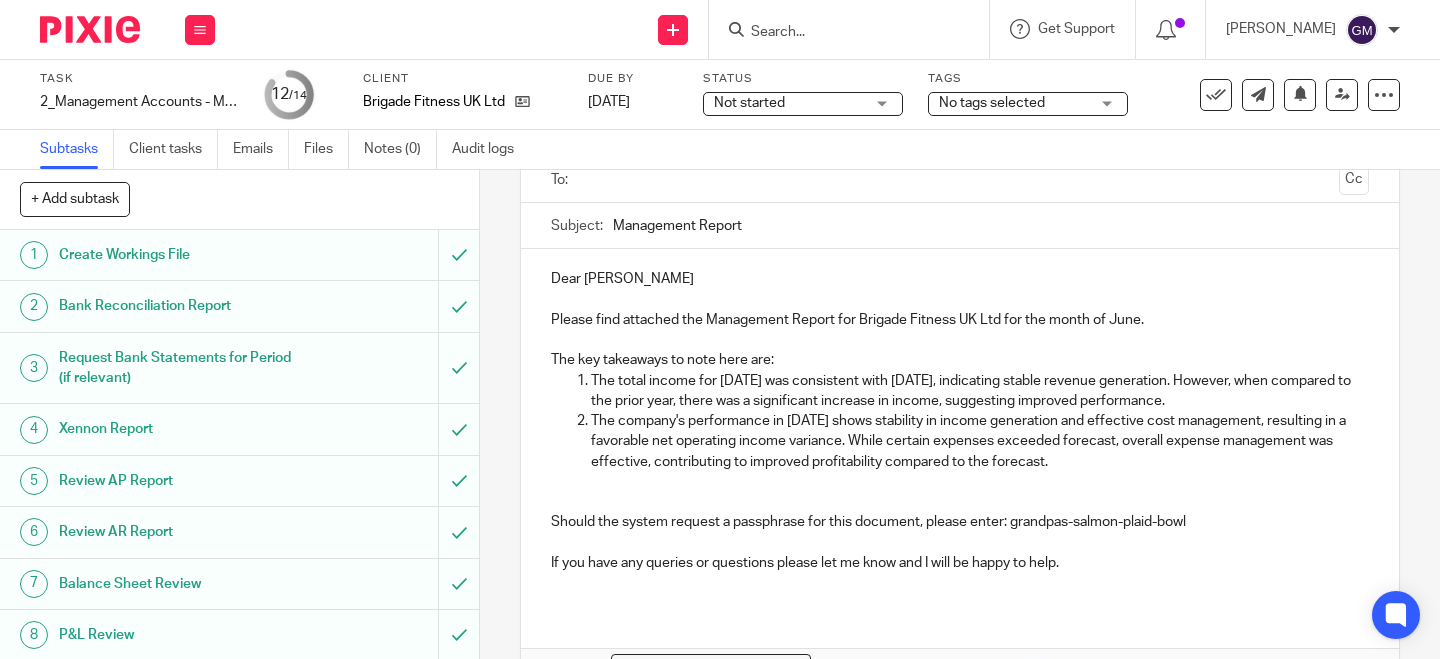 drag, startPoint x: 614, startPoint y: 226, endPoint x: 803, endPoint y: 235, distance: 189.21416 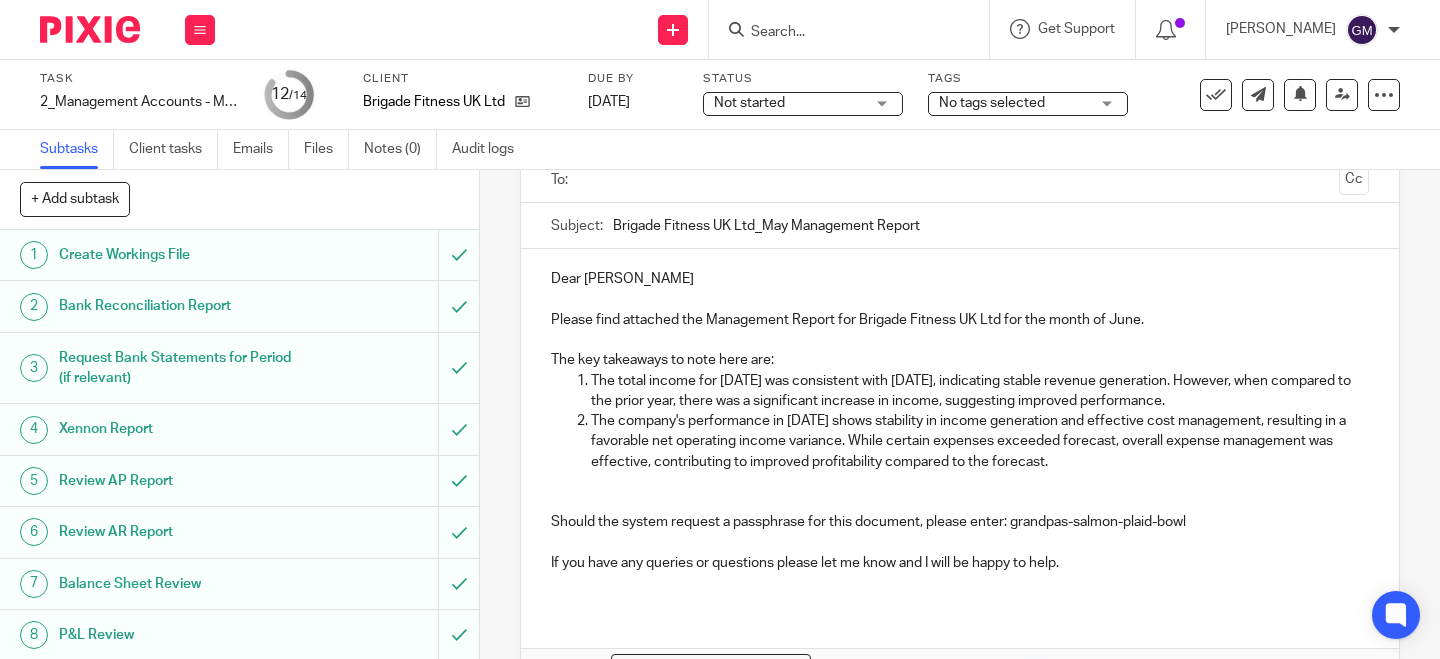 drag, startPoint x: 757, startPoint y: 225, endPoint x: 781, endPoint y: 229, distance: 24.33105 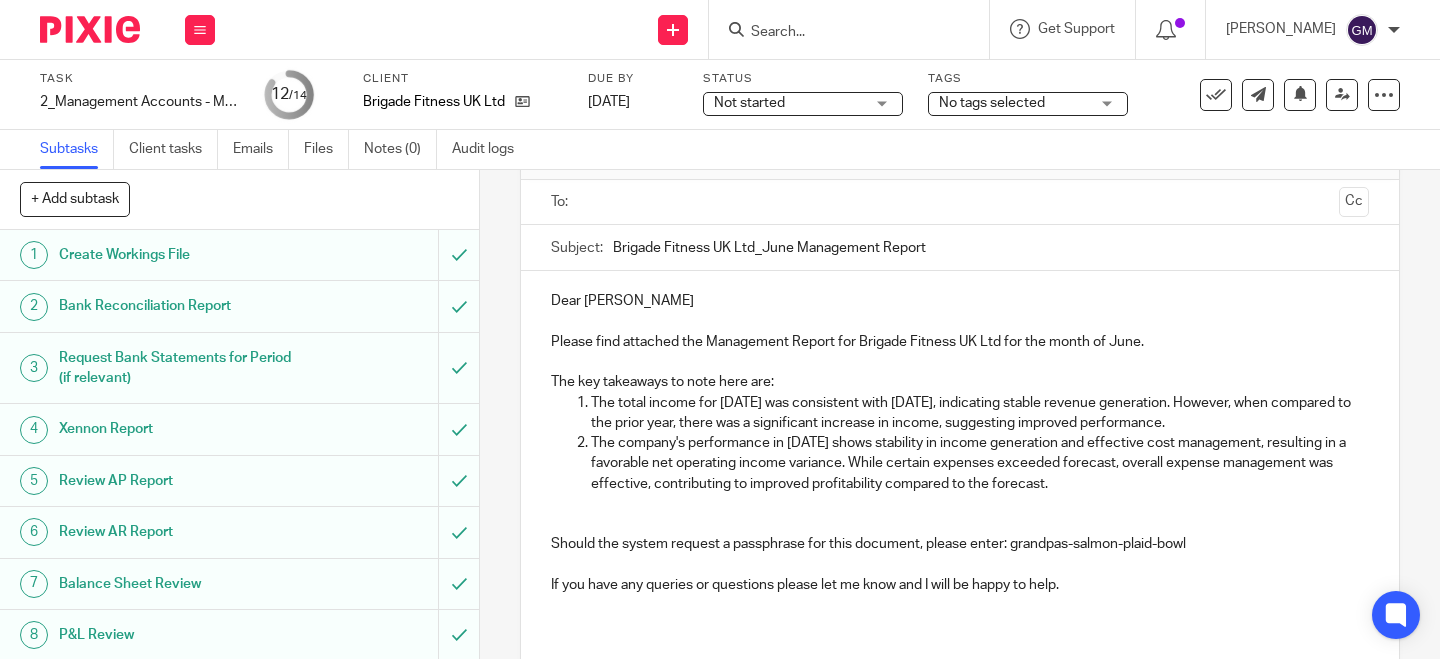 scroll, scrollTop: 0, scrollLeft: 0, axis: both 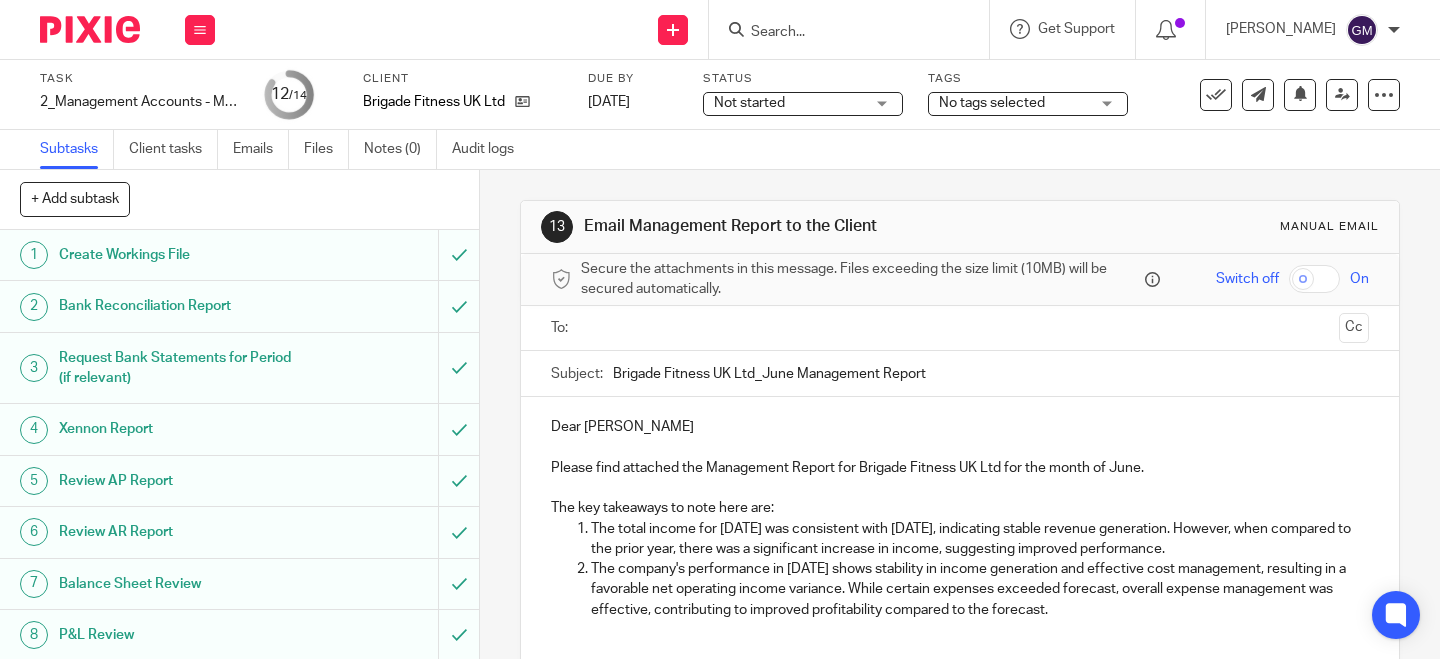 type on "Brigade Fitness UK Ltd_June Management Report" 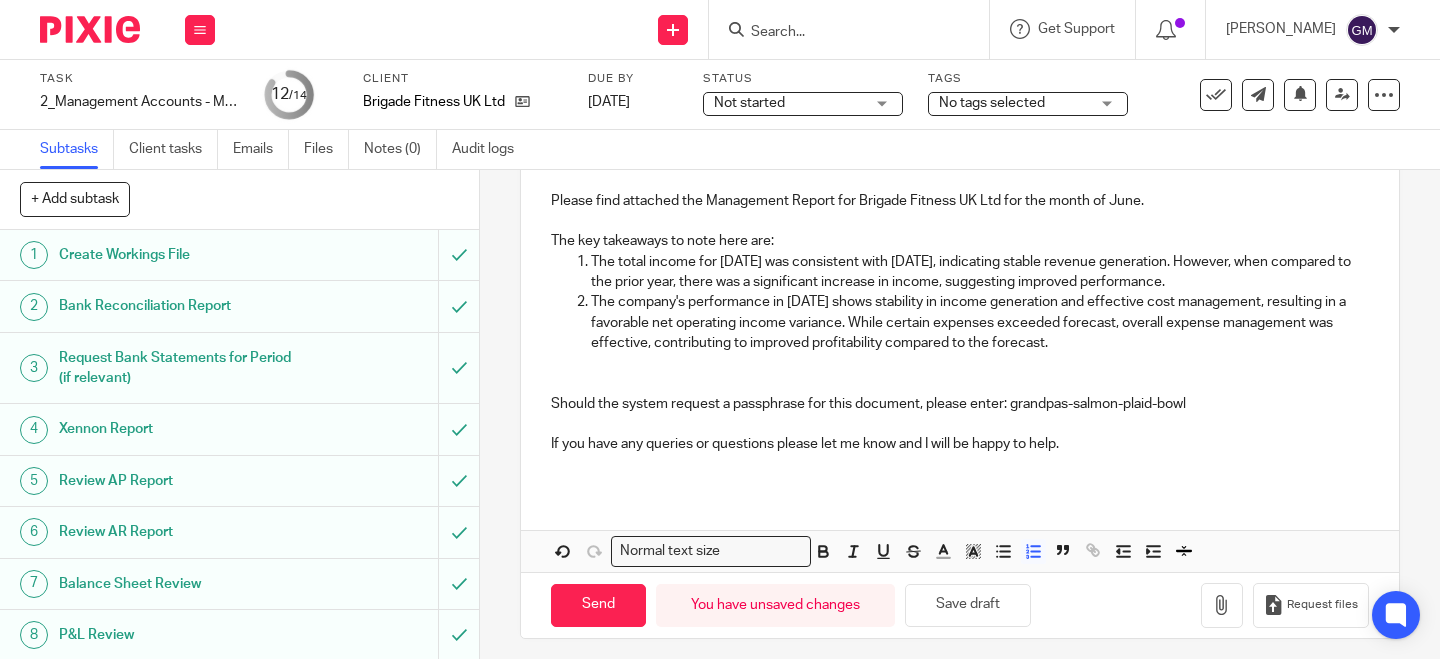 scroll, scrollTop: 280, scrollLeft: 0, axis: vertical 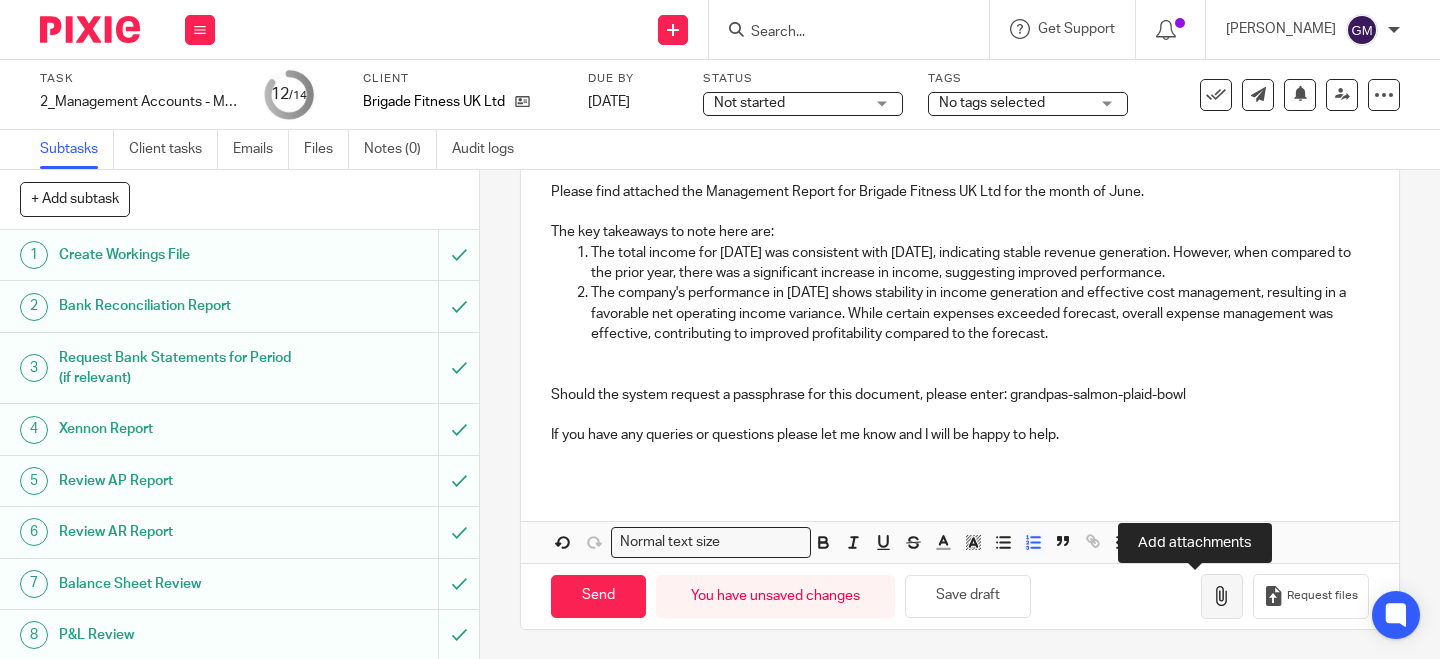 click at bounding box center [1222, 596] 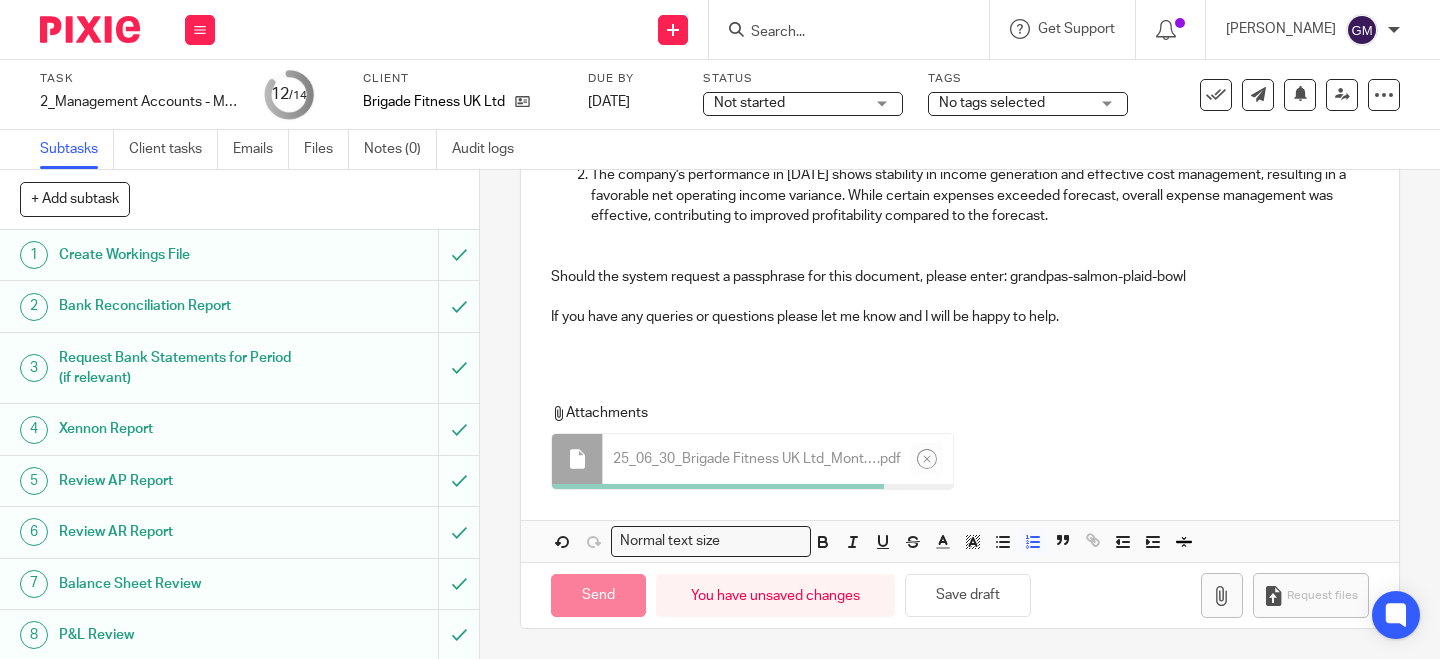 scroll, scrollTop: 393, scrollLeft: 0, axis: vertical 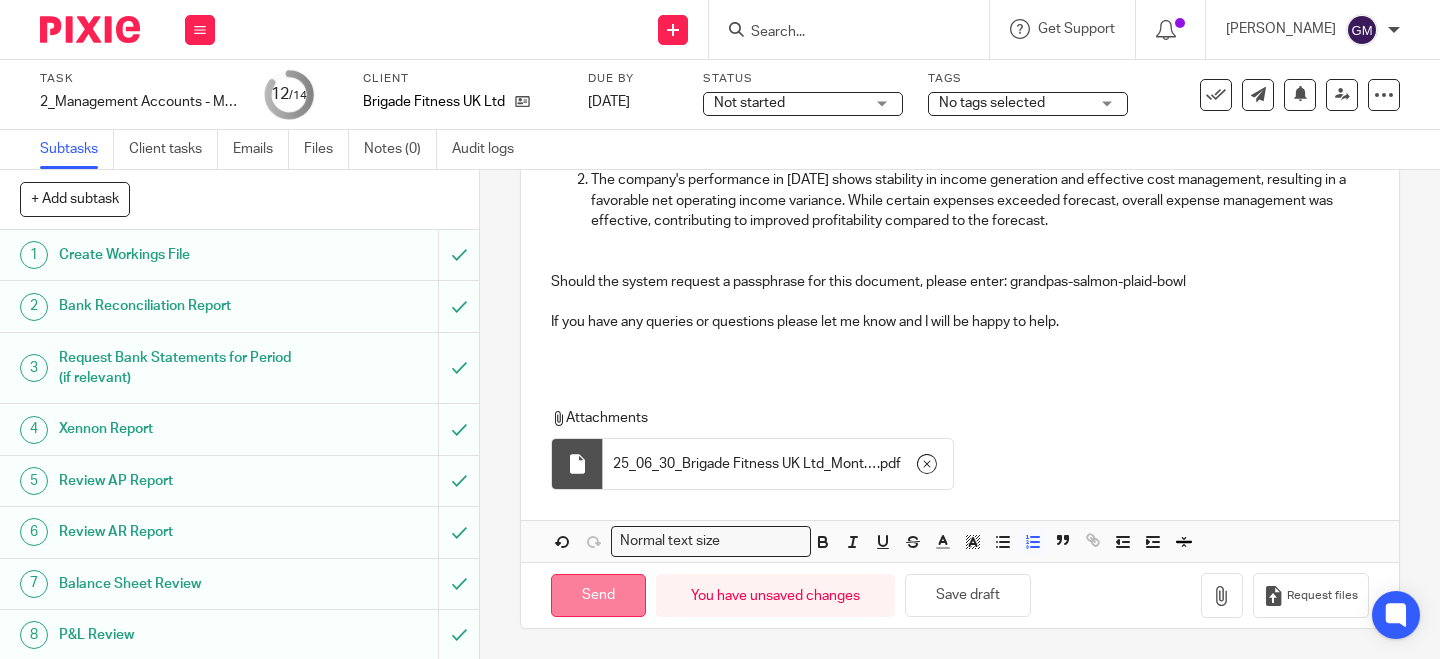 click on "Send" at bounding box center (598, 595) 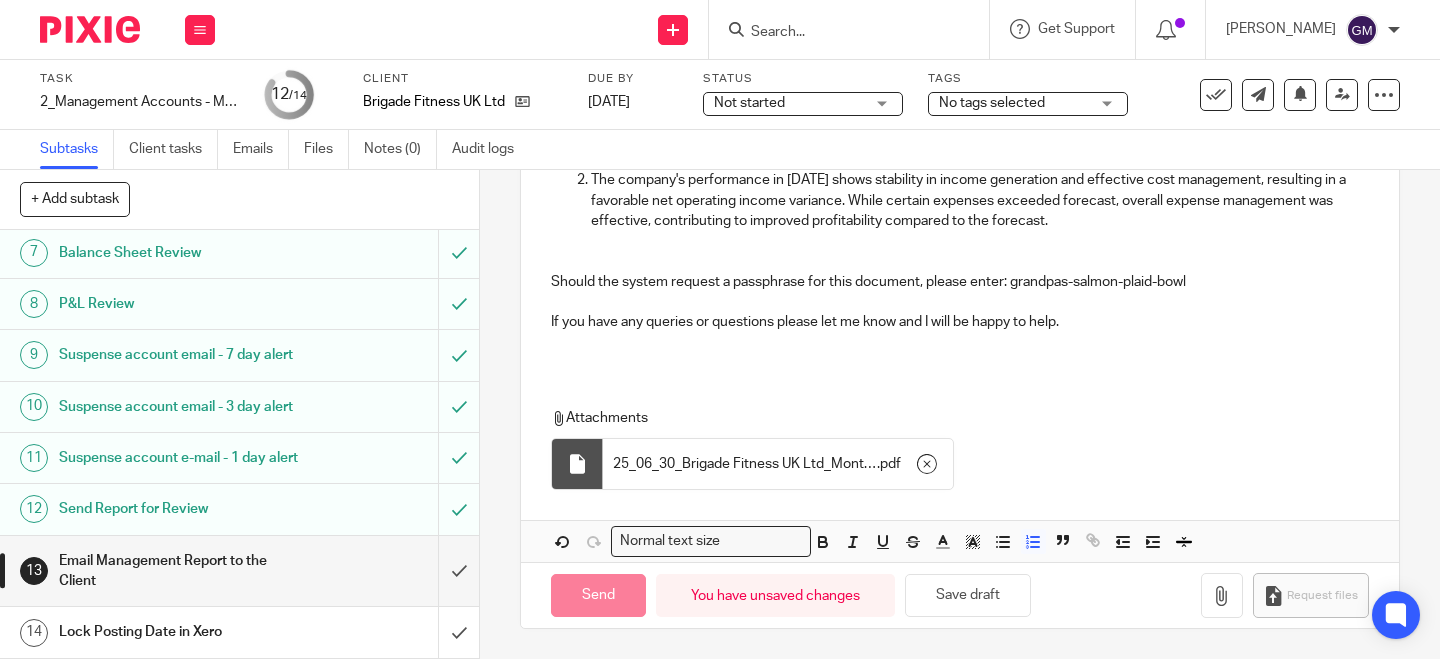 scroll, scrollTop: 392, scrollLeft: 0, axis: vertical 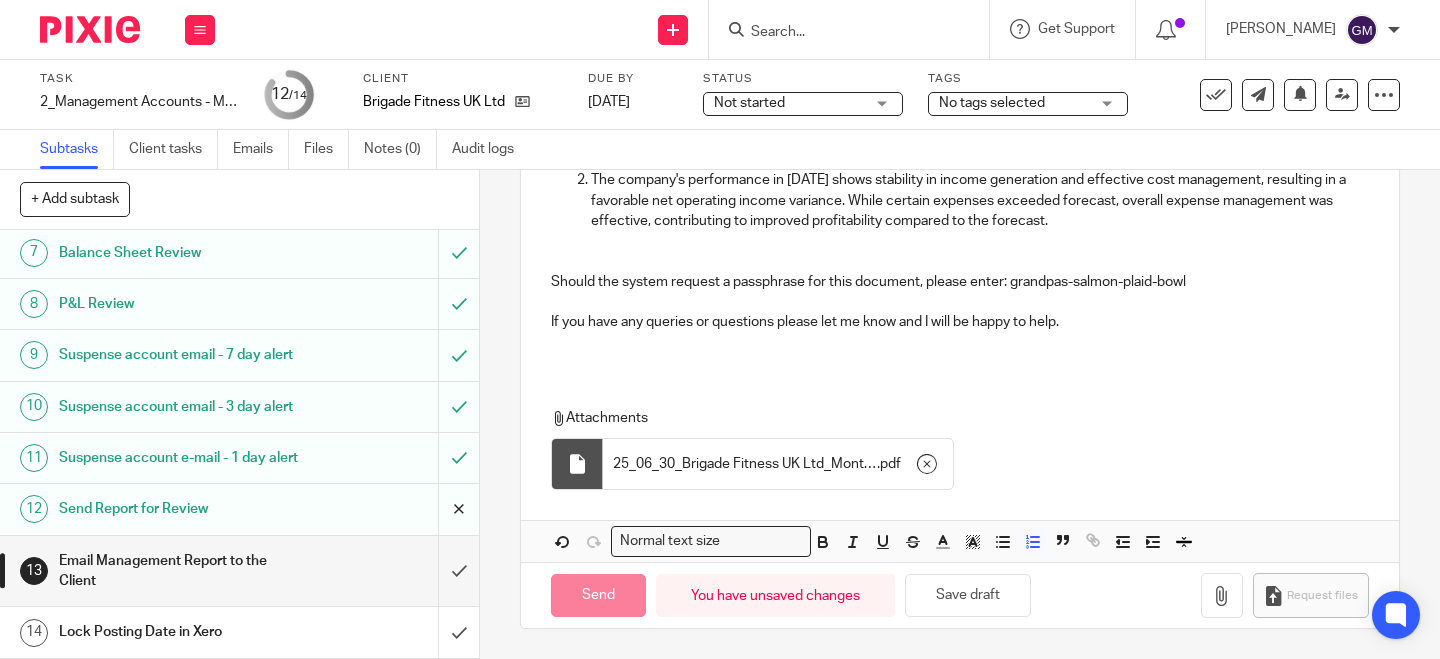 type on "Sent" 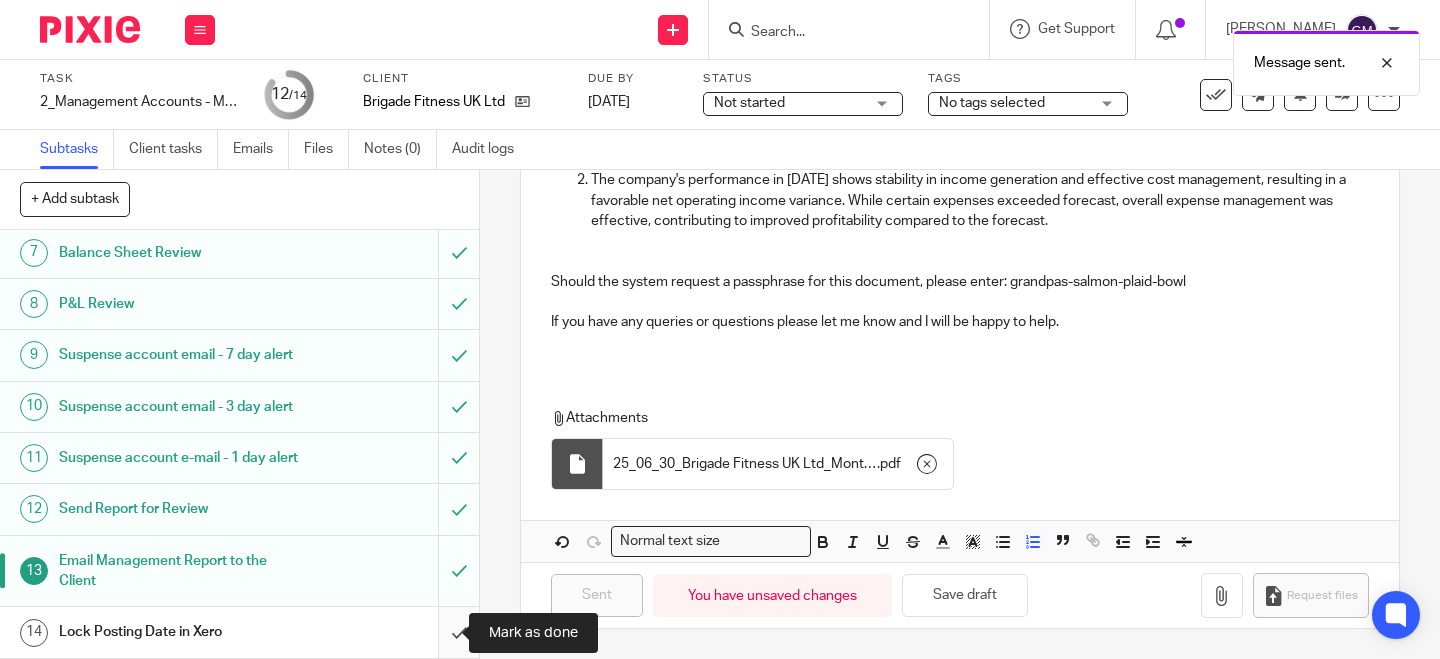 click at bounding box center (239, 632) 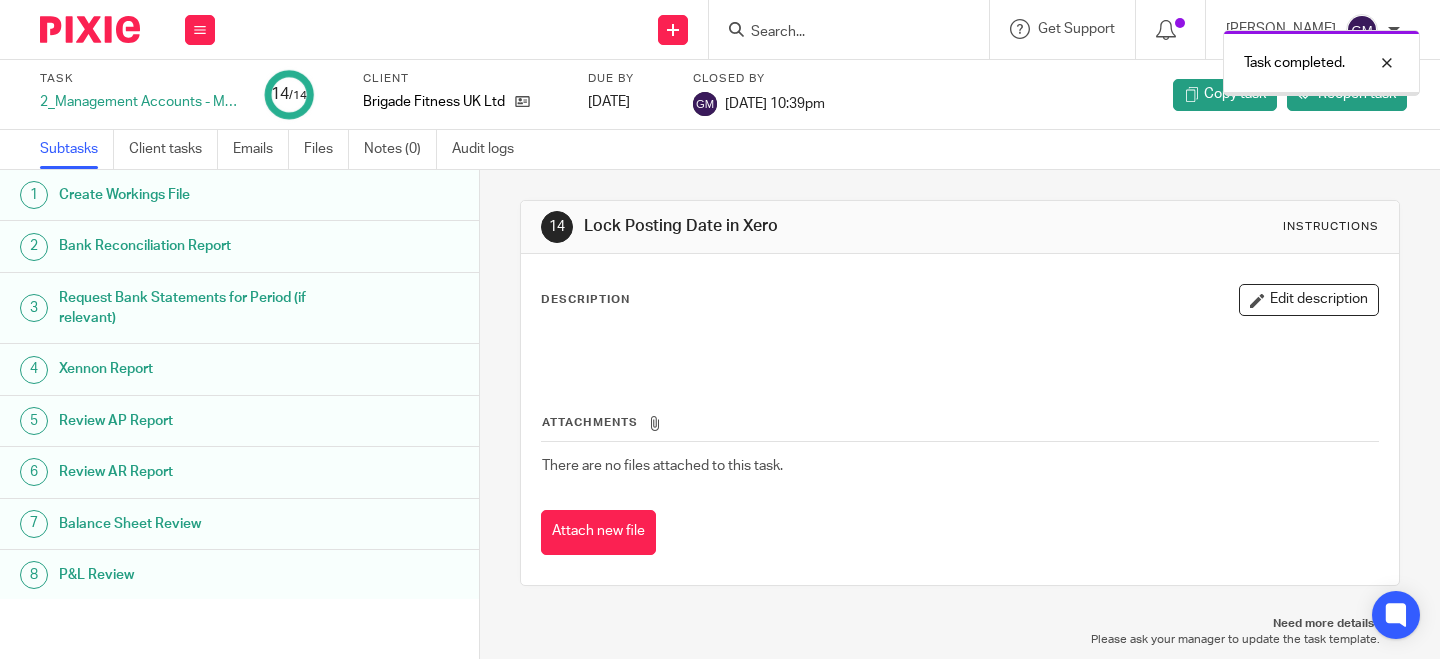 scroll, scrollTop: 0, scrollLeft: 0, axis: both 